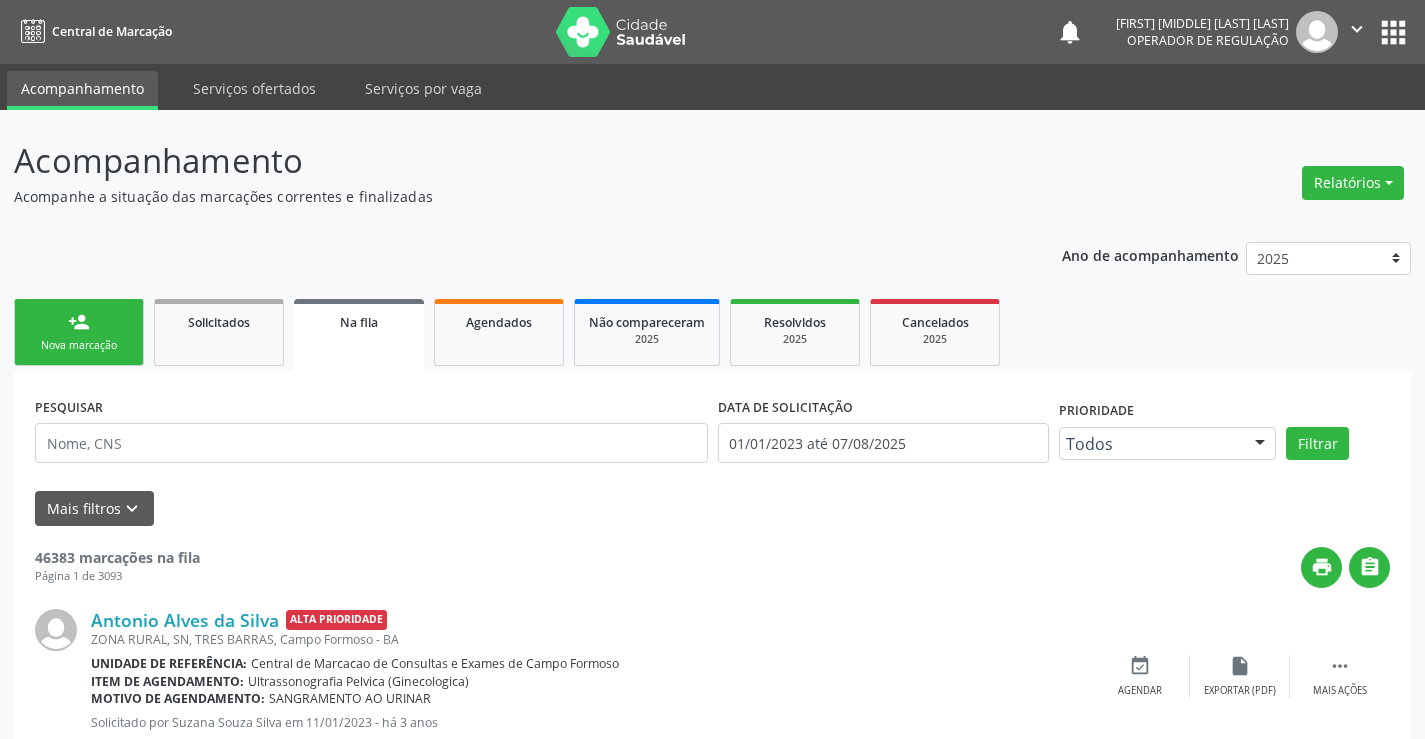 scroll, scrollTop: 0, scrollLeft: 0, axis: both 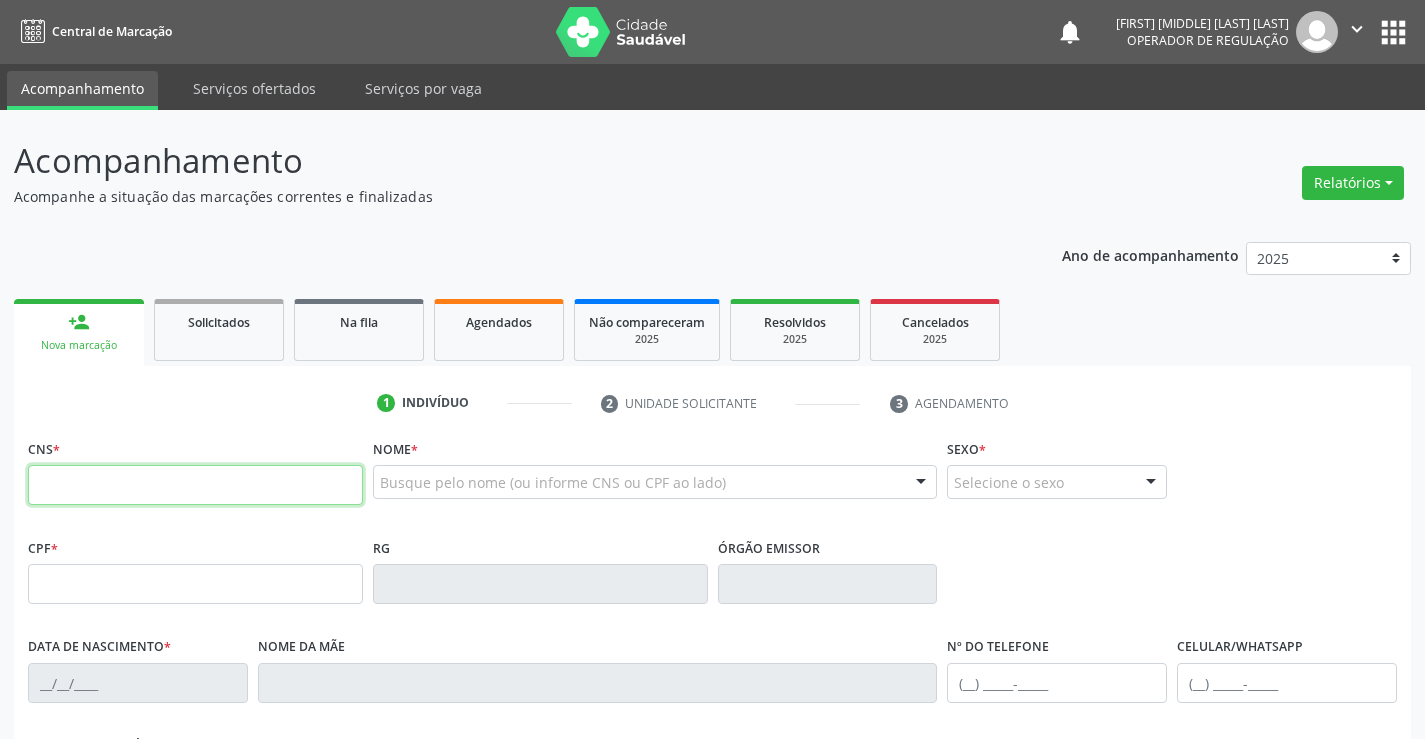 click at bounding box center (195, 485) 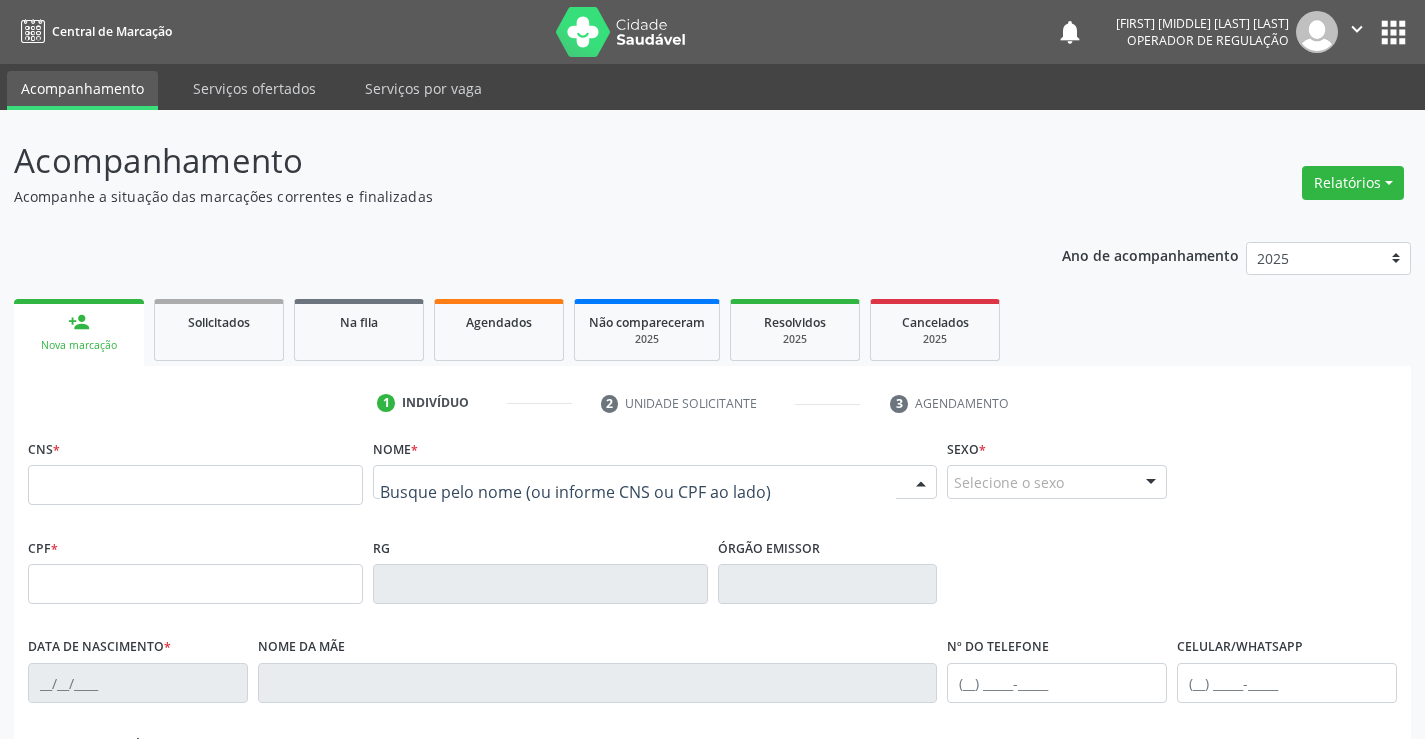 click at bounding box center [655, 482] 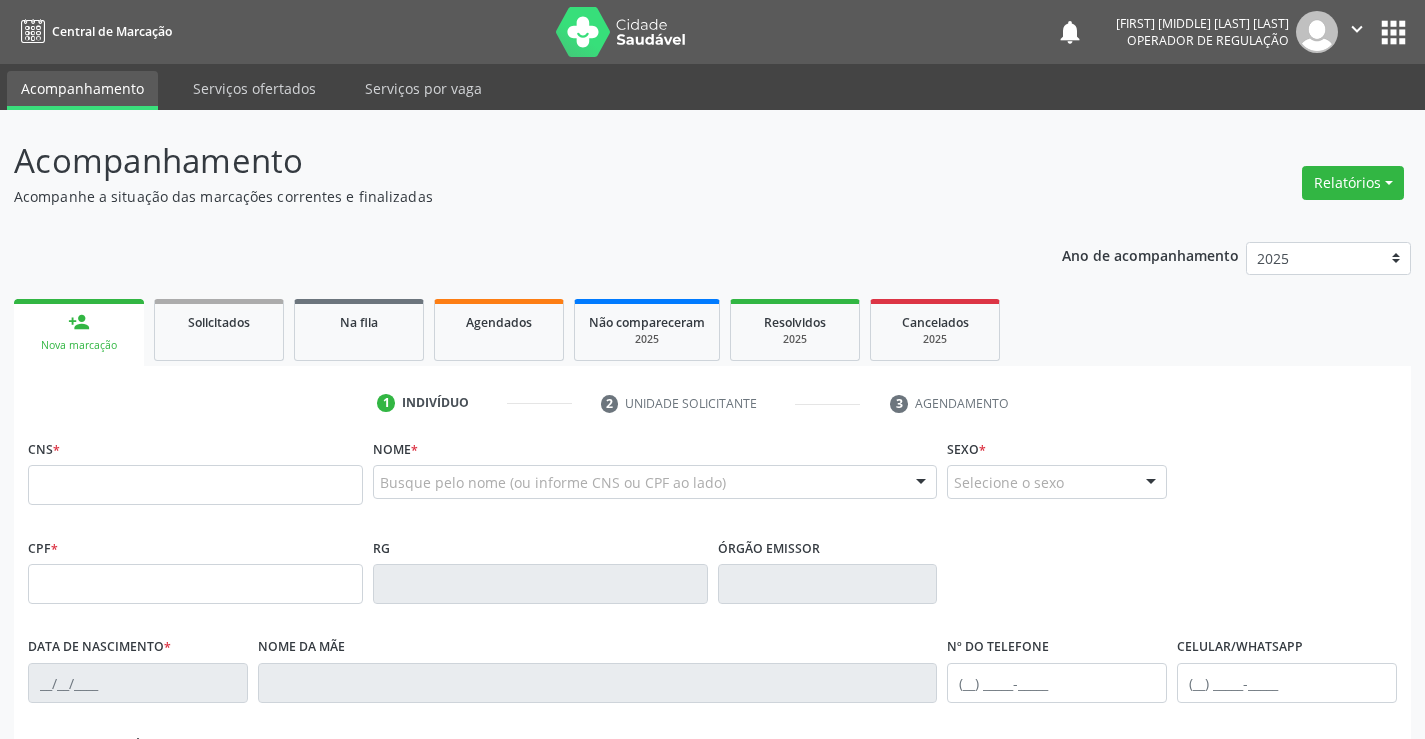 click on "Nome
*
Busque pelo nome (ou informe CNS ou CPF ao lado)
Nenhum resultado encontrado para: "   "
Digite o nome" at bounding box center [655, 483] 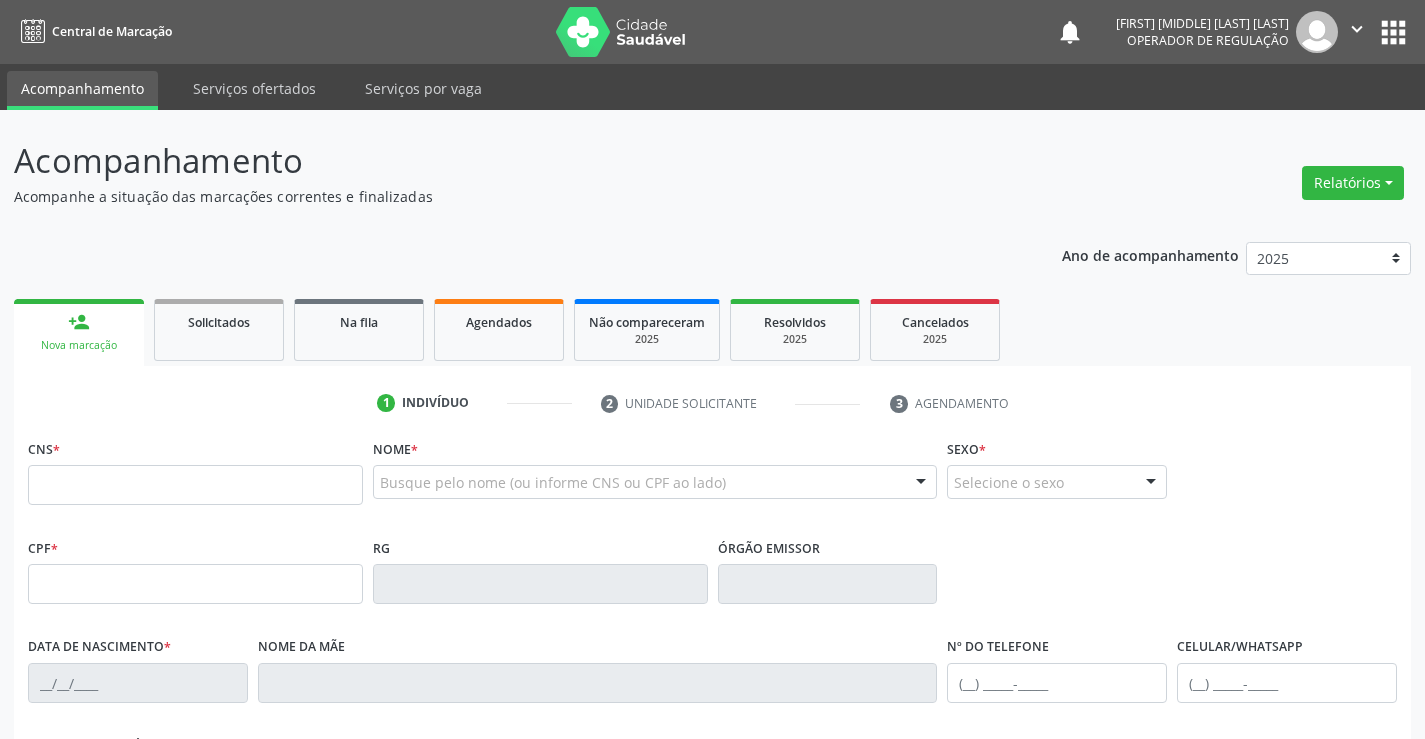 click on "person_add
Nova marcação" at bounding box center (79, 332) 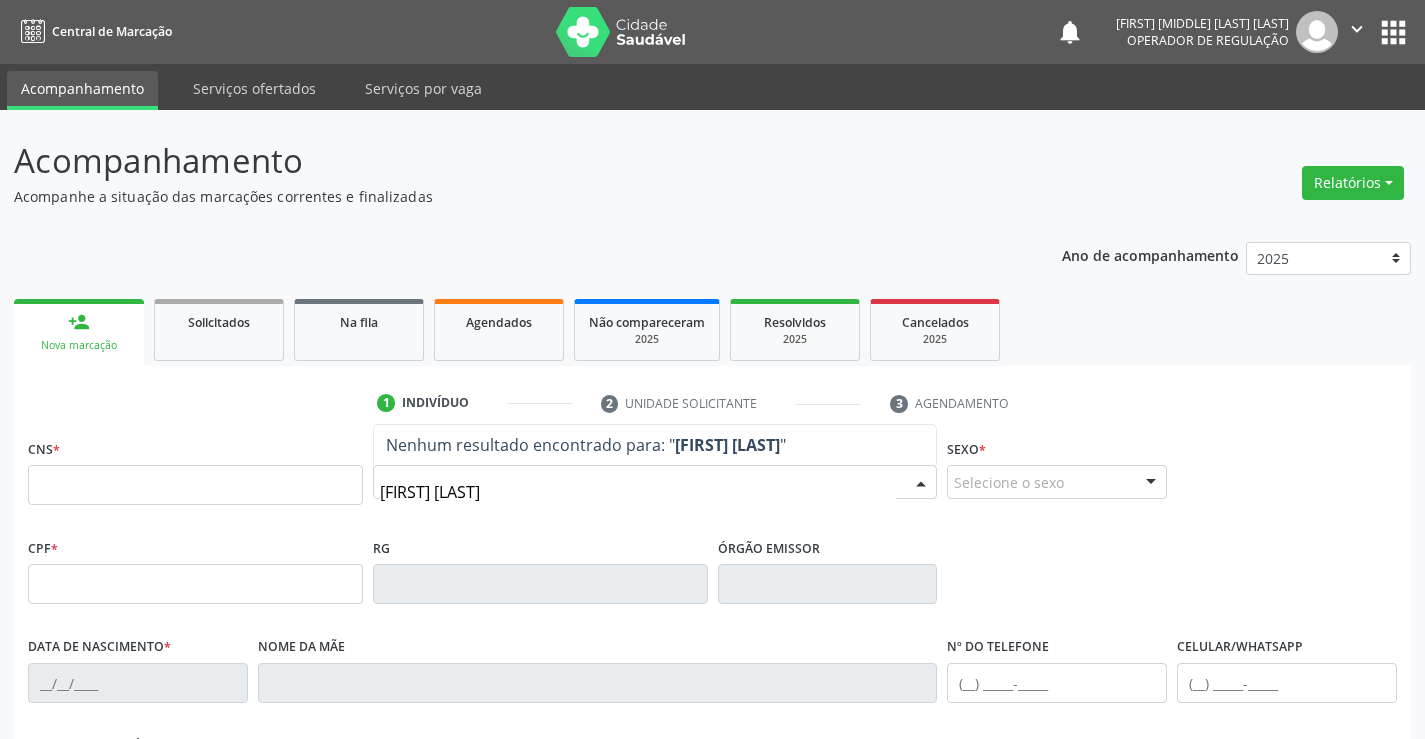 type on "[FIRST] [LAST] [LAST]" 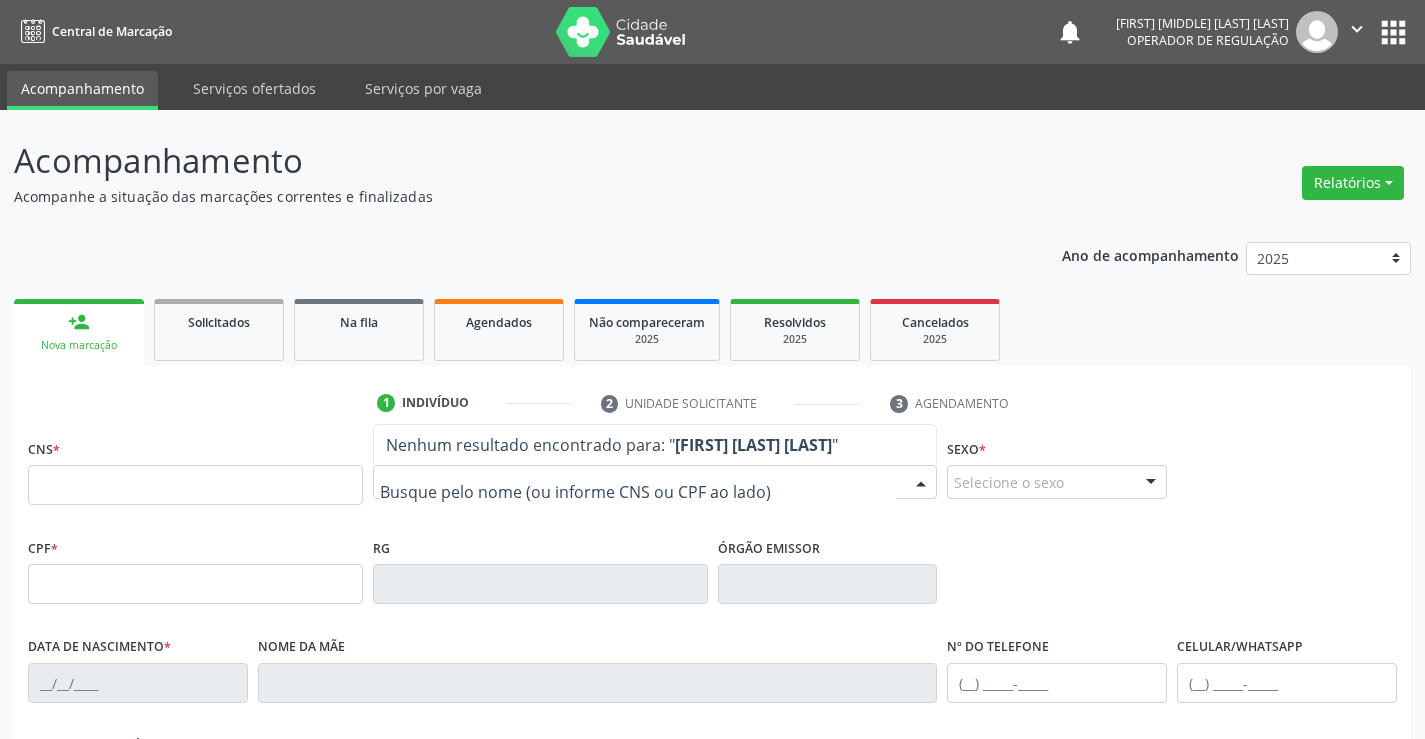 click on "RG" at bounding box center [540, 568] 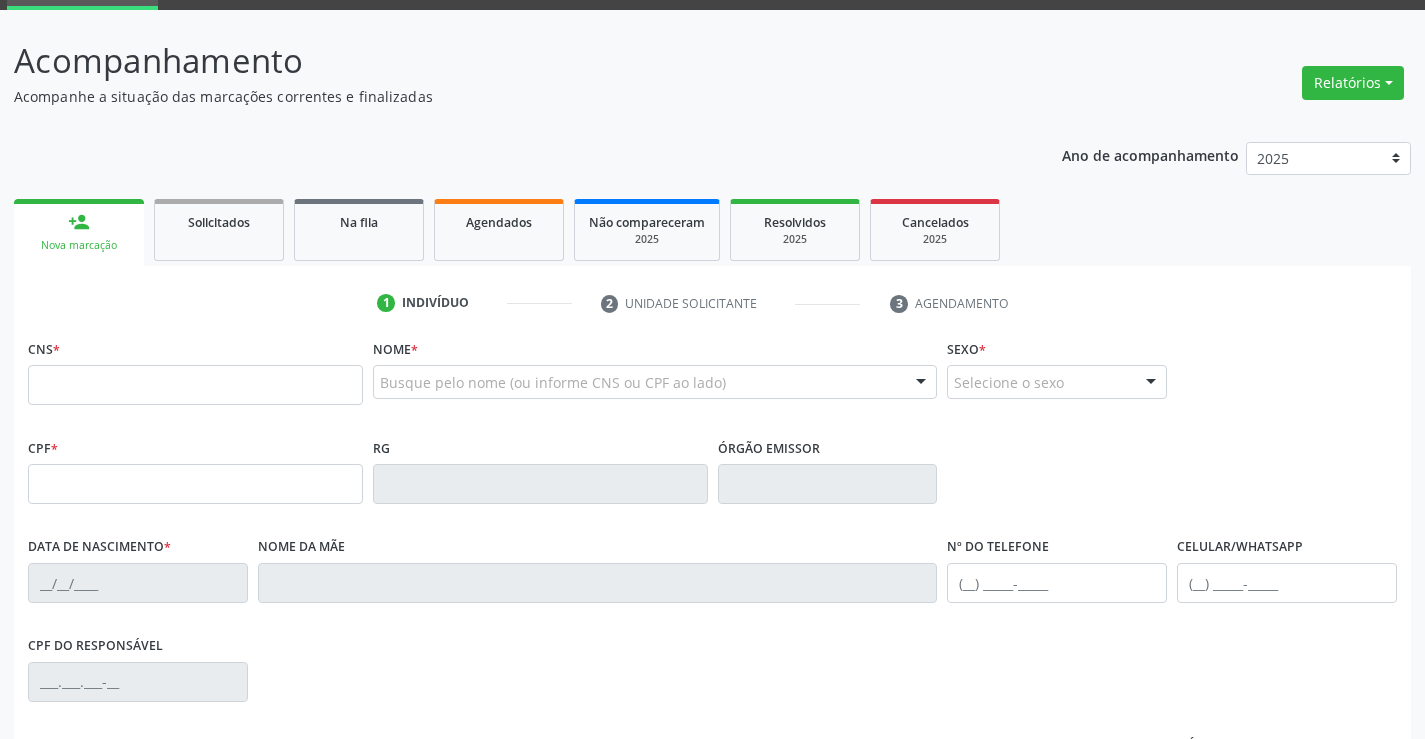scroll, scrollTop: 0, scrollLeft: 0, axis: both 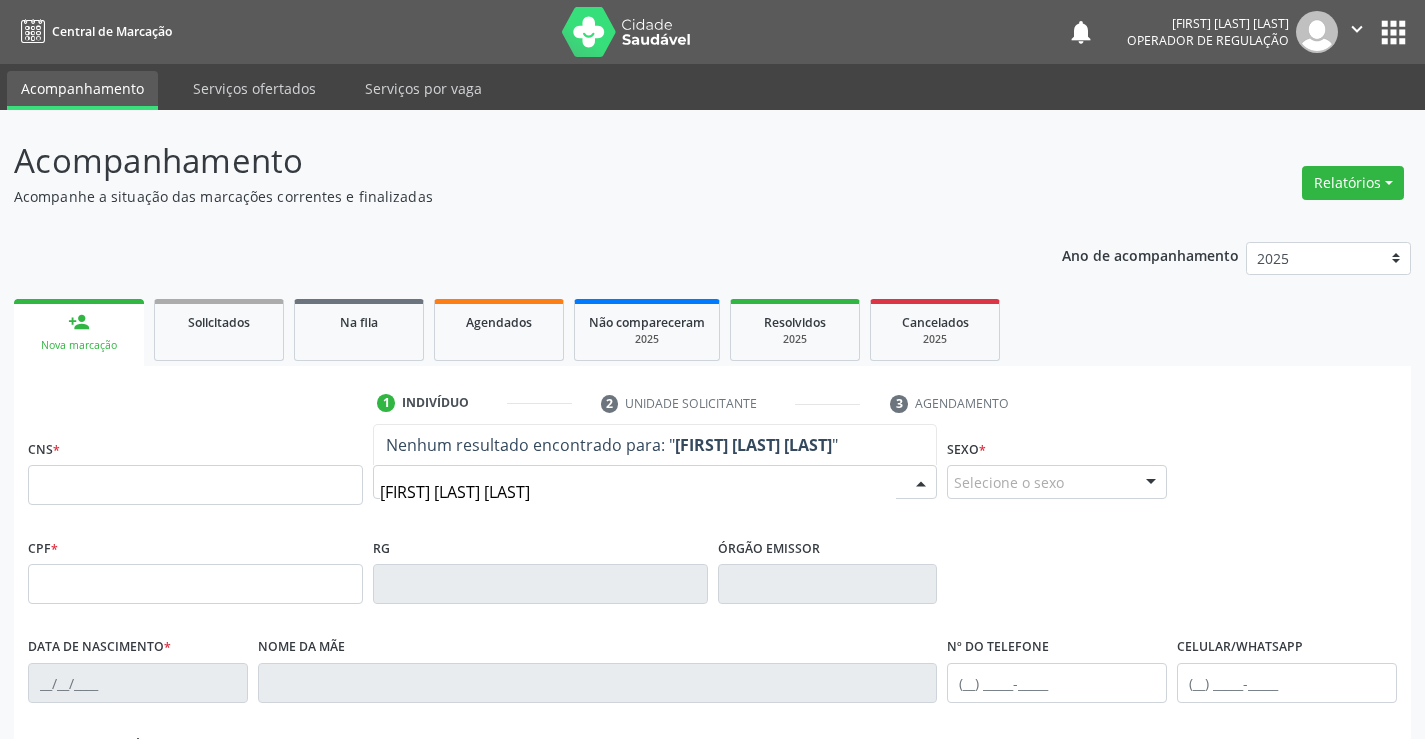 type on "[FIRST] [LAST] [LAST]" 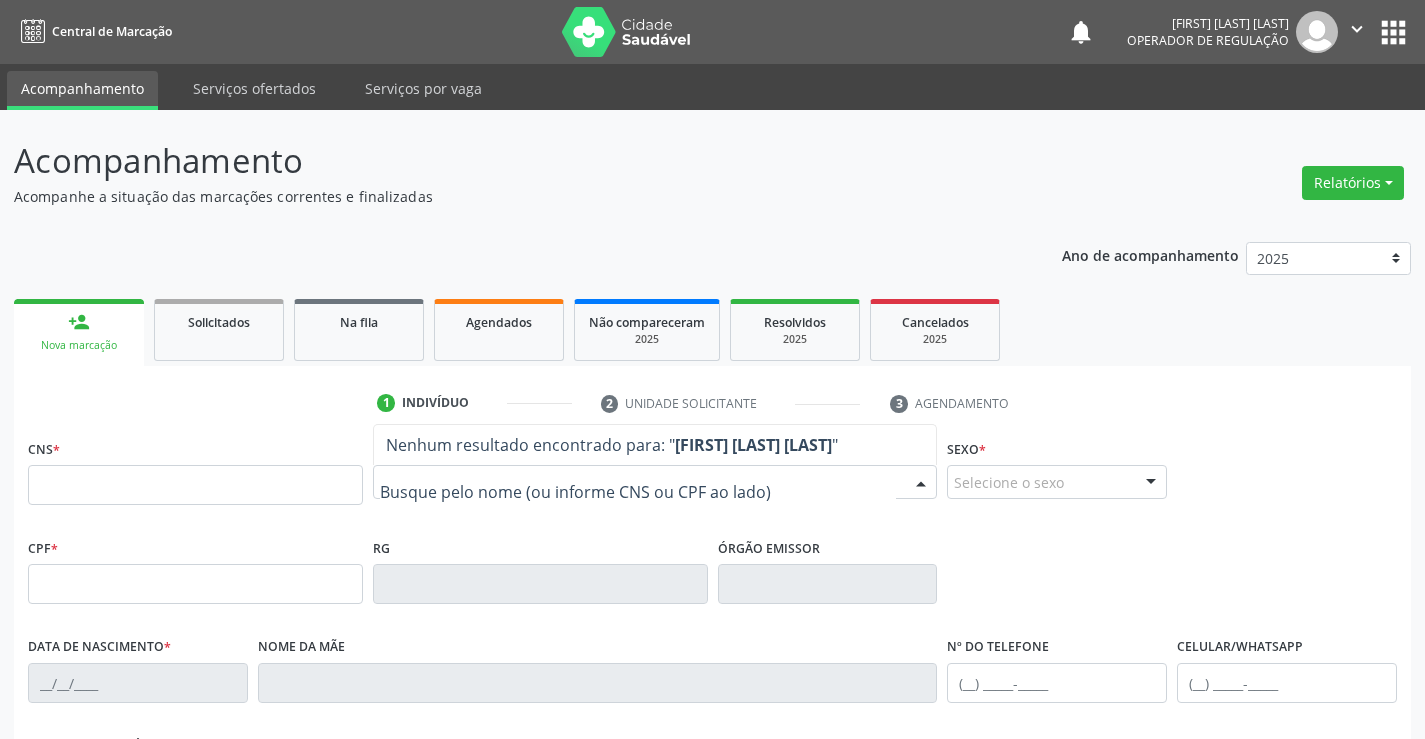 click on "RG" at bounding box center (540, 568) 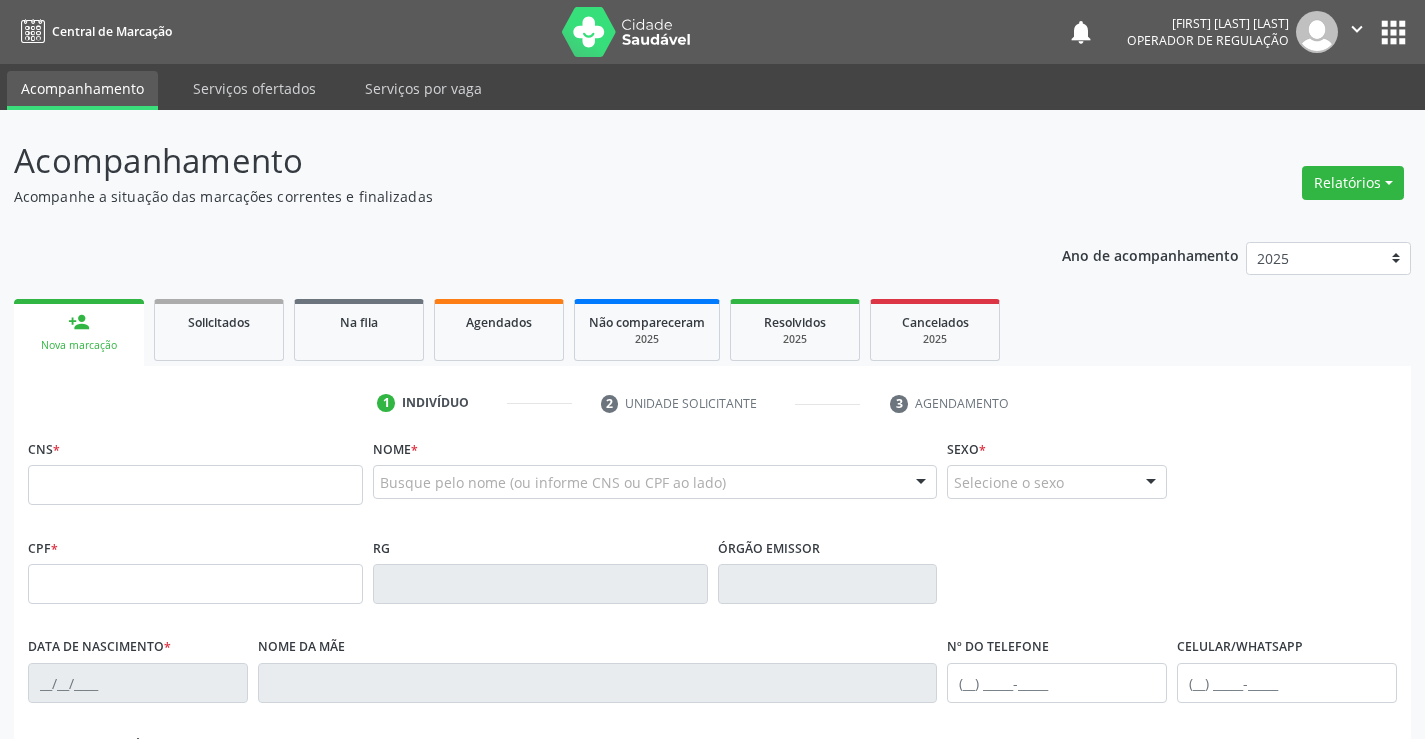click on "RG" at bounding box center [540, 568] 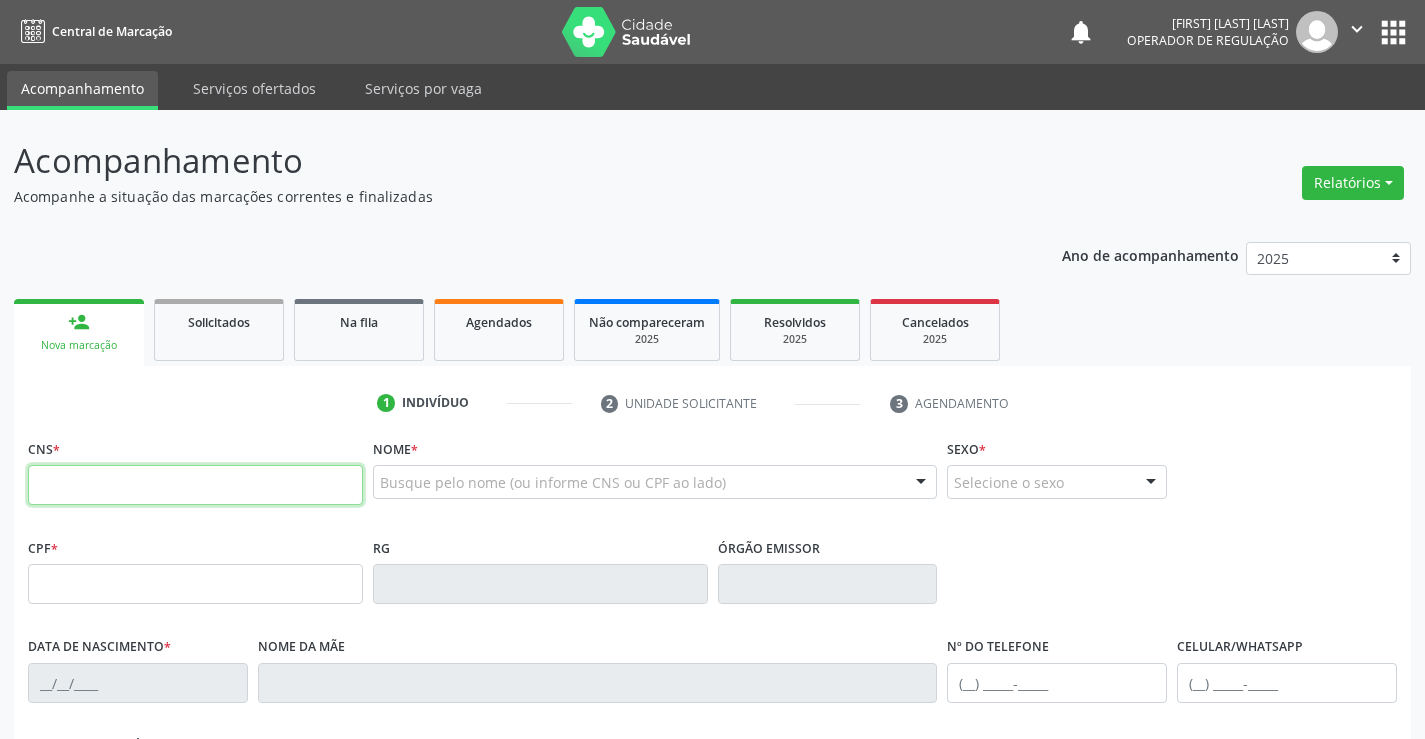 click at bounding box center (195, 485) 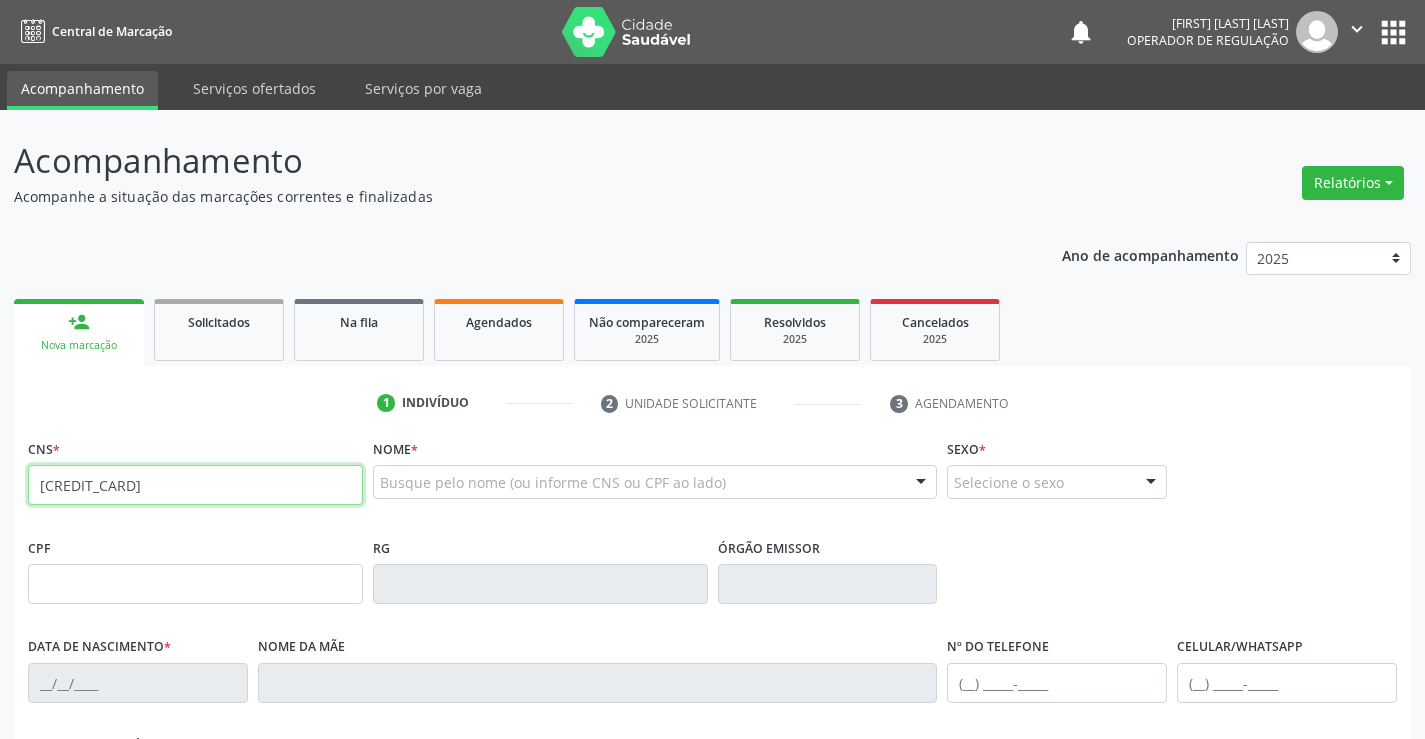 type on "[CREDIT_CARD]" 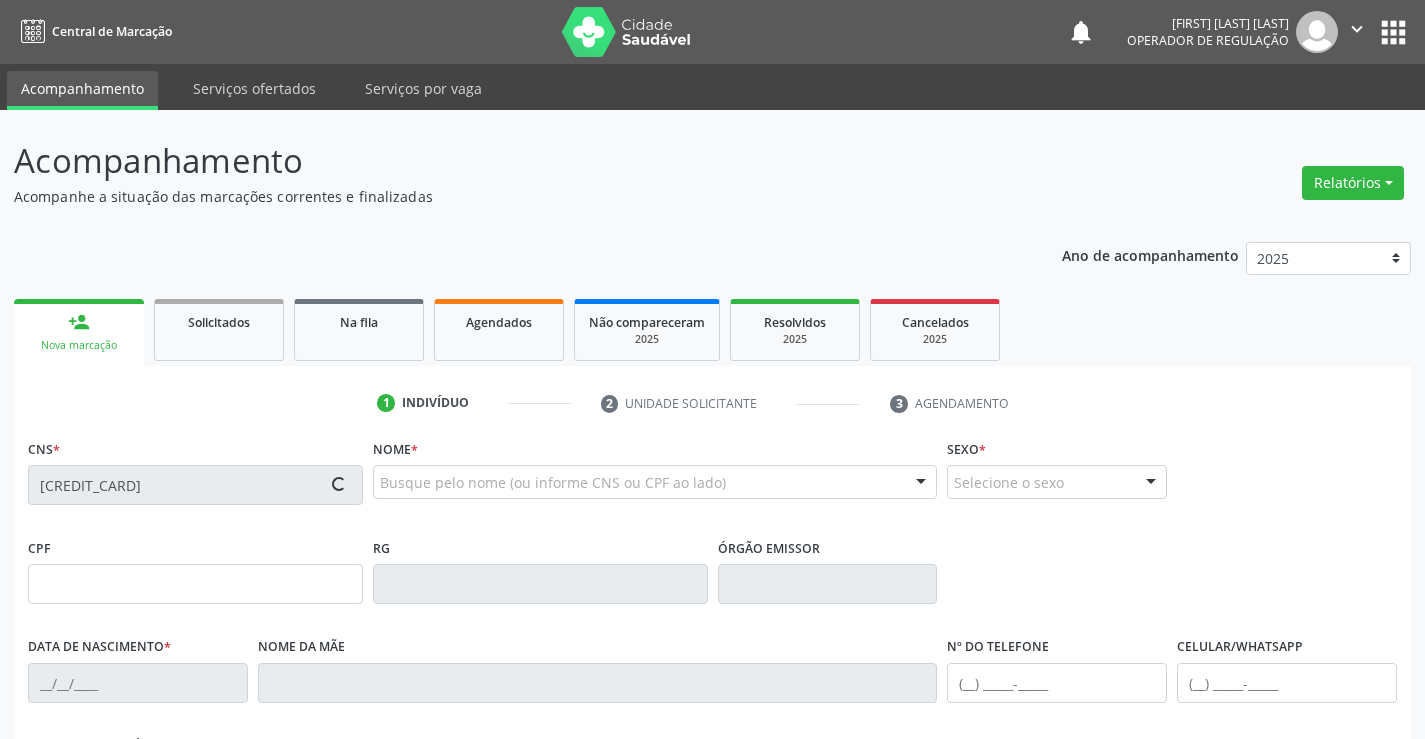 type on "[SSN]" 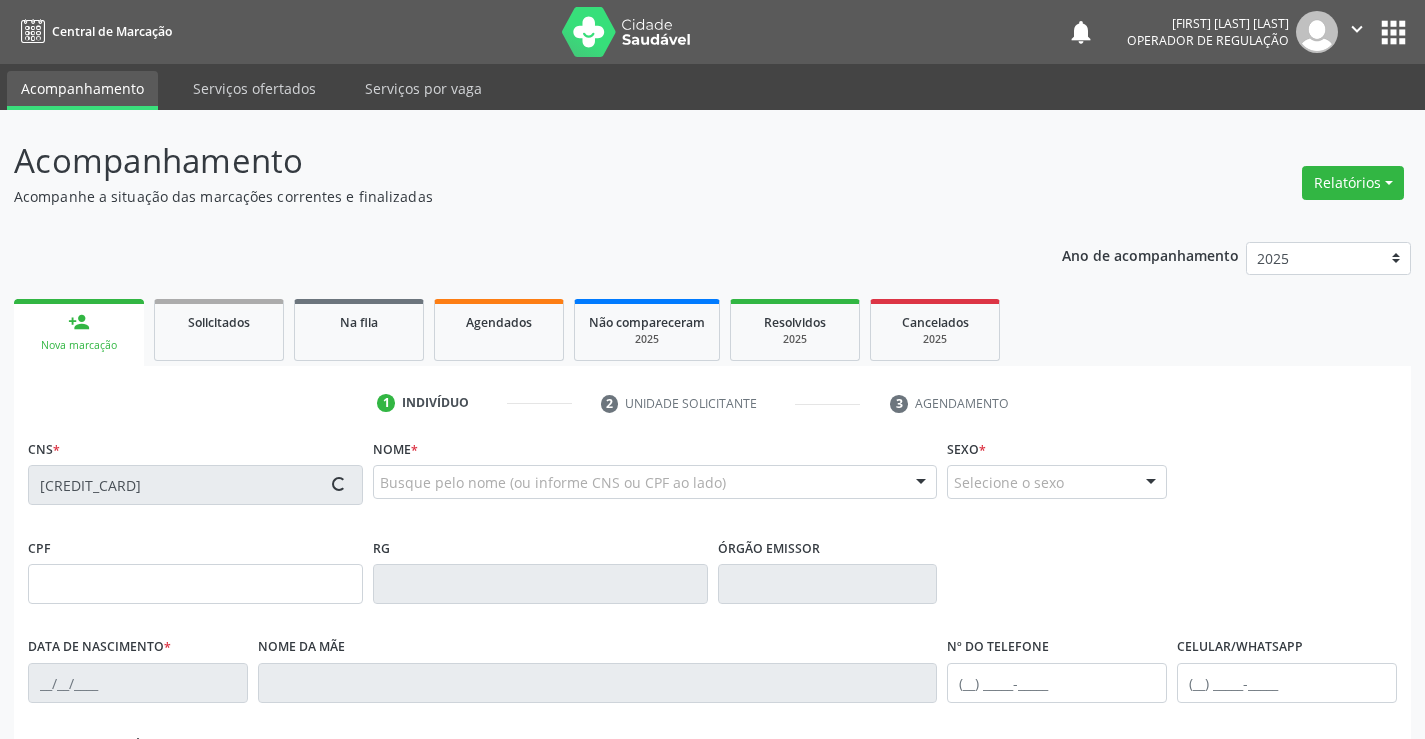 type on "[CREDIT_CARD]" 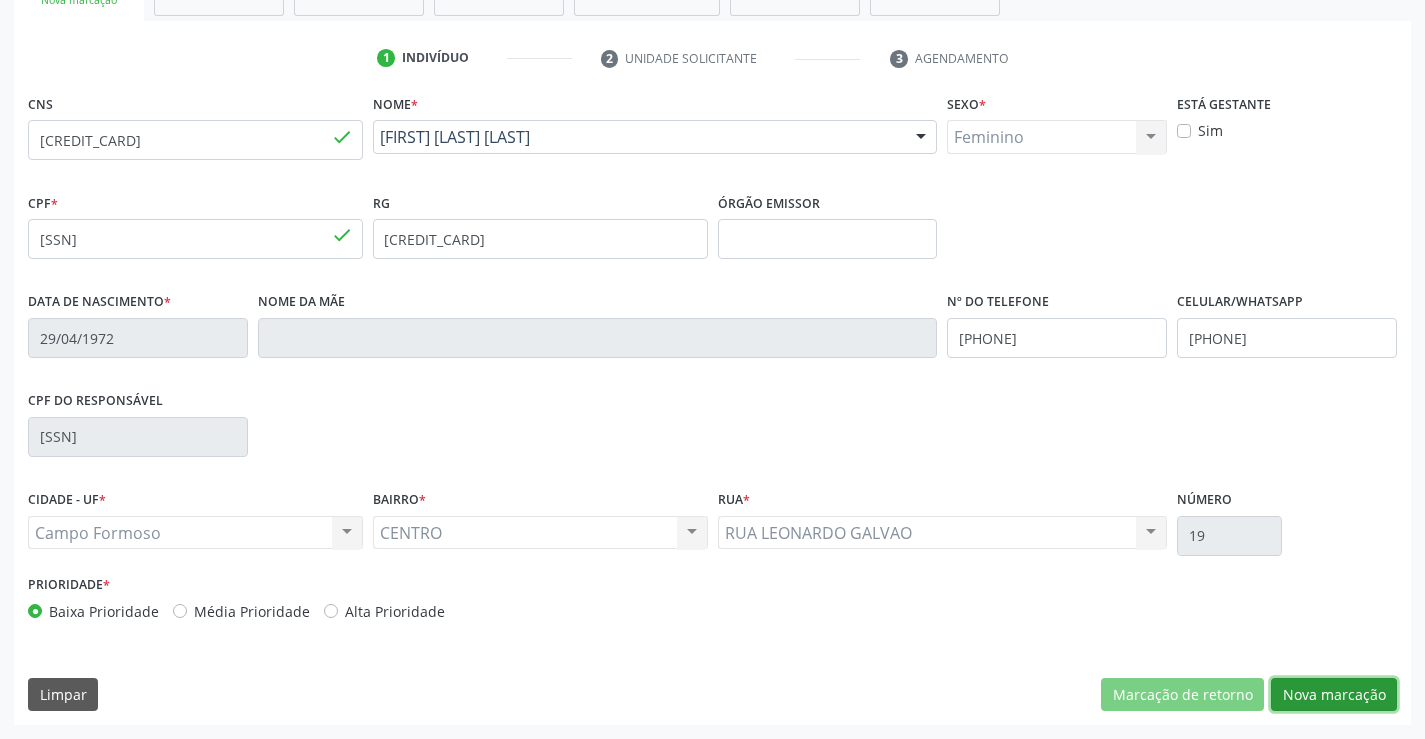 click on "Nova marcação" at bounding box center (1334, 695) 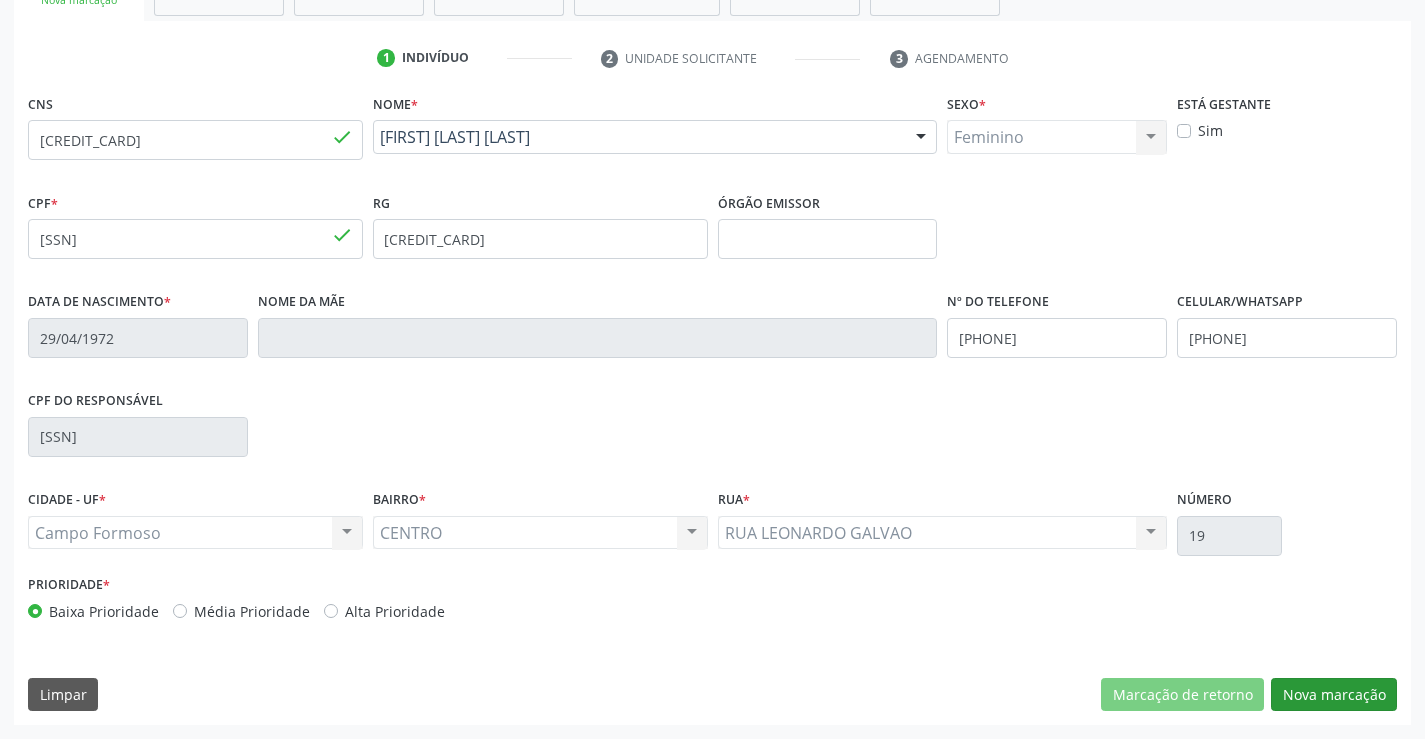 scroll, scrollTop: 167, scrollLeft: 0, axis: vertical 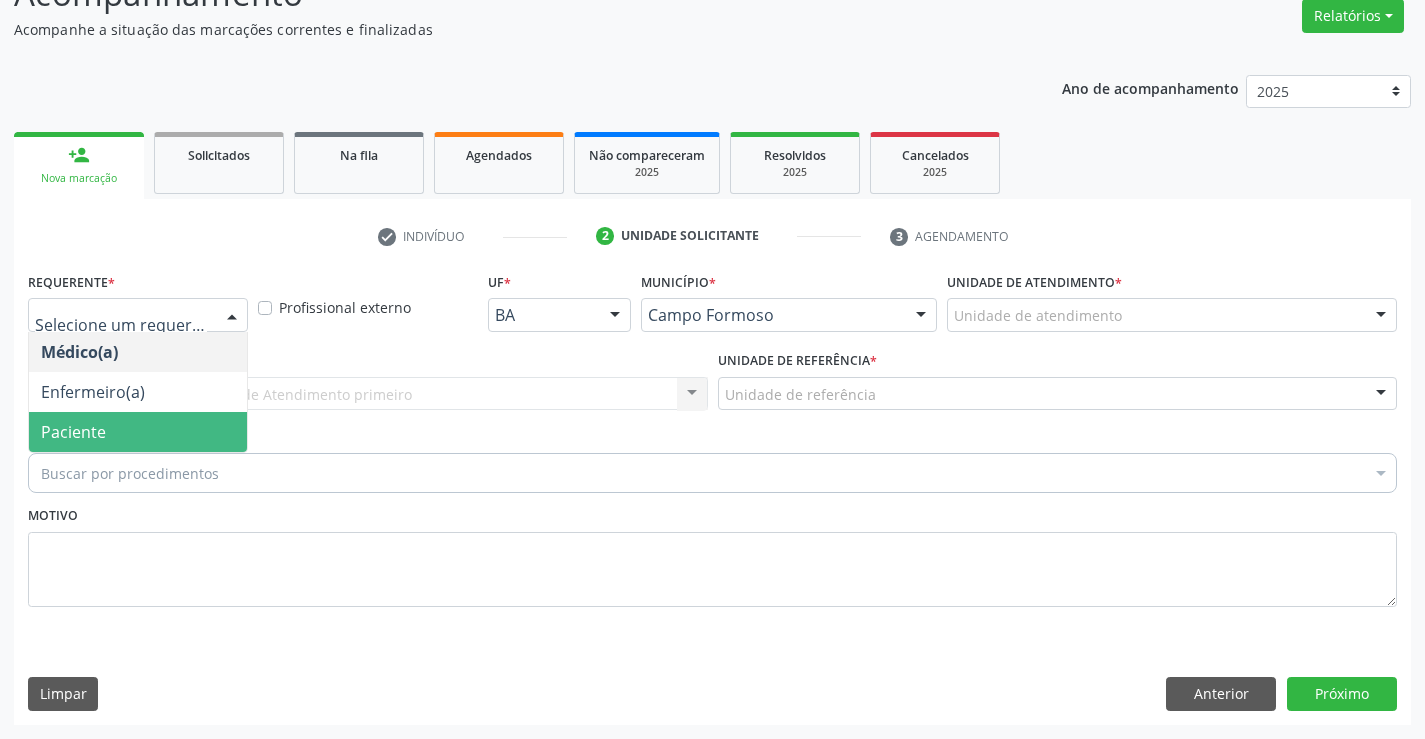 click on "Paciente" at bounding box center [138, 432] 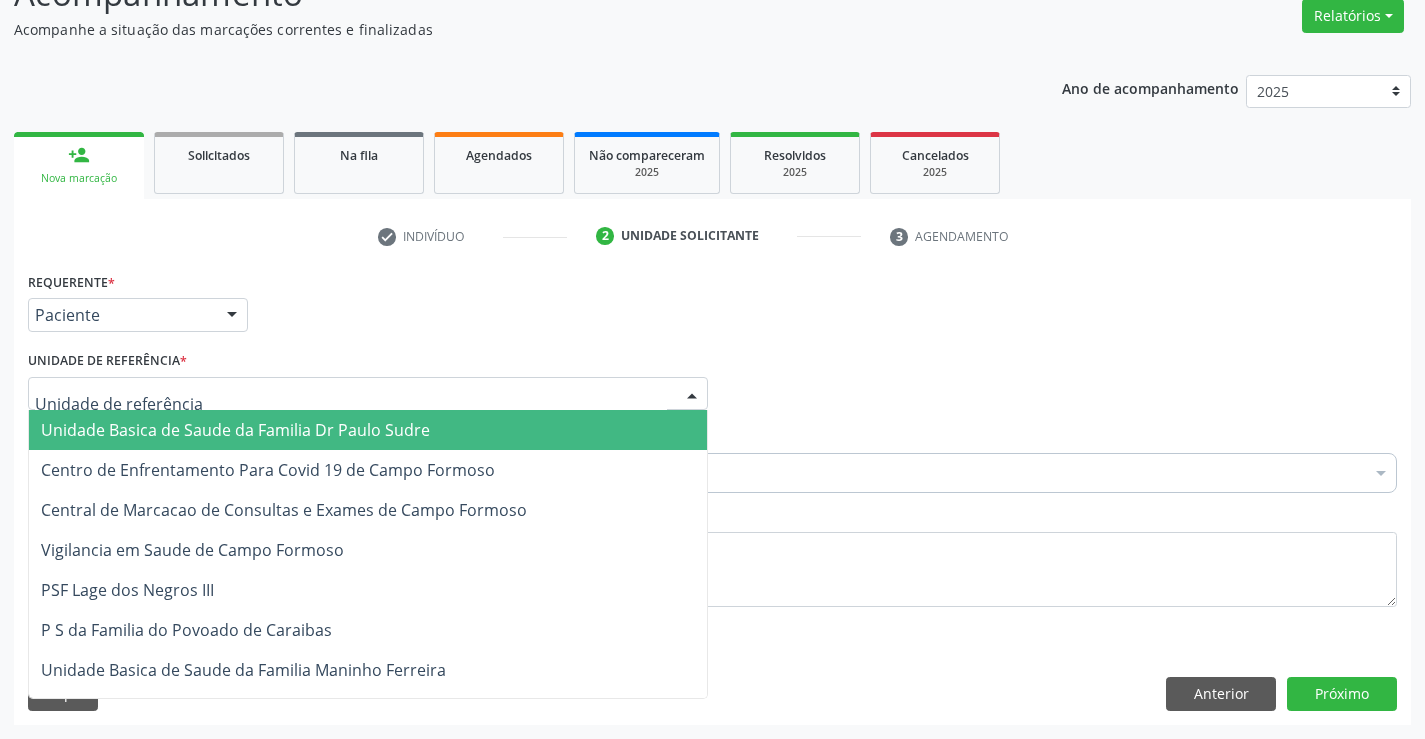 click on "Unidade Basica de Saude da Familia Dr Paulo Sudre" at bounding box center [235, 430] 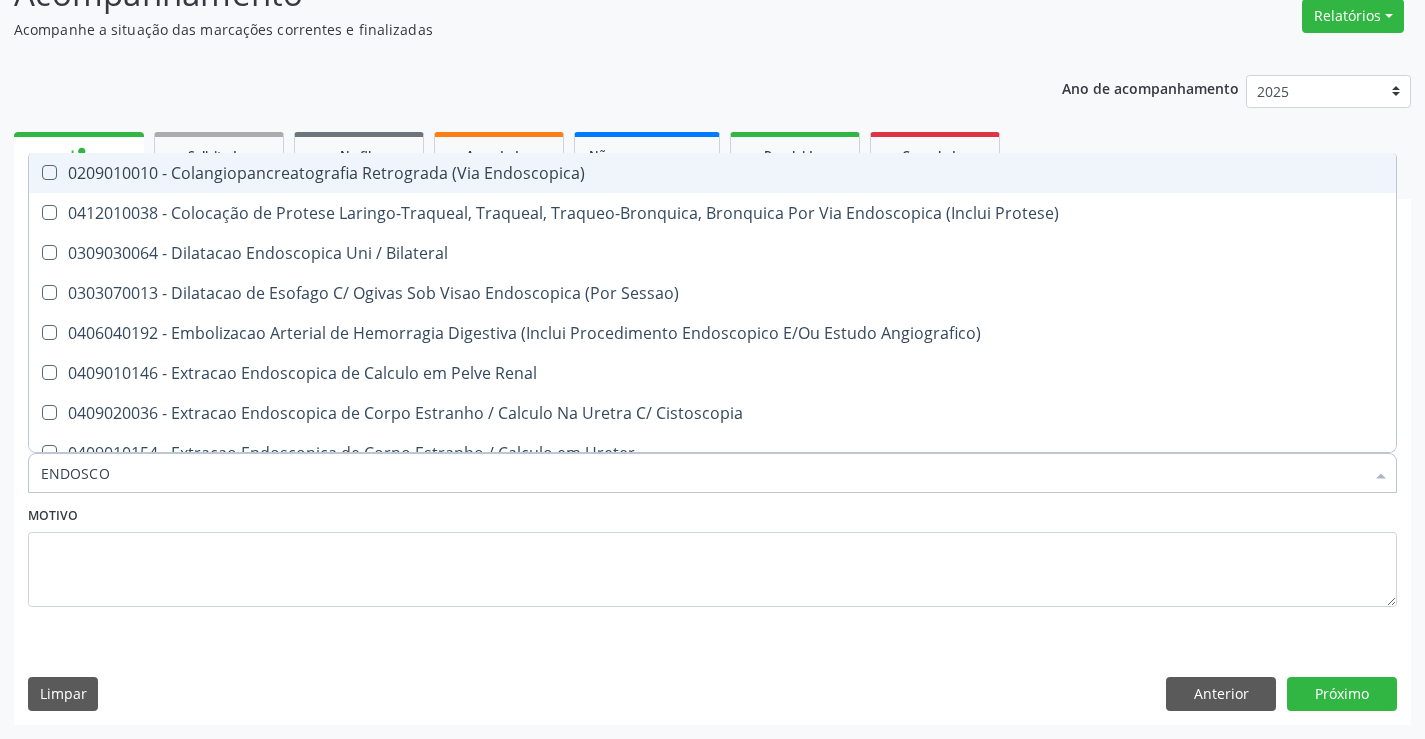 type on "ENDOSCOP" 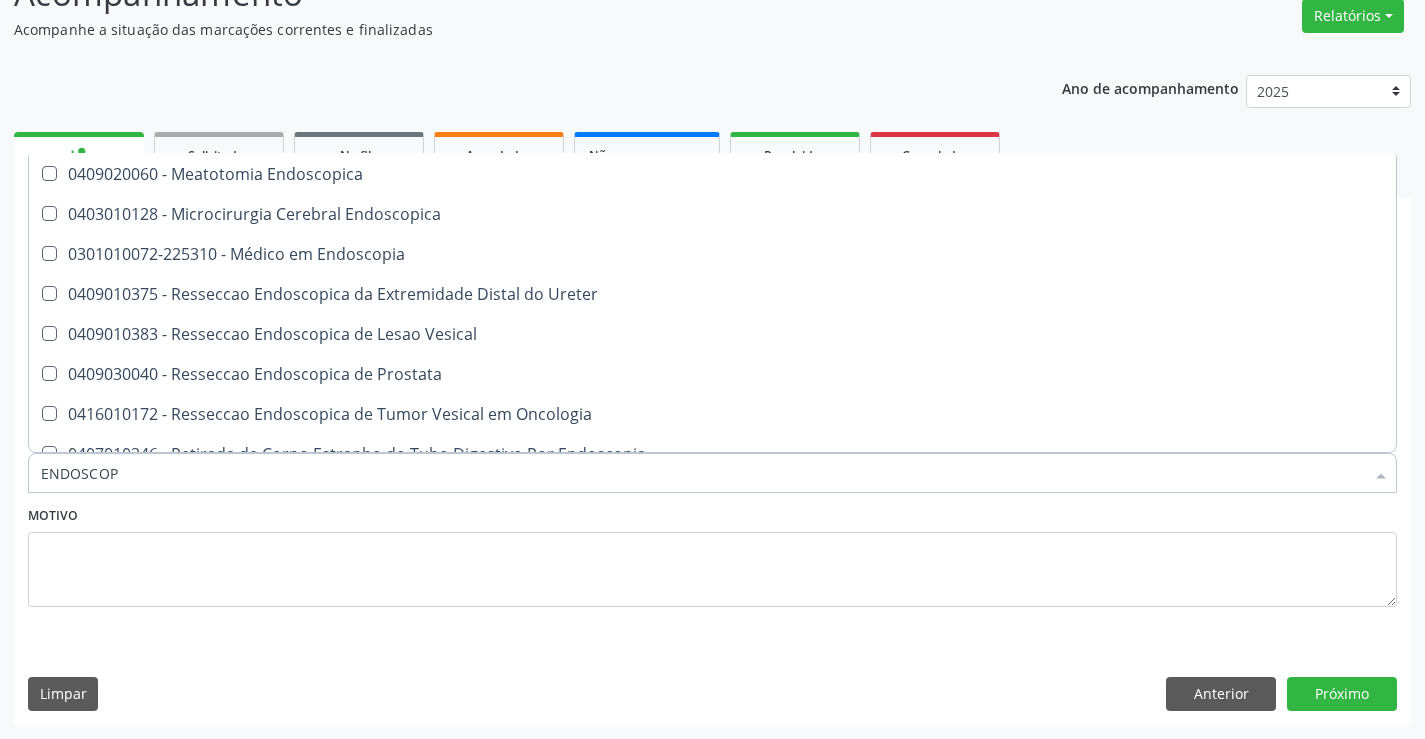 scroll, scrollTop: 400, scrollLeft: 0, axis: vertical 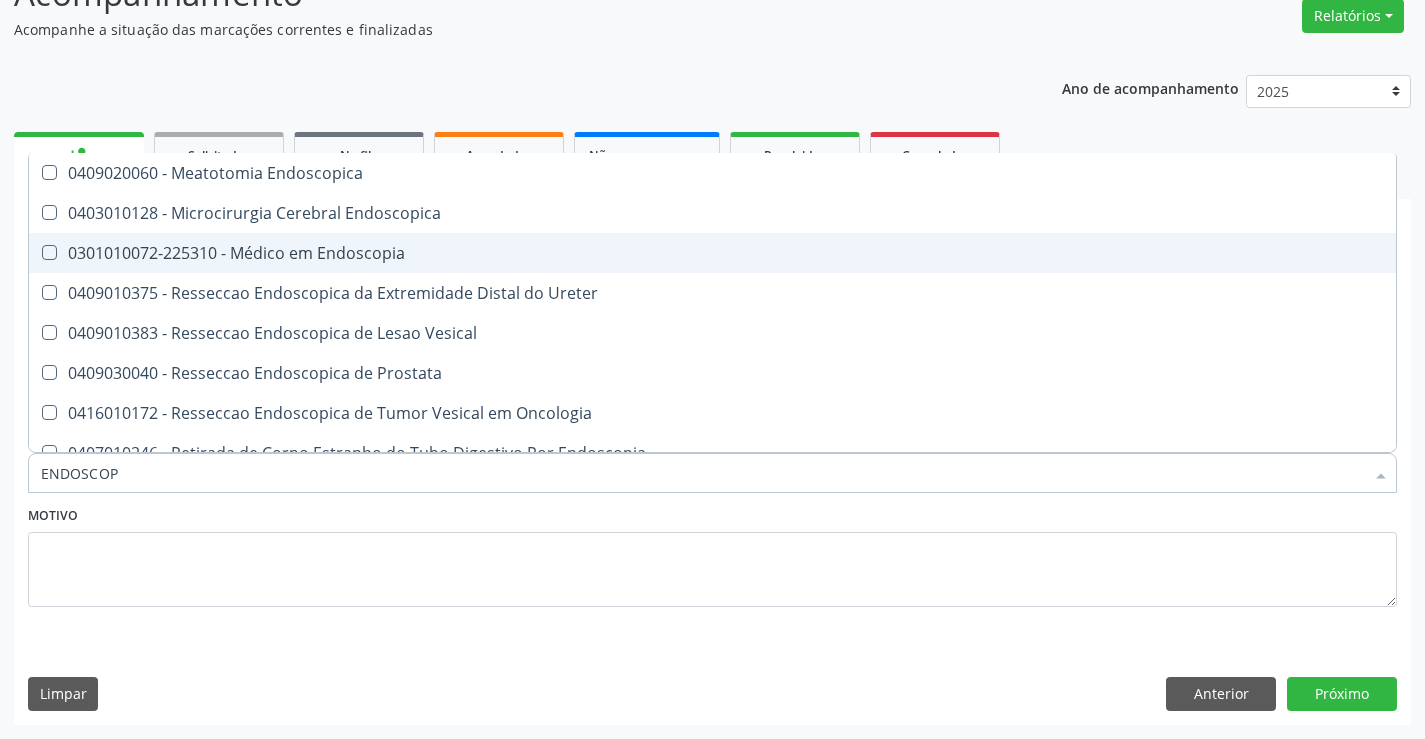 click on "0301010072-225310 - Médico em Endoscopia" at bounding box center (712, 253) 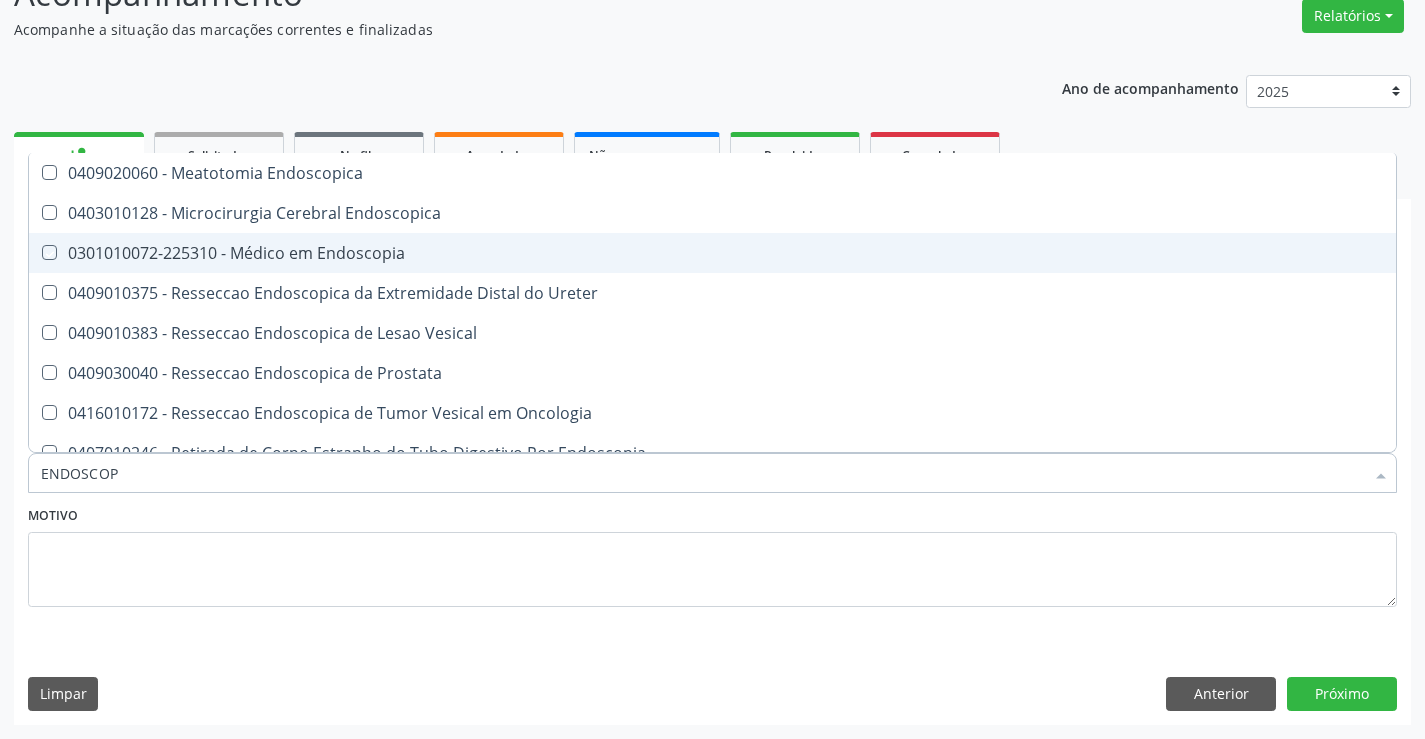 checkbox on "true" 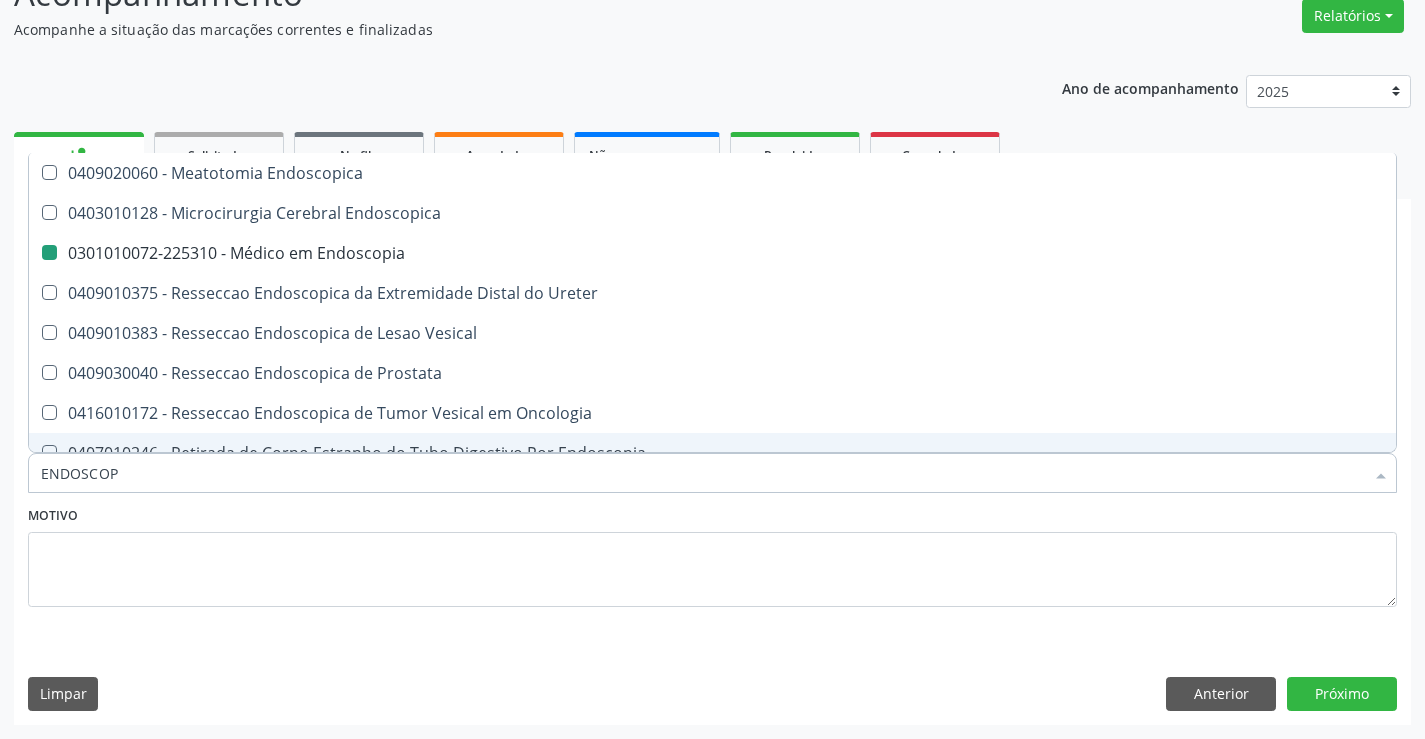 click on "Motivo" at bounding box center [712, 554] 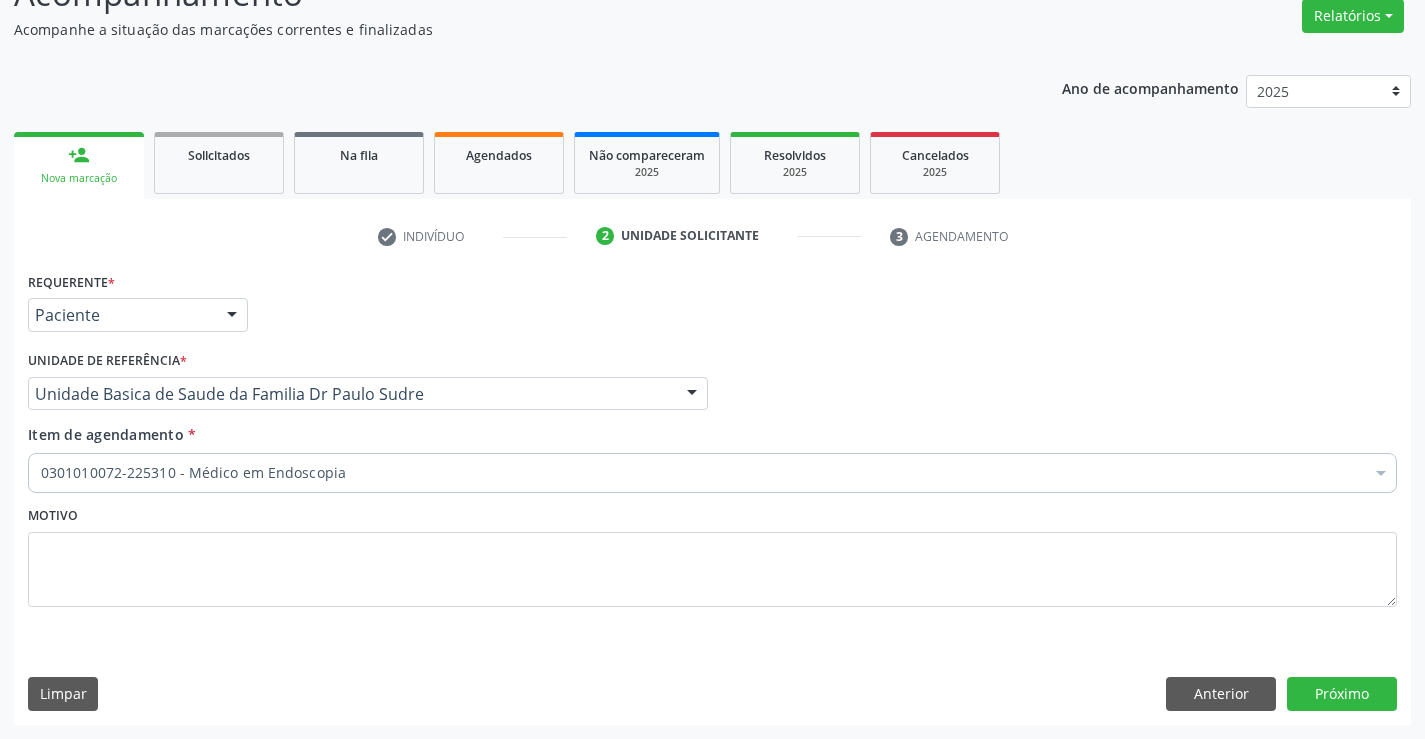scroll, scrollTop: 0, scrollLeft: 0, axis: both 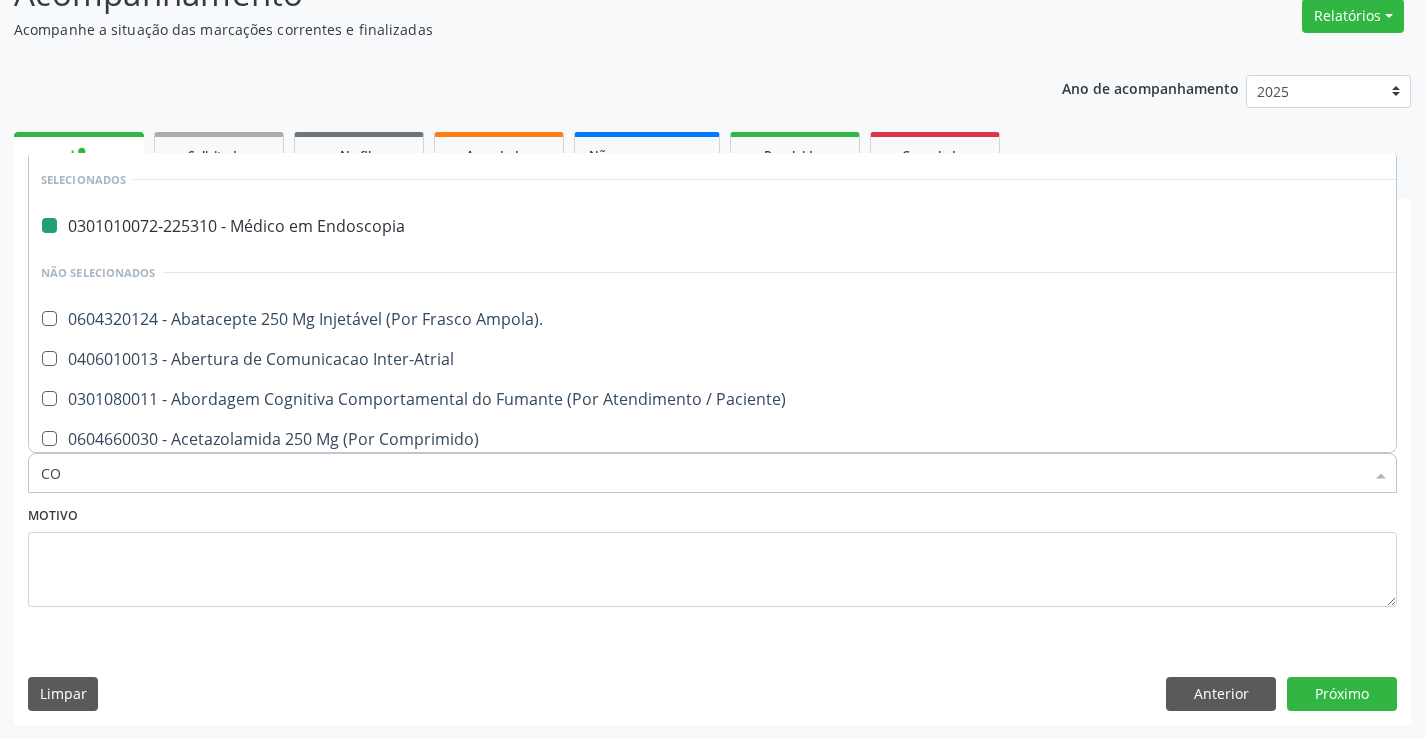 type on "COL" 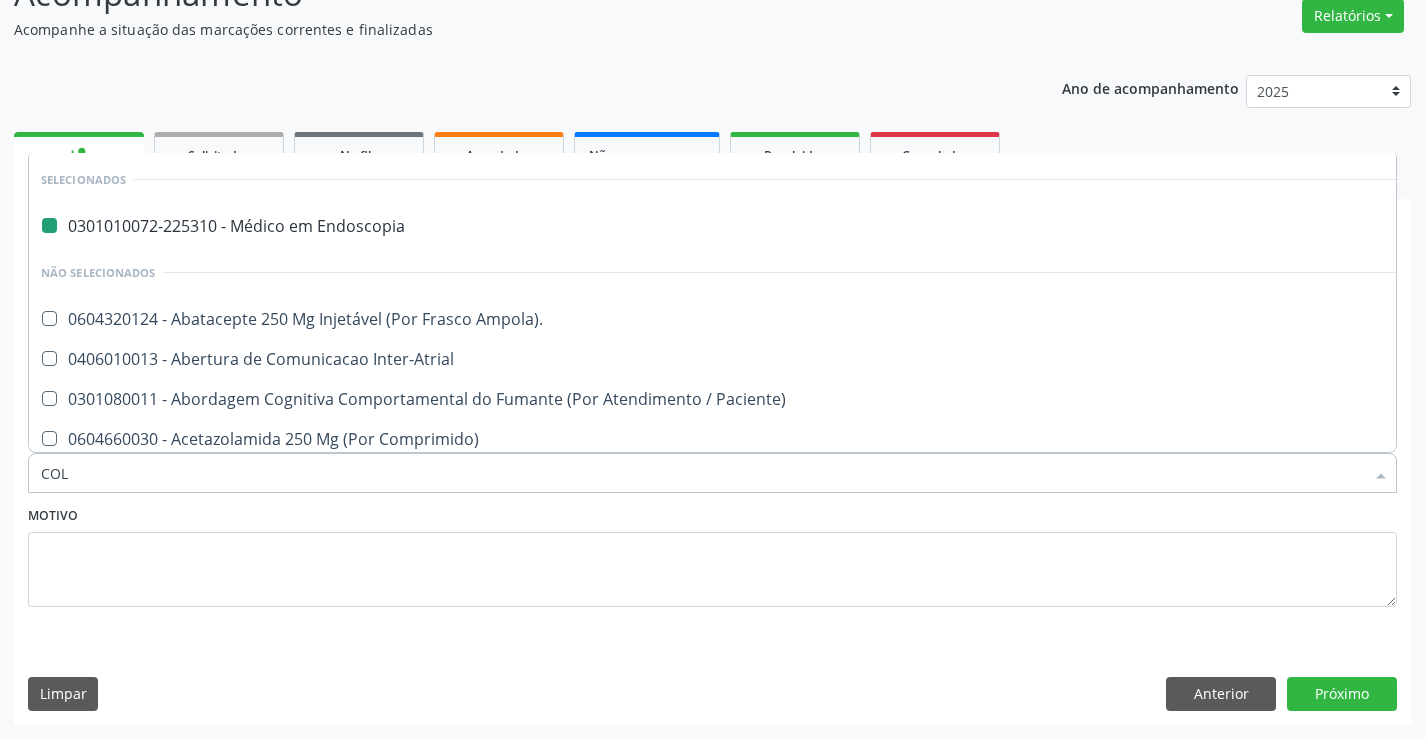 checkbox on "false" 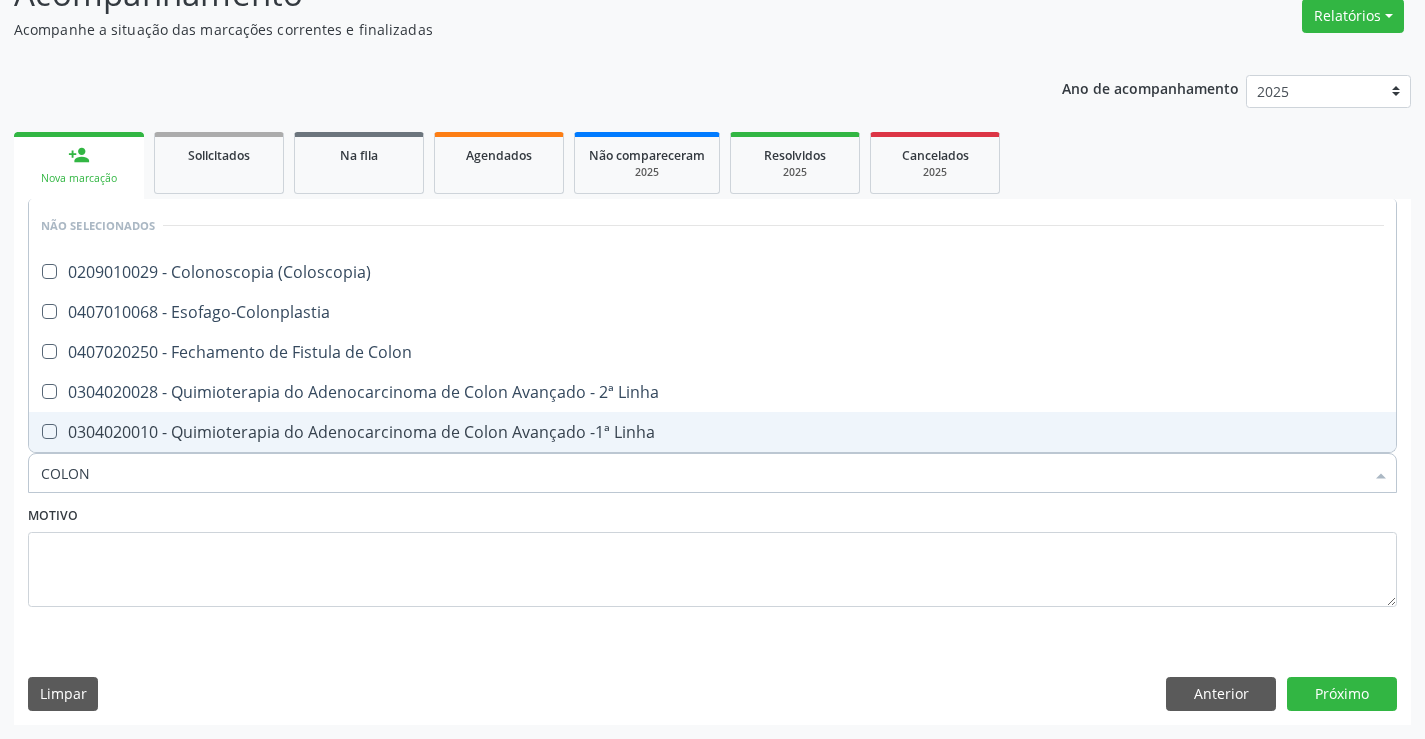 type on "COLONO" 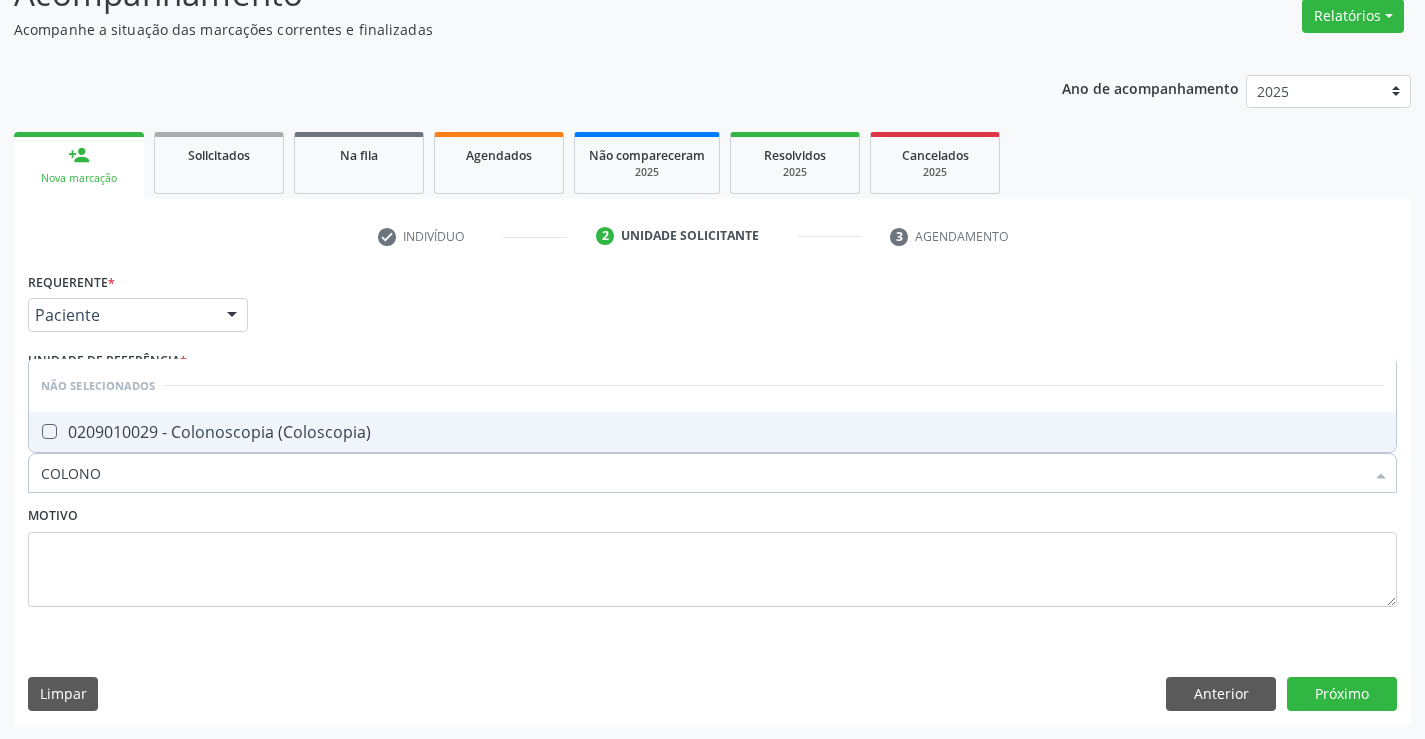 click on "0209010029 - Colonoscopia (Coloscopia)" at bounding box center (712, 432) 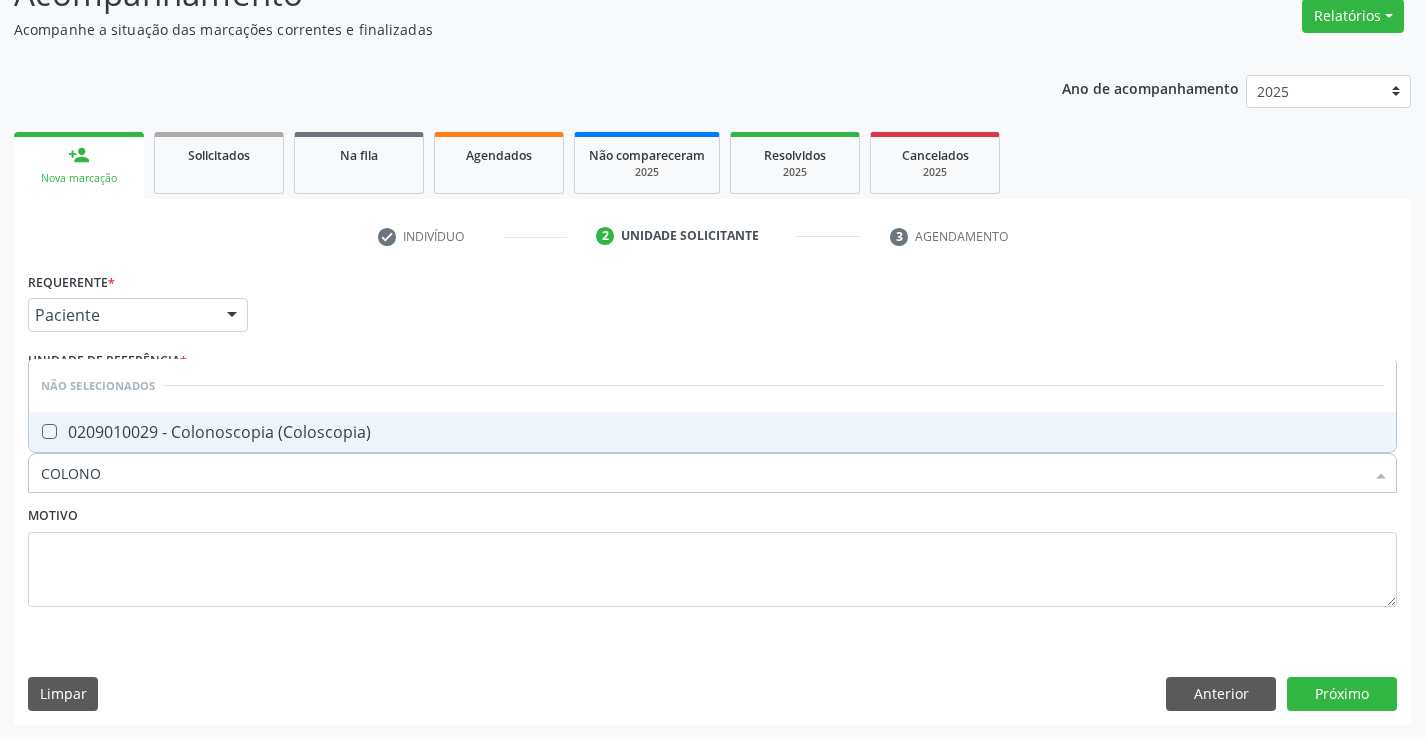 checkbox on "true" 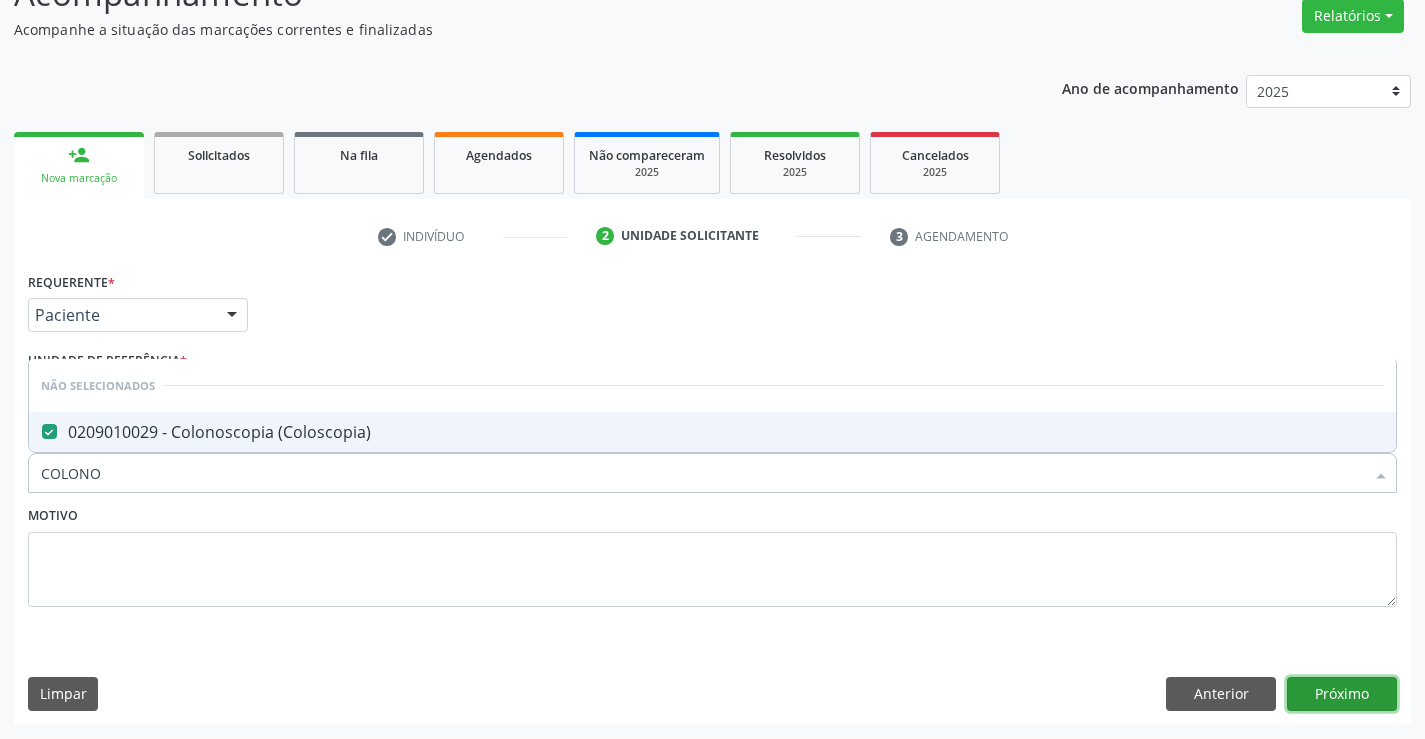 click on "Próximo" at bounding box center [1342, 694] 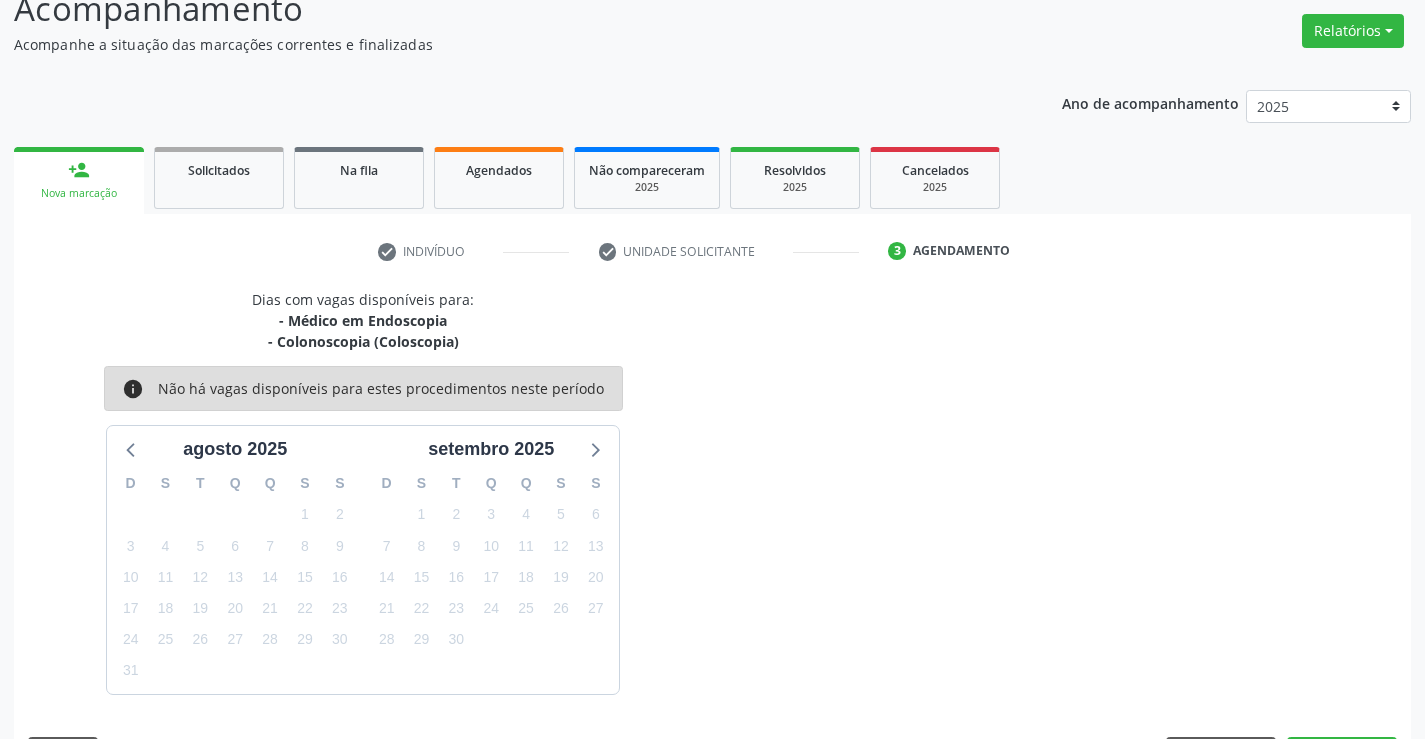 scroll, scrollTop: 167, scrollLeft: 0, axis: vertical 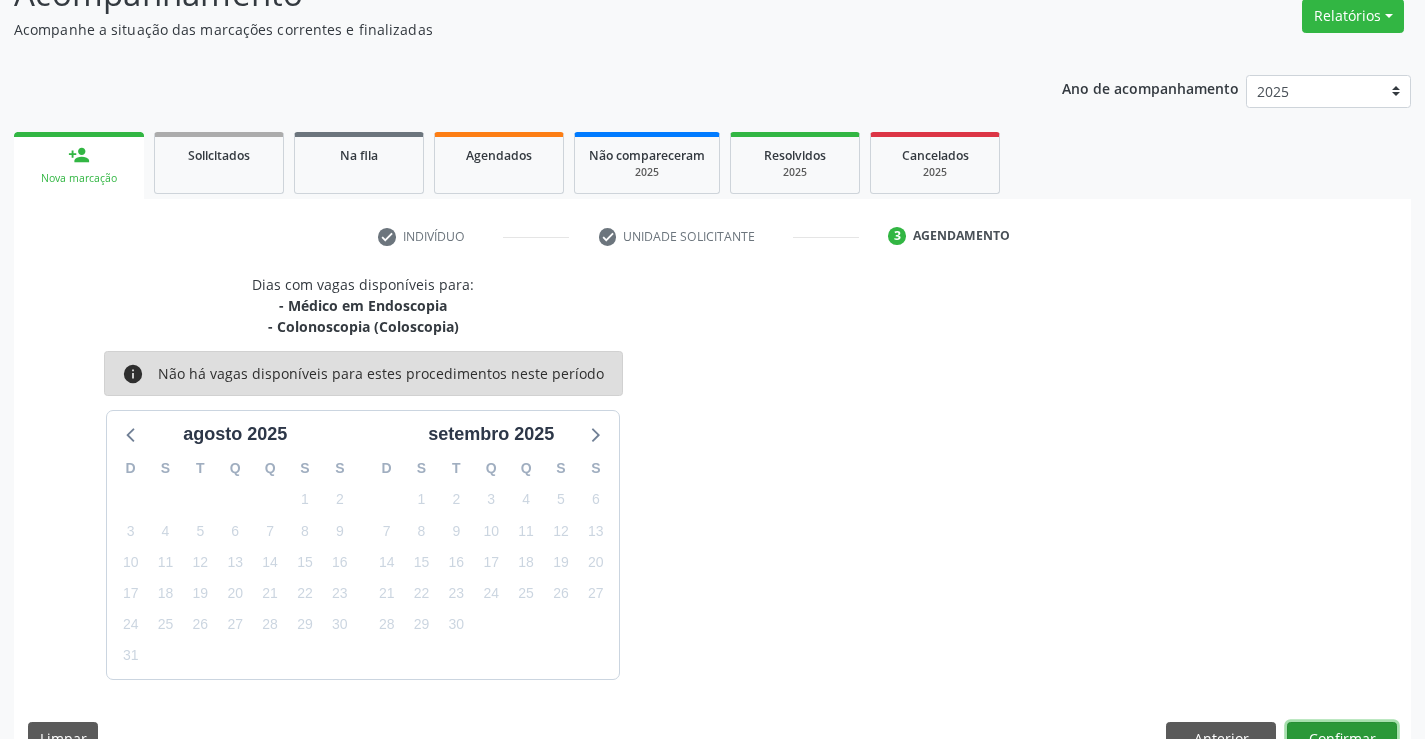 click on "Confirmar" at bounding box center [1342, 739] 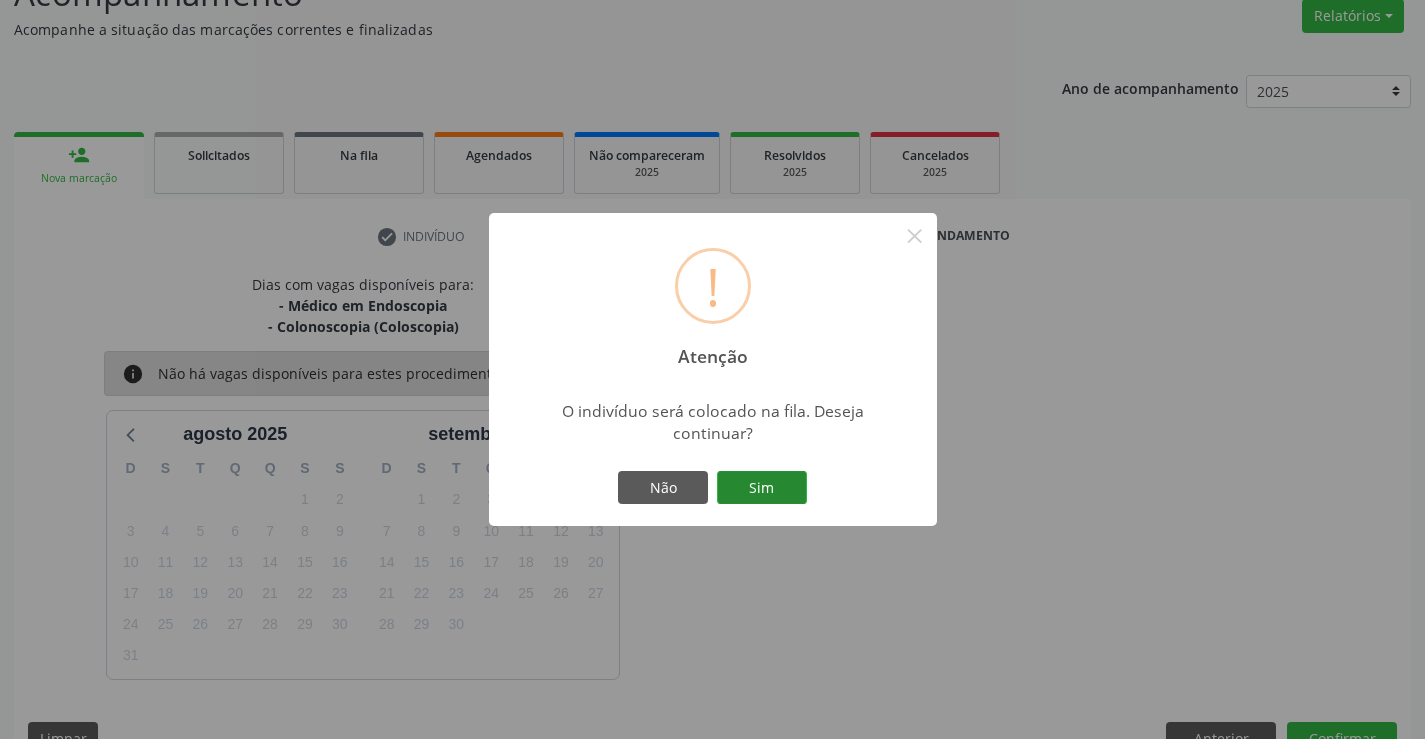 click on "Sim" at bounding box center (762, 488) 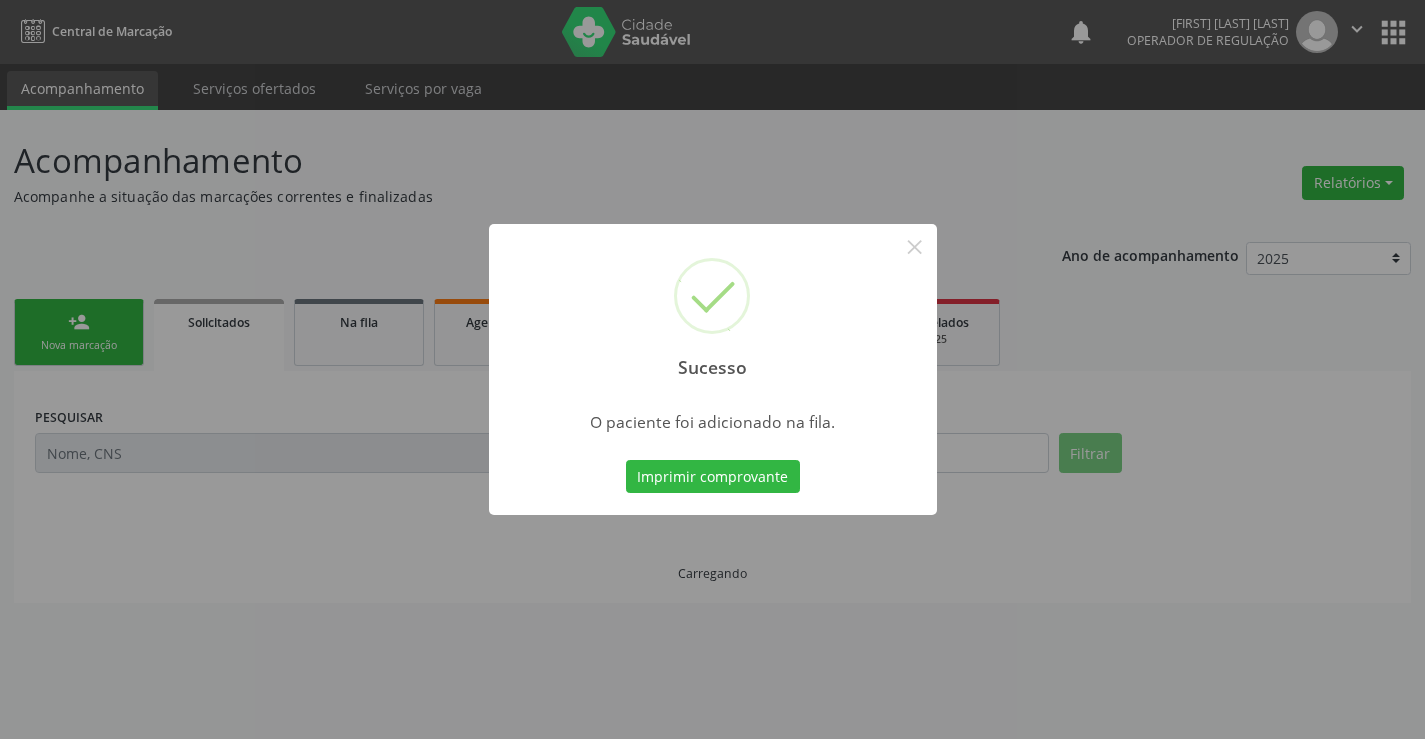 scroll, scrollTop: 0, scrollLeft: 0, axis: both 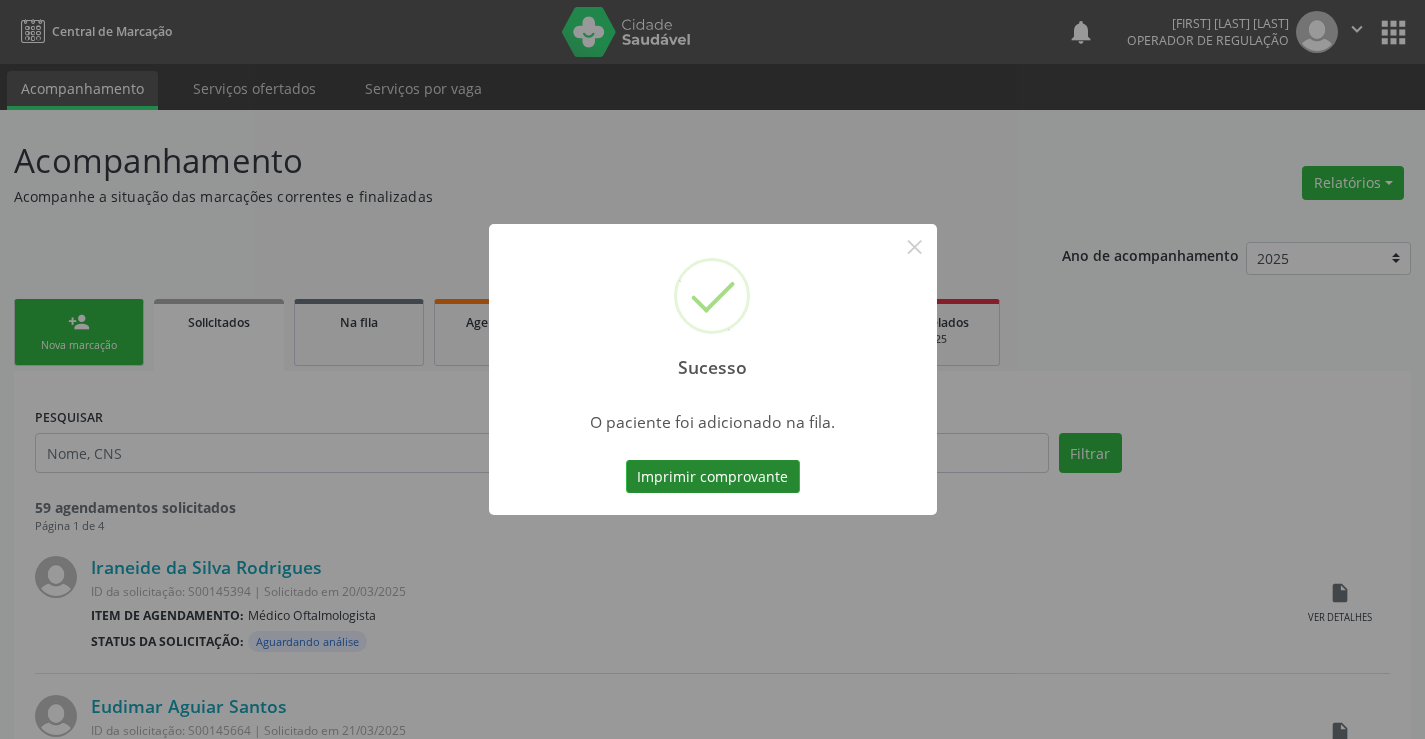 click on "Imprimir comprovante" at bounding box center [713, 477] 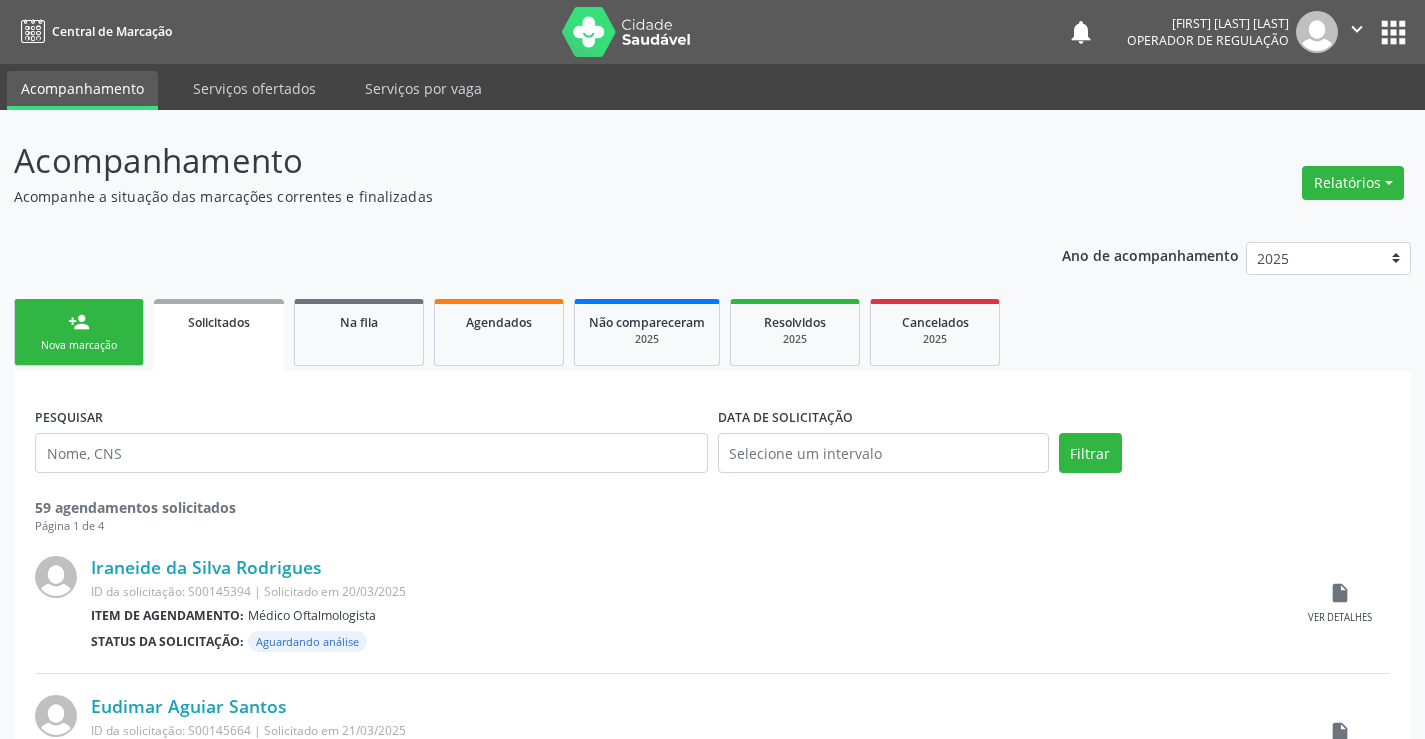 click on "person_add
Nova marcação" at bounding box center [79, 332] 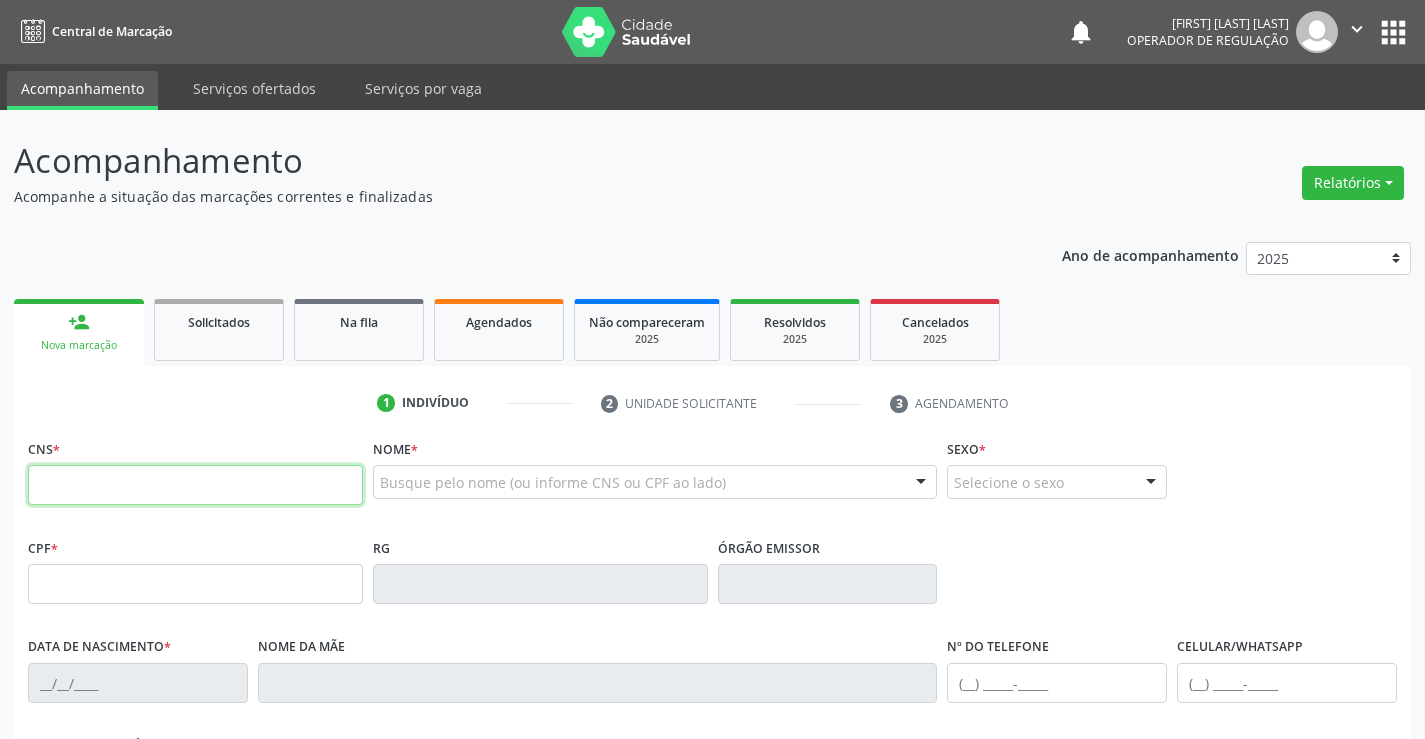 click at bounding box center (195, 485) 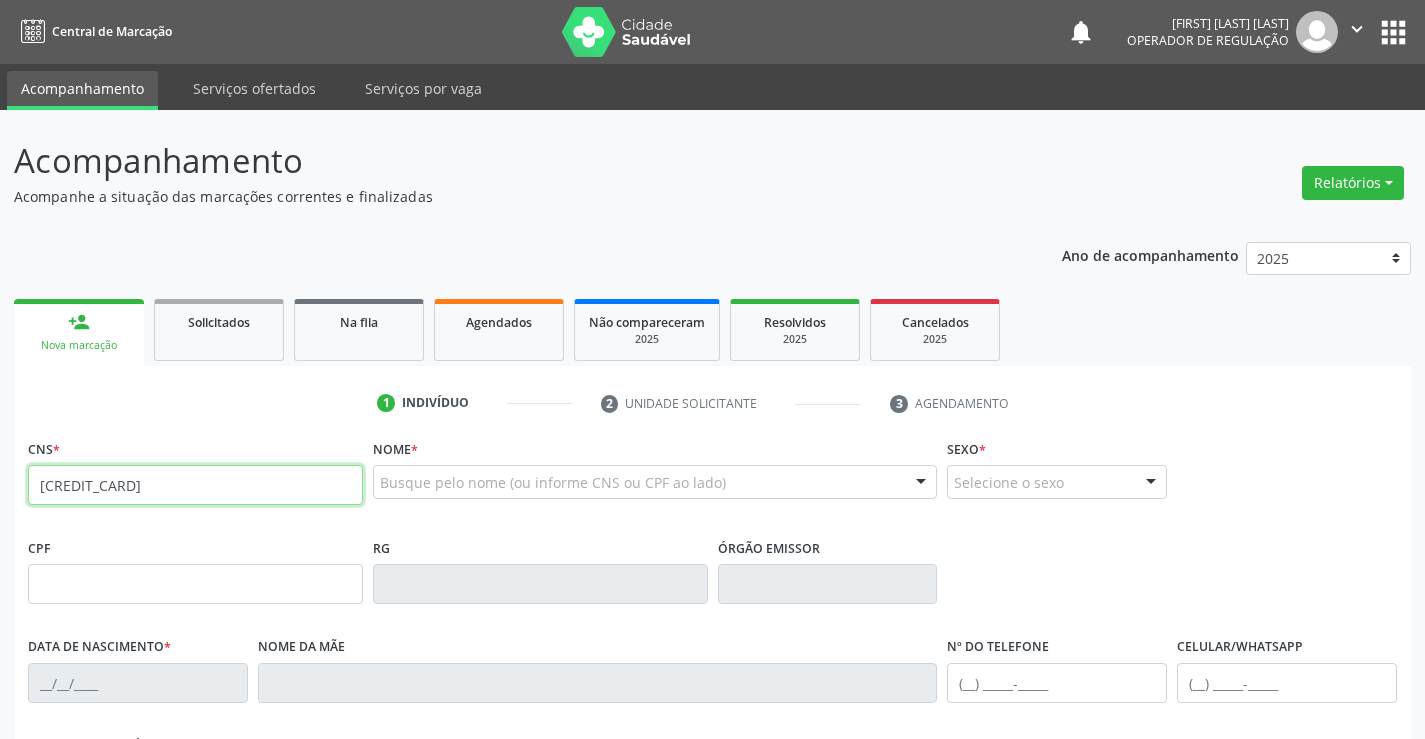 type on "[CREDIT_CARD]" 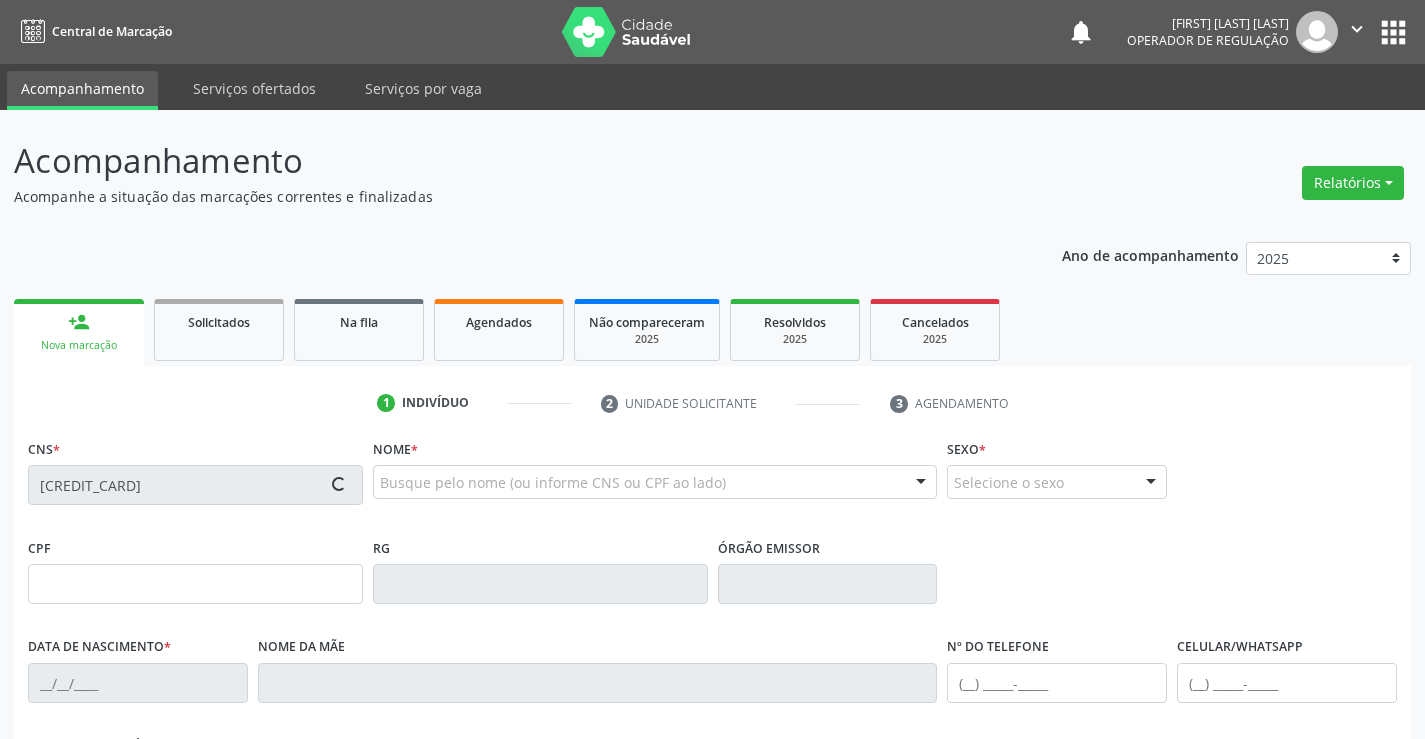 type on "[CREDIT_CARD]" 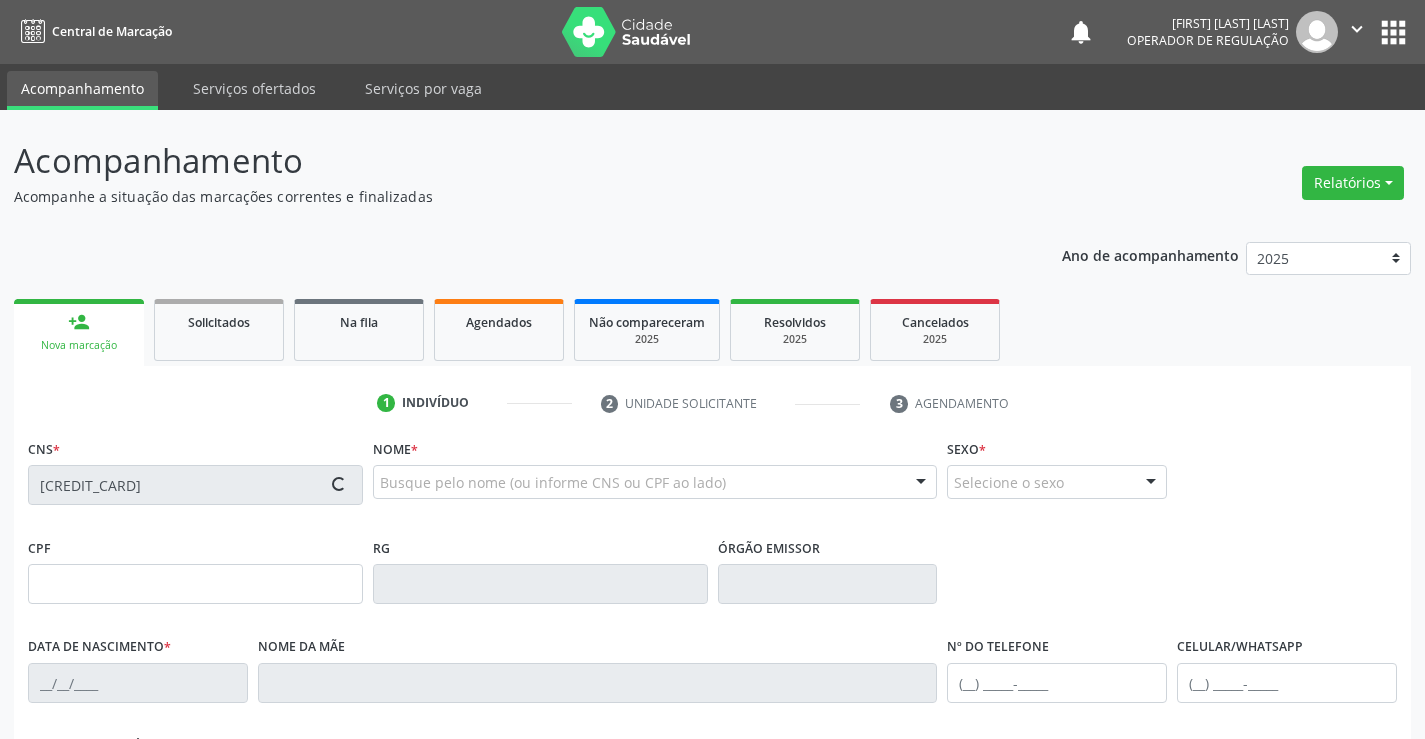 type on "[DATE]" 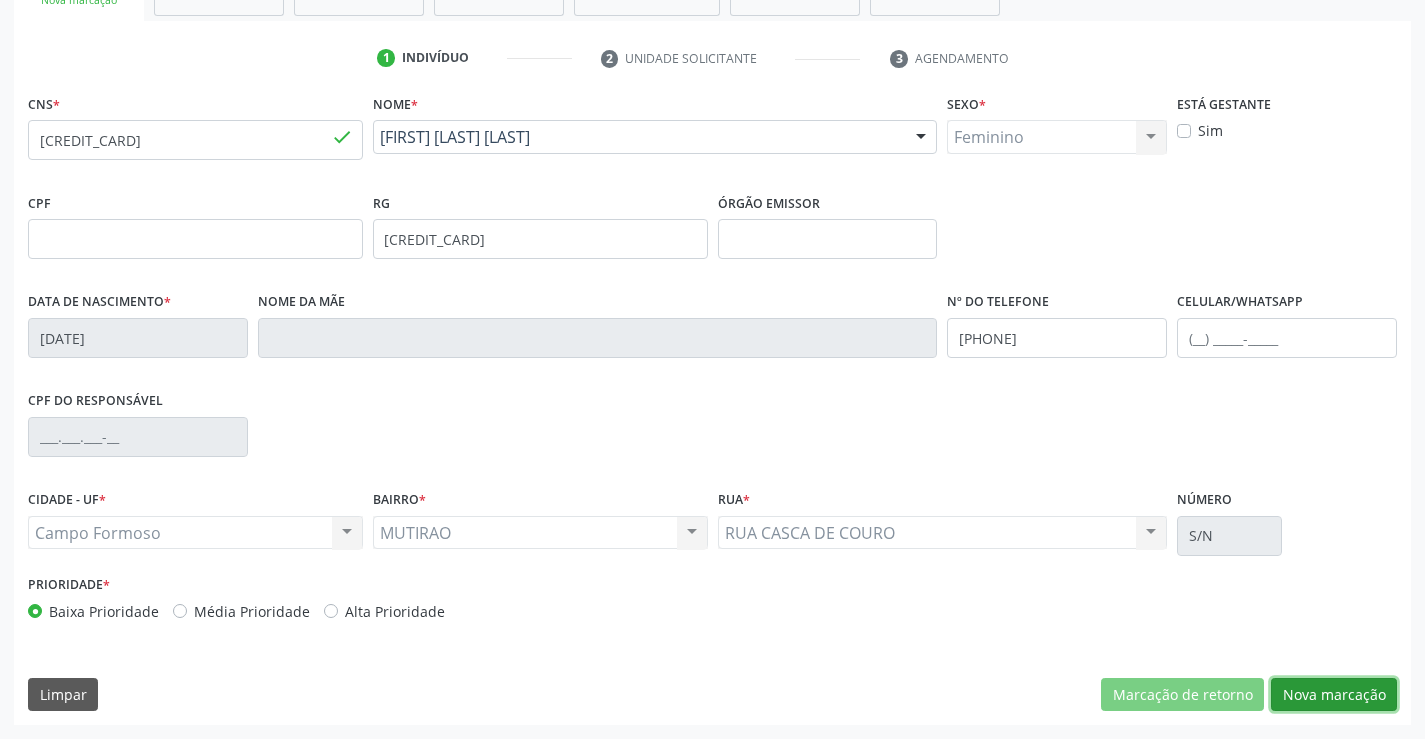 click on "Nova marcação" at bounding box center (1334, 695) 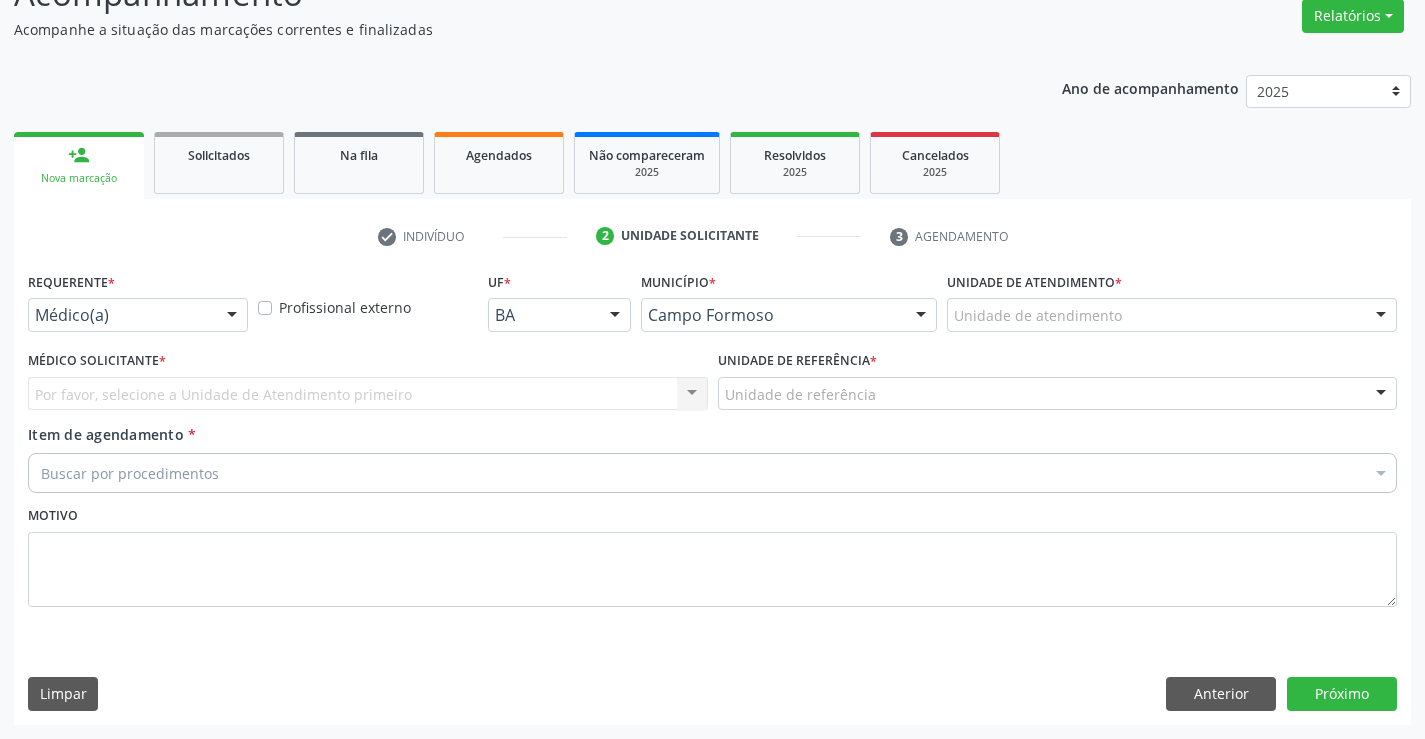 scroll, scrollTop: 167, scrollLeft: 0, axis: vertical 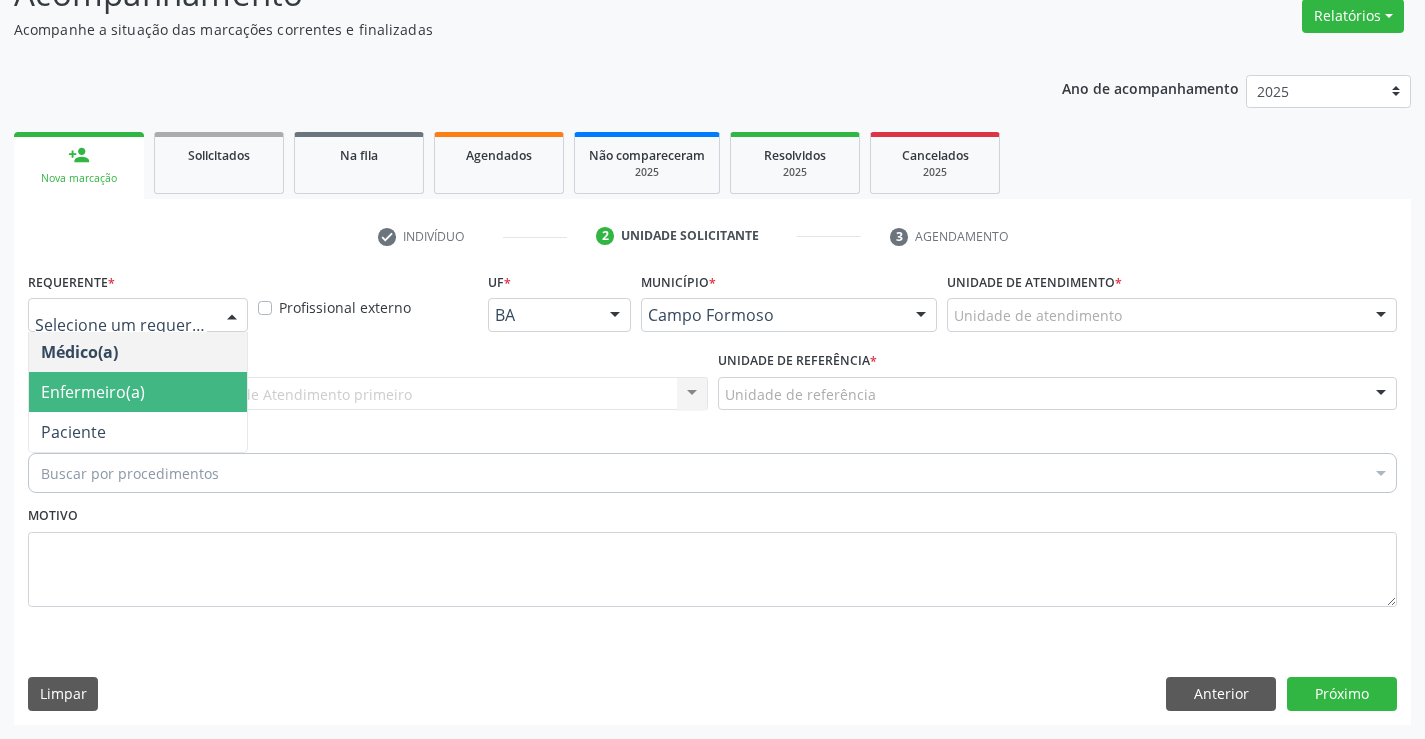 click on "Enfermeiro(a)" at bounding box center [93, 392] 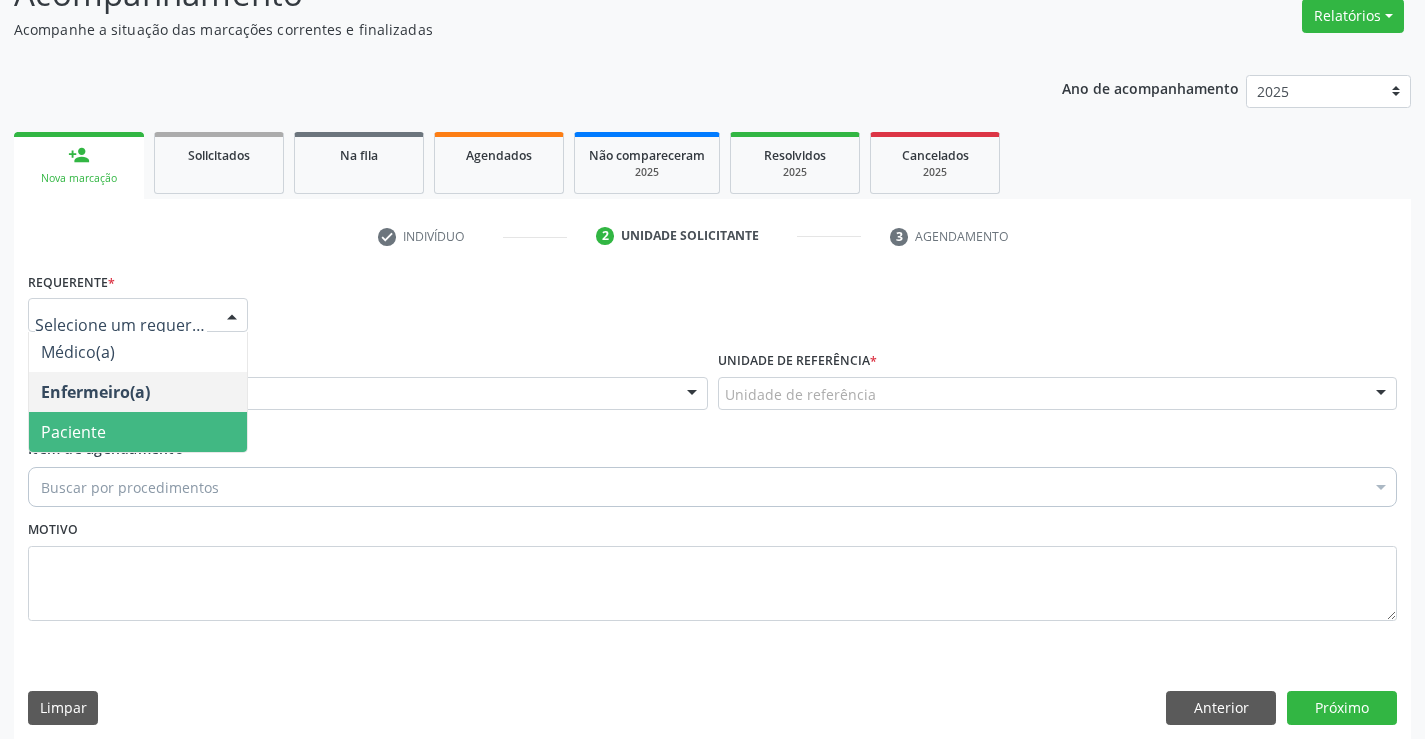 click on "Paciente" at bounding box center [138, 432] 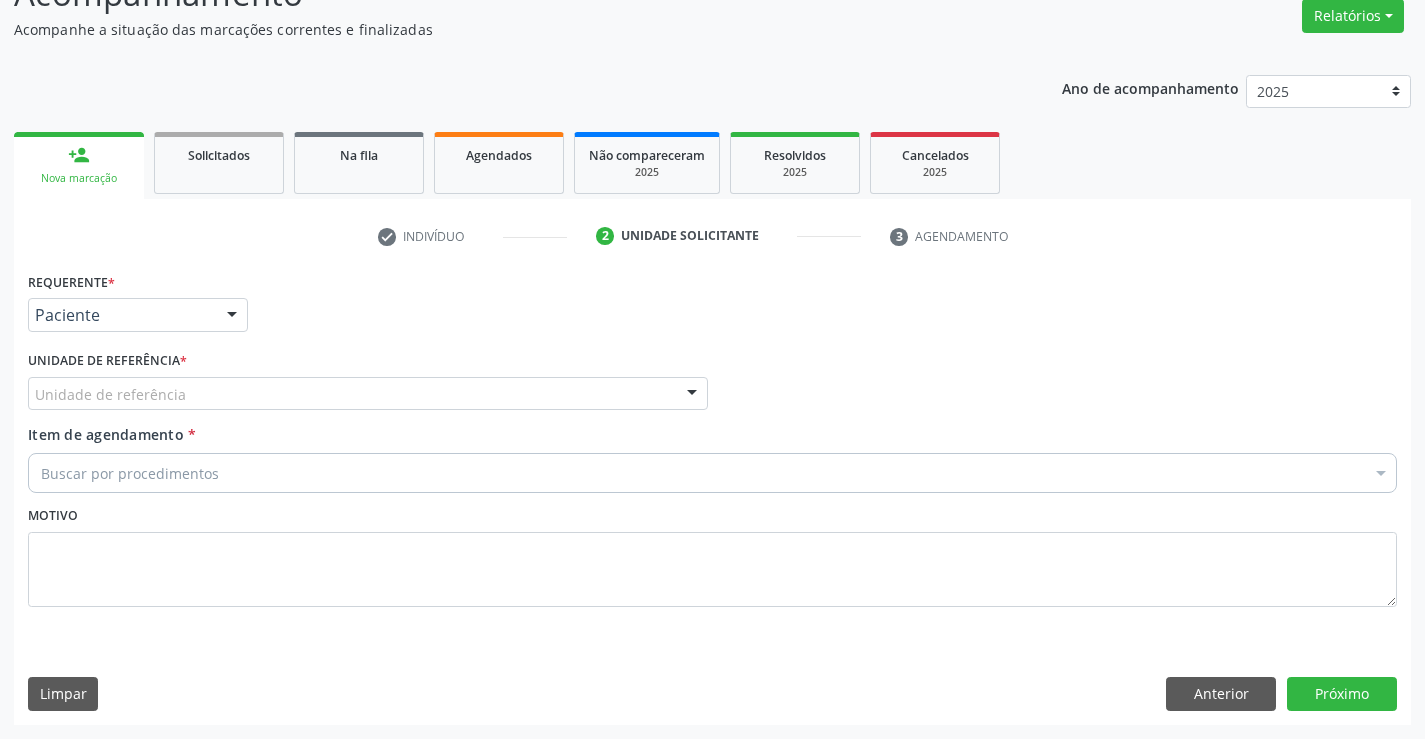 click on "Item de agendamento" at bounding box center (106, 434) 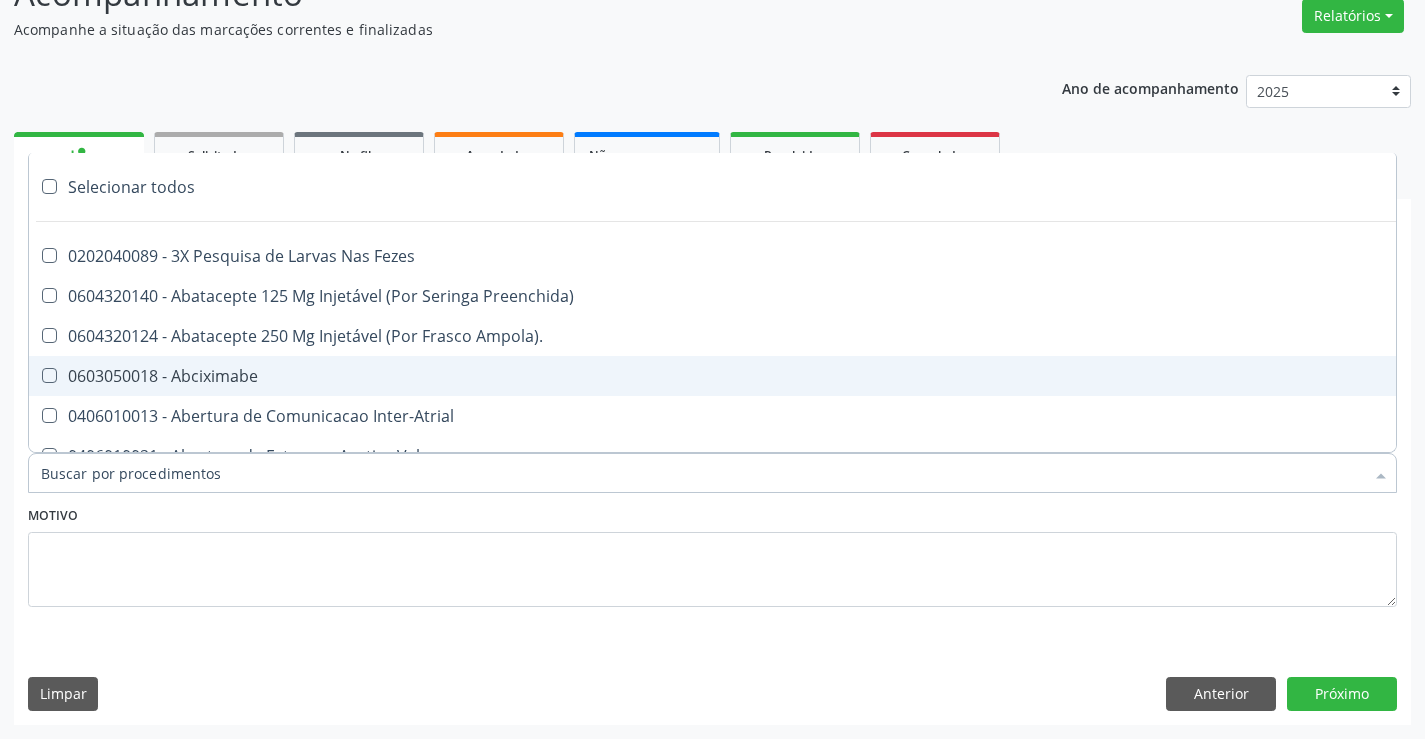 click on "0603050018 - Abciximabe" at bounding box center (819, 376) 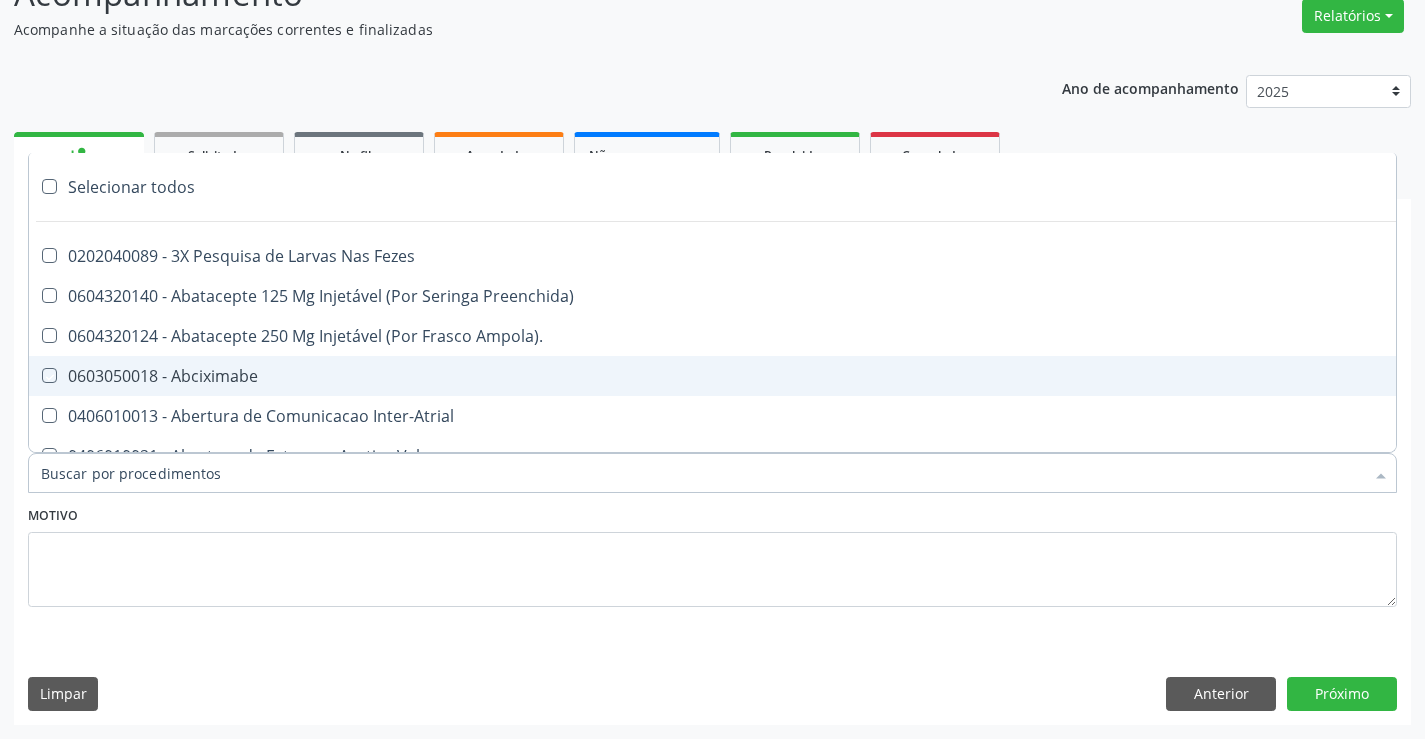 checkbox on "true" 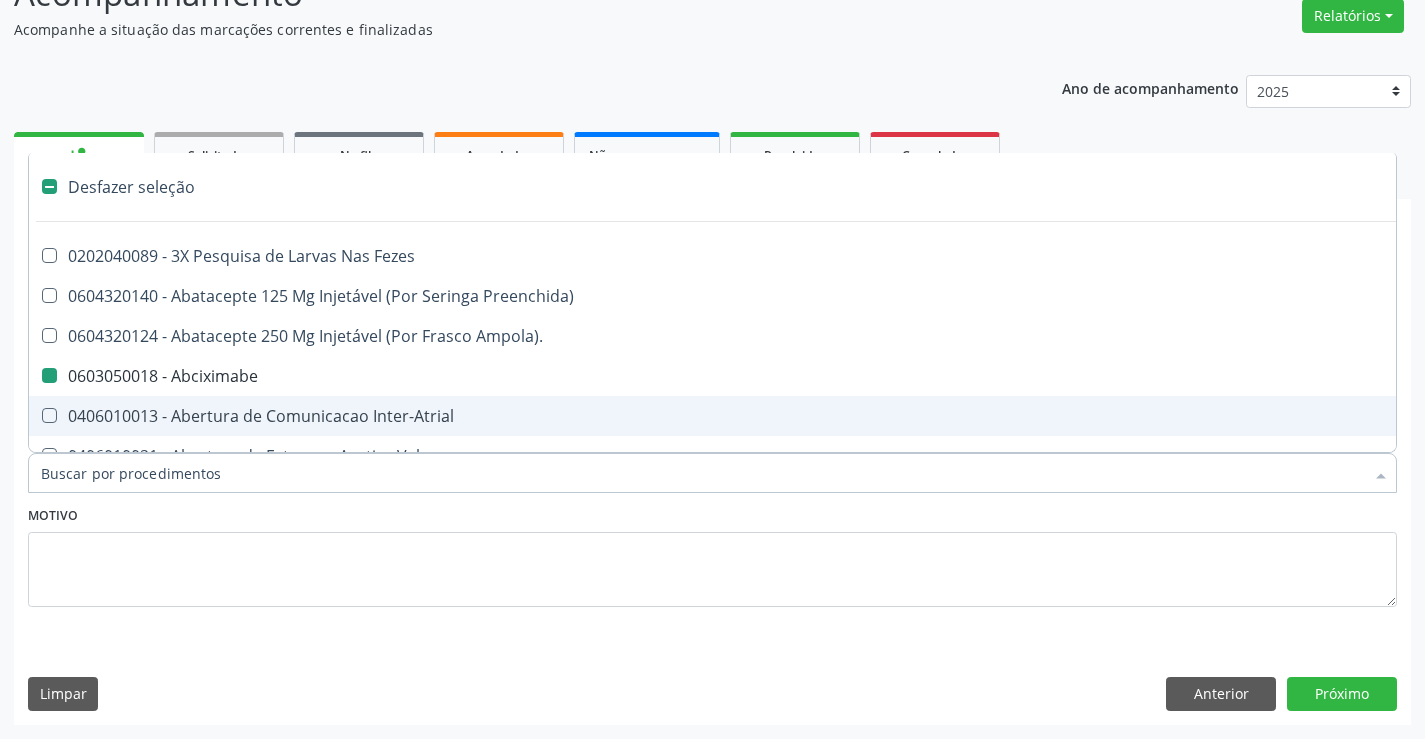 click on "Motivo" at bounding box center (712, 554) 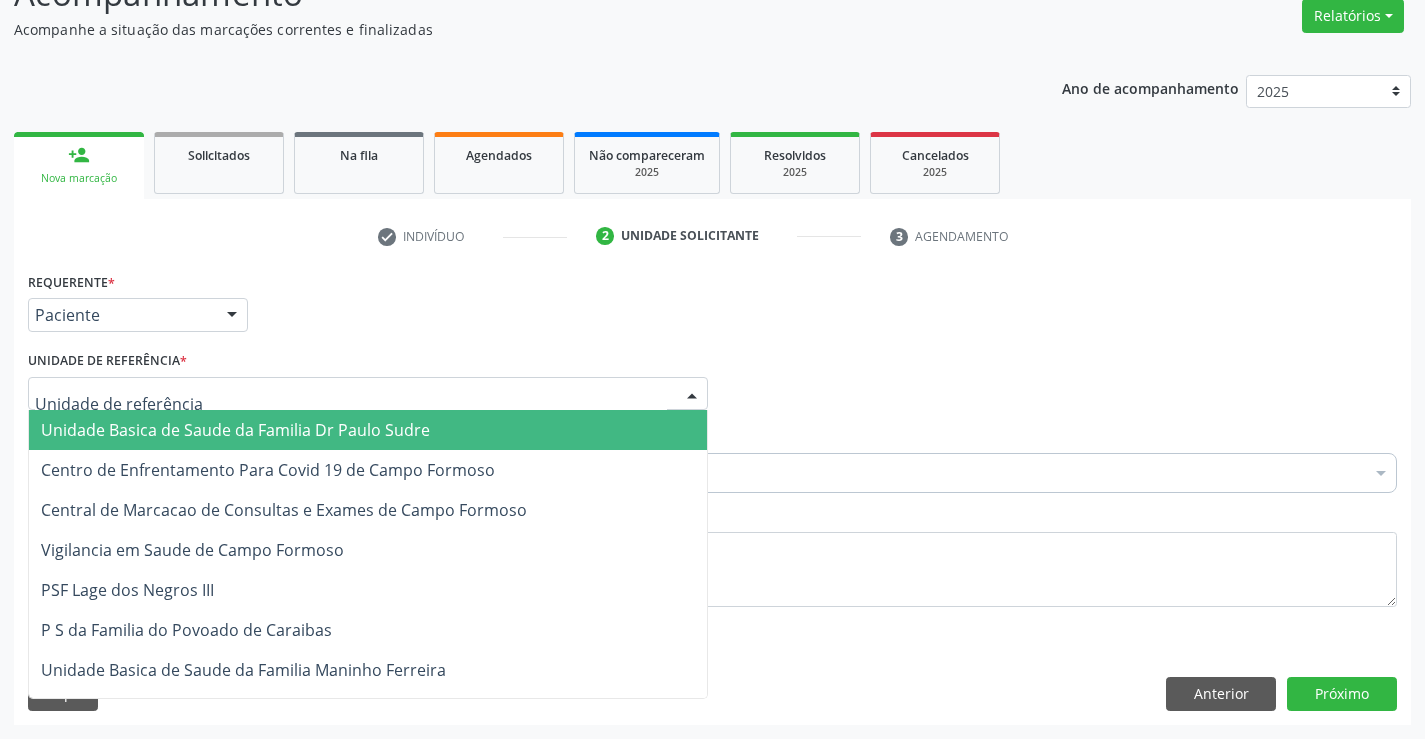 click on "Unidade Basica de Saude da Familia Dr Paulo Sudre" at bounding box center [235, 430] 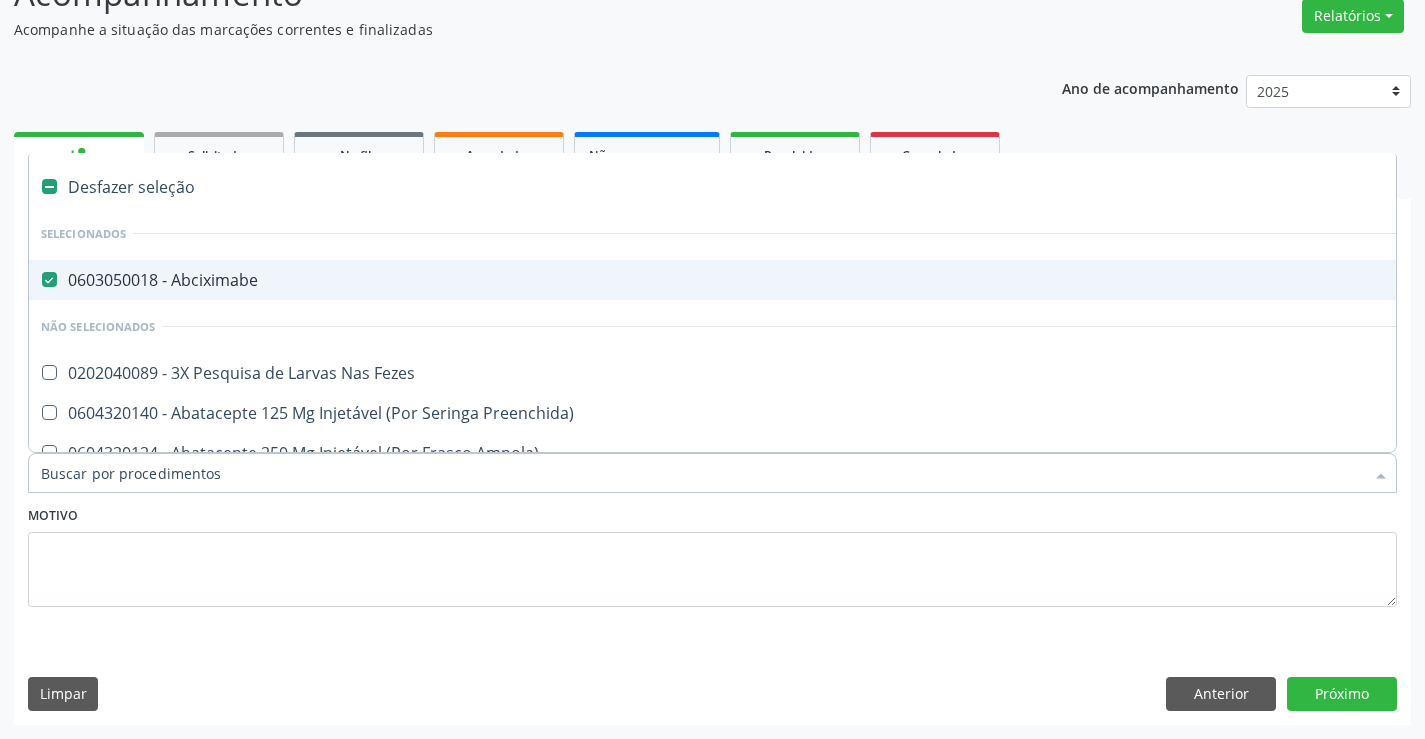 click on "0603050018 - Abciximabe" at bounding box center [819, 280] 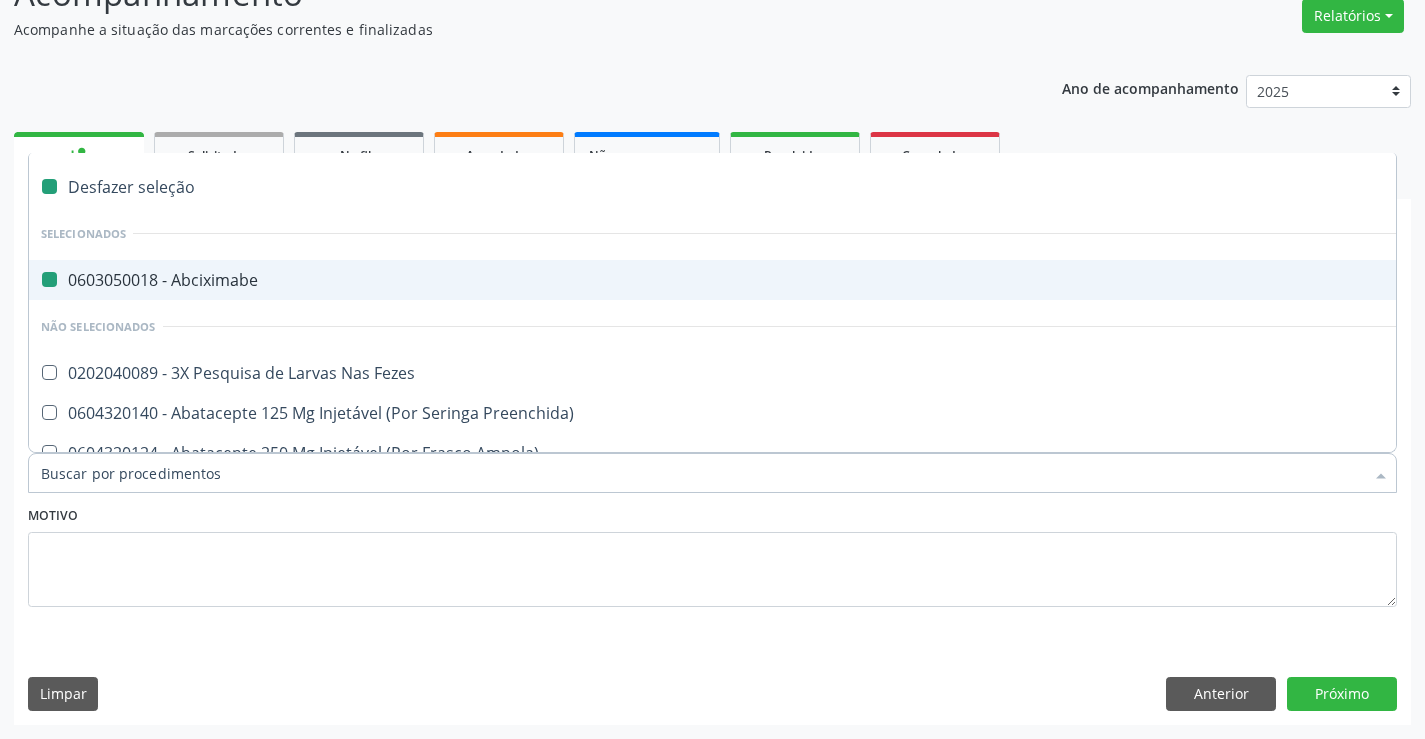 checkbox on "false" 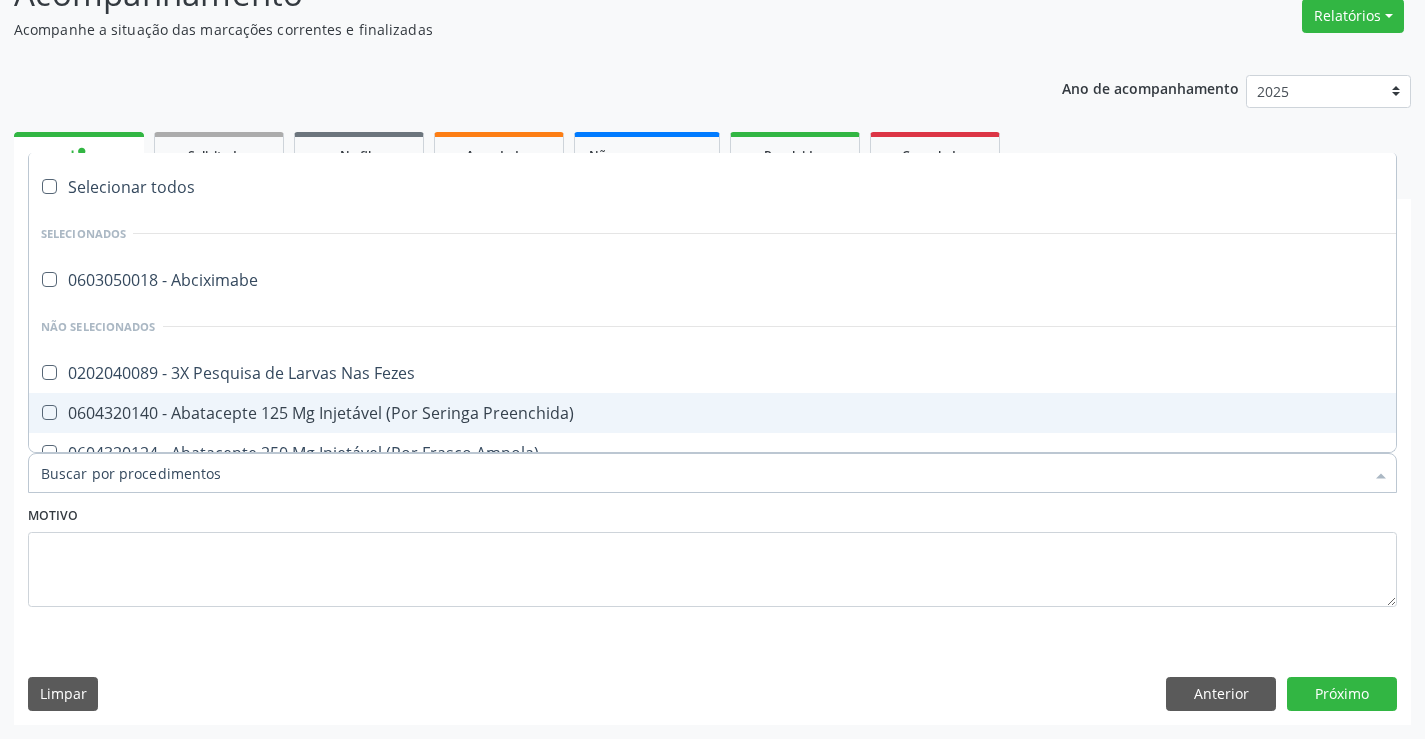 click on "Item de agendamento
*" at bounding box center (702, 473) 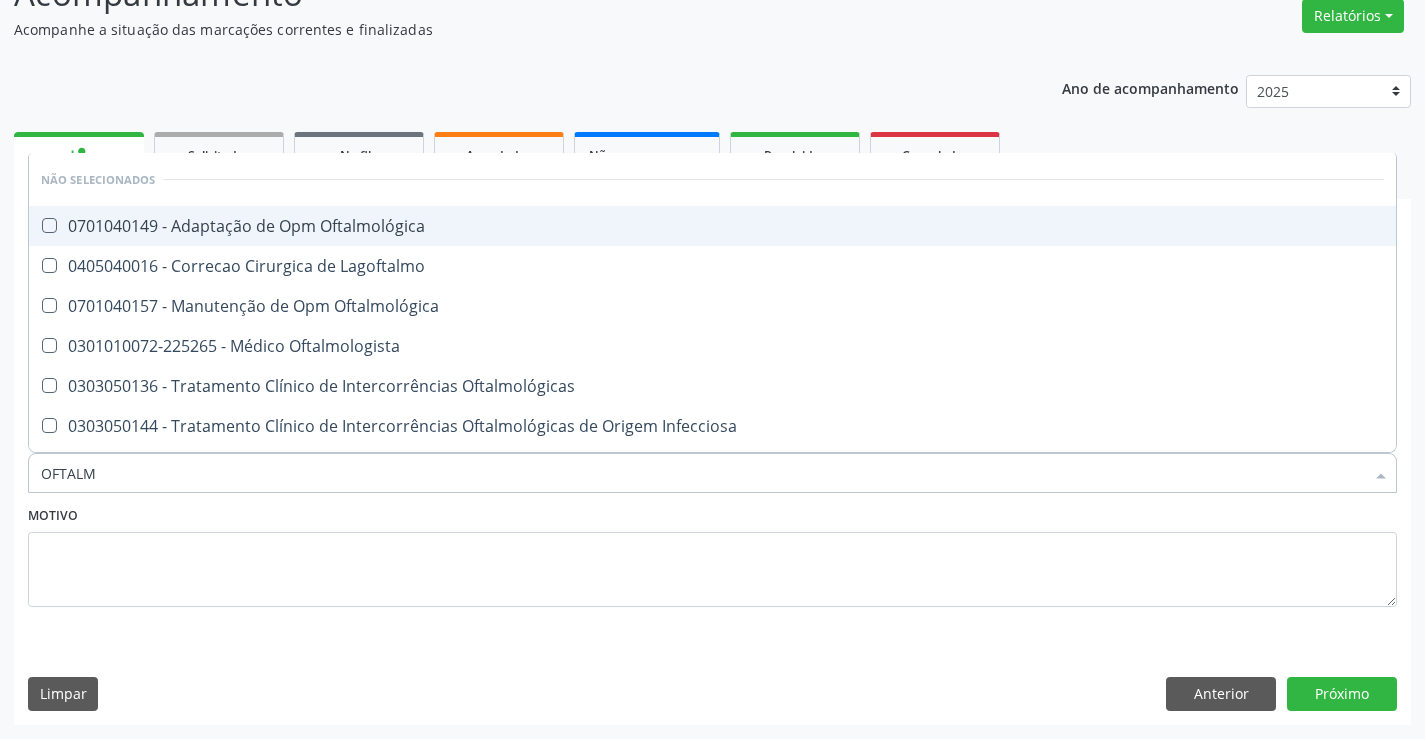 type on "OFTALMO" 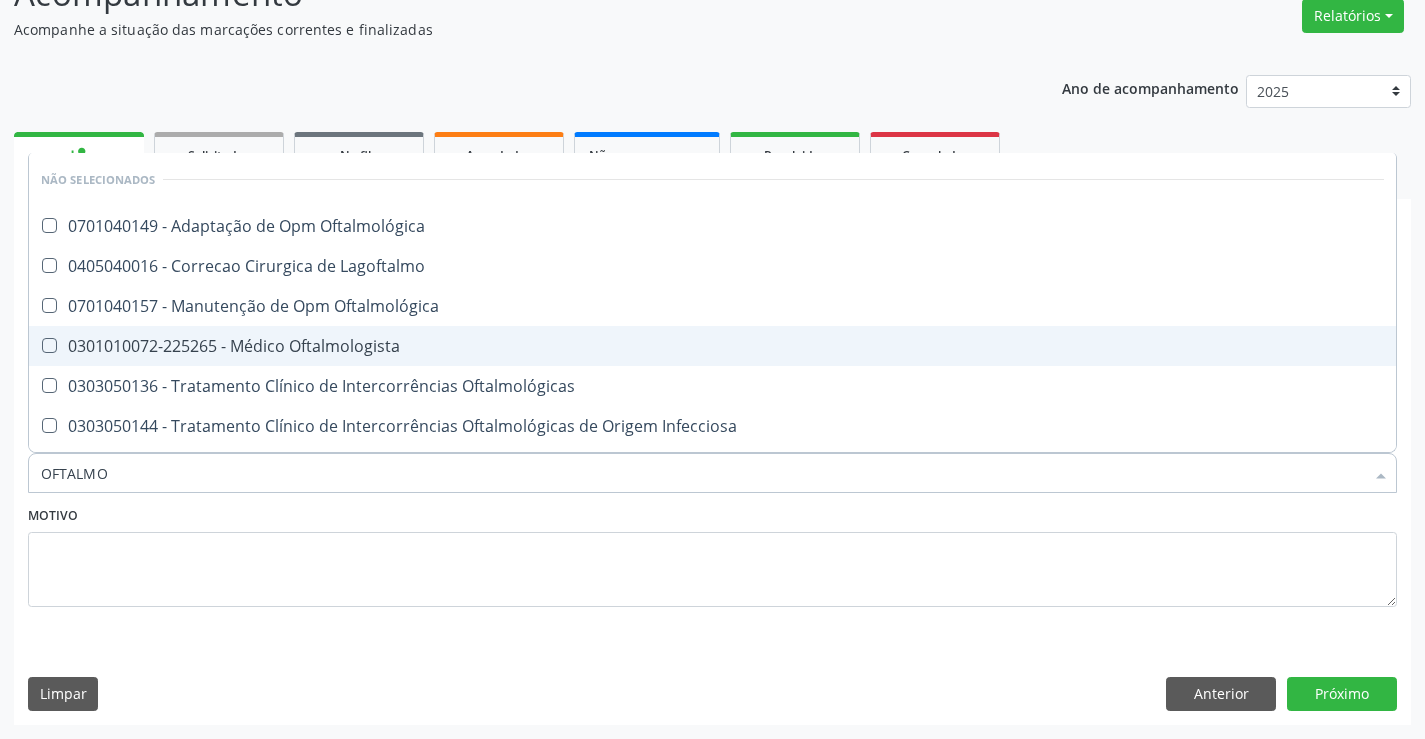 click on "0301010072-225265 - Médico Oftalmologista" at bounding box center (712, 346) 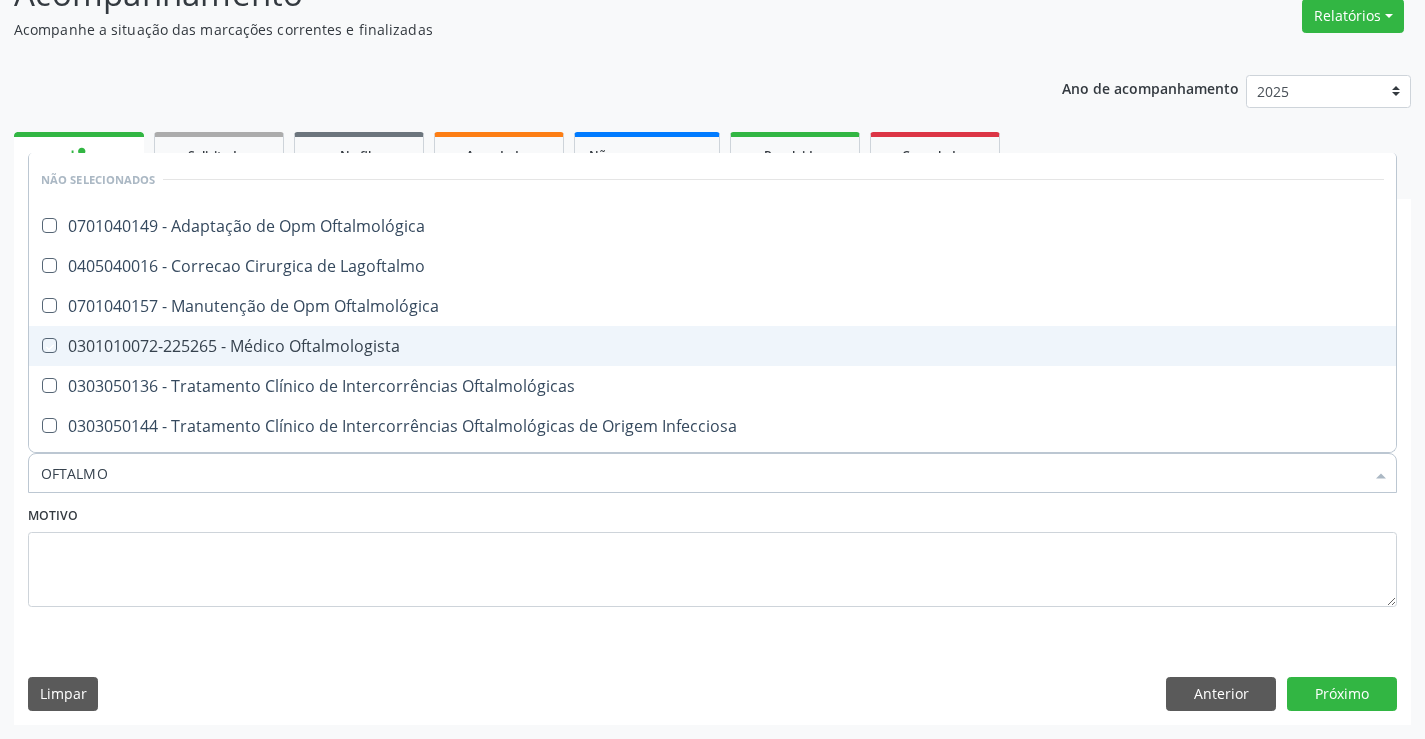 checkbox on "true" 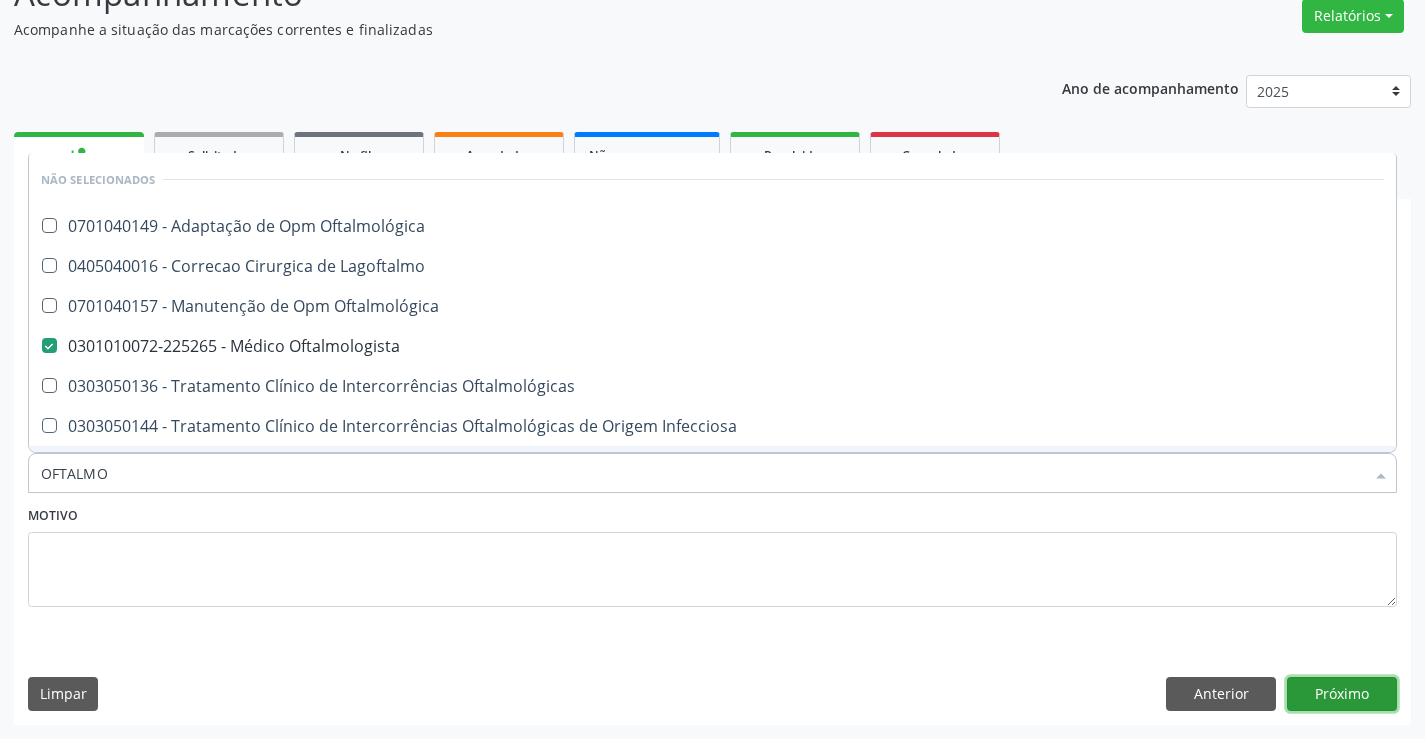click on "Próximo" at bounding box center [1342, 694] 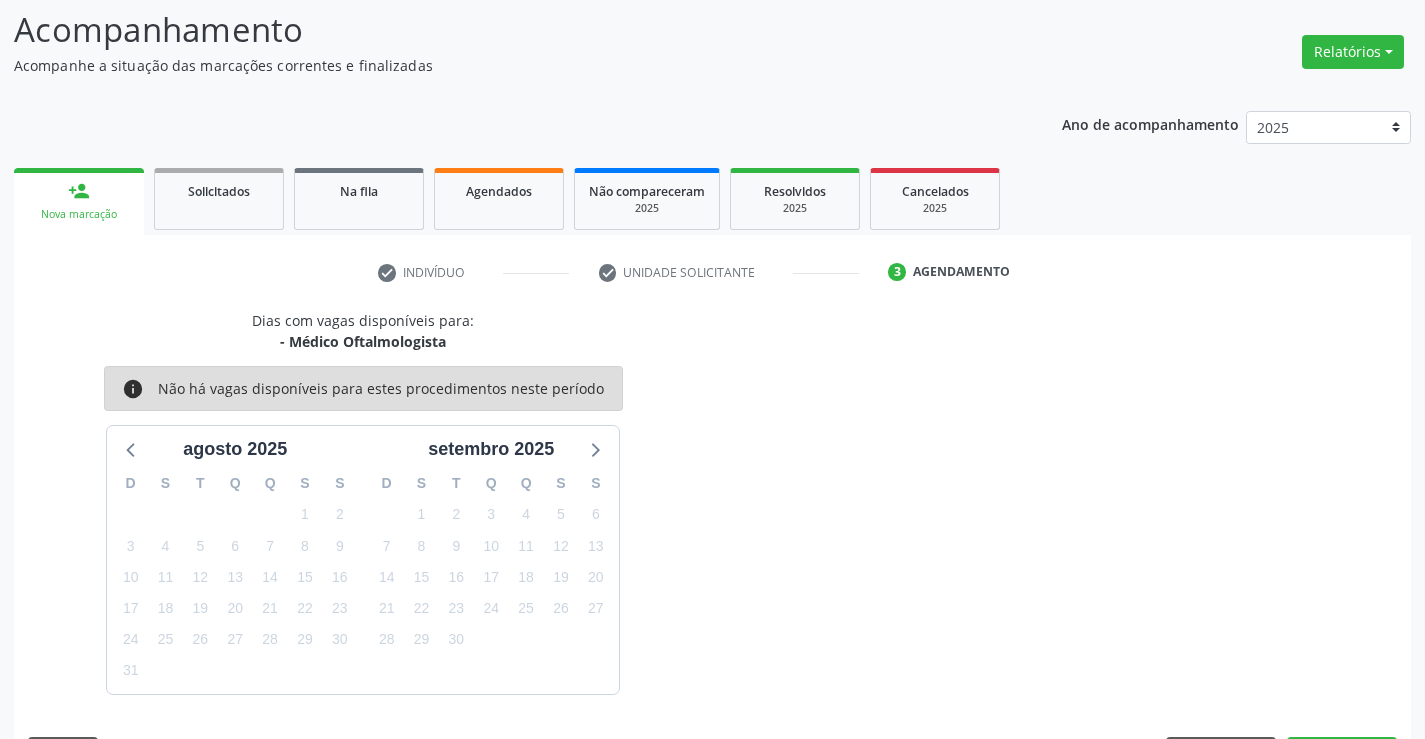 scroll, scrollTop: 167, scrollLeft: 0, axis: vertical 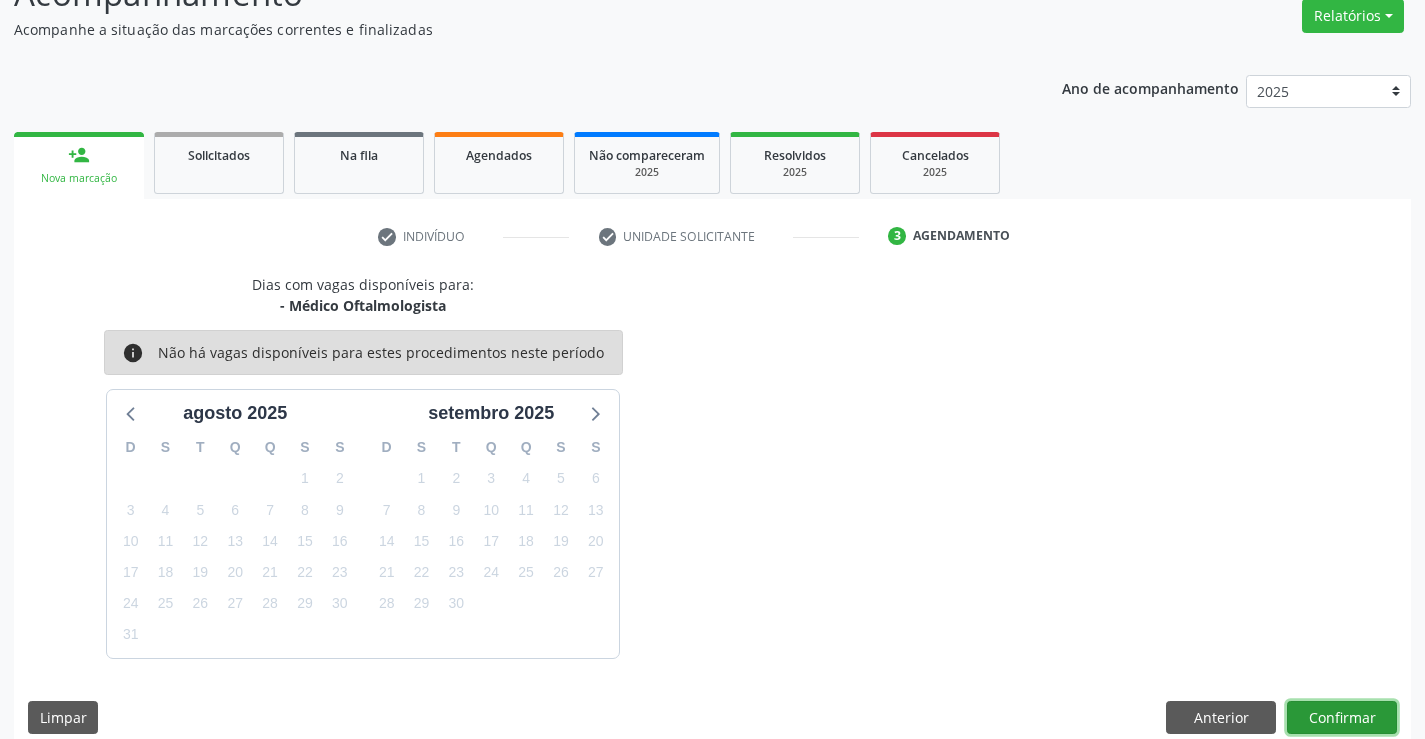 click on "Confirmar" at bounding box center (1342, 718) 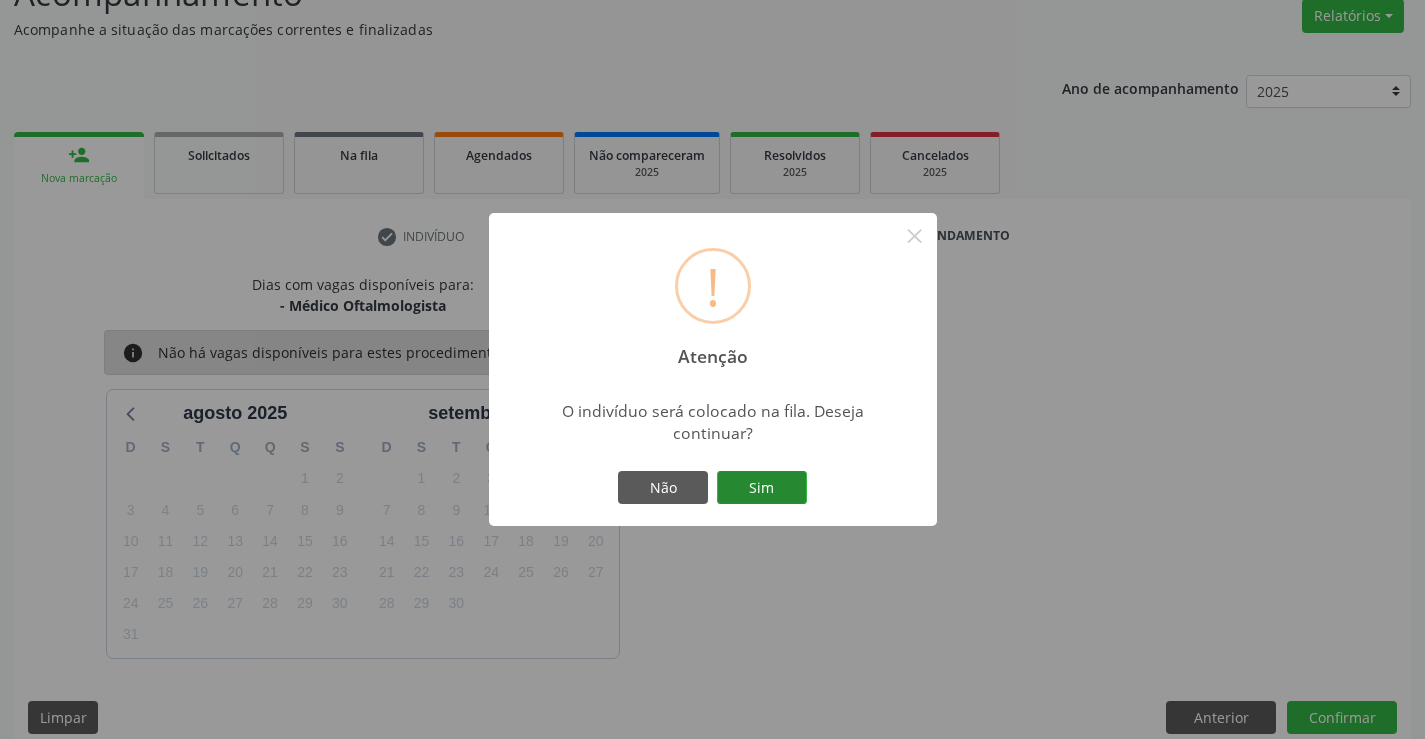 click on "Sim" at bounding box center [762, 488] 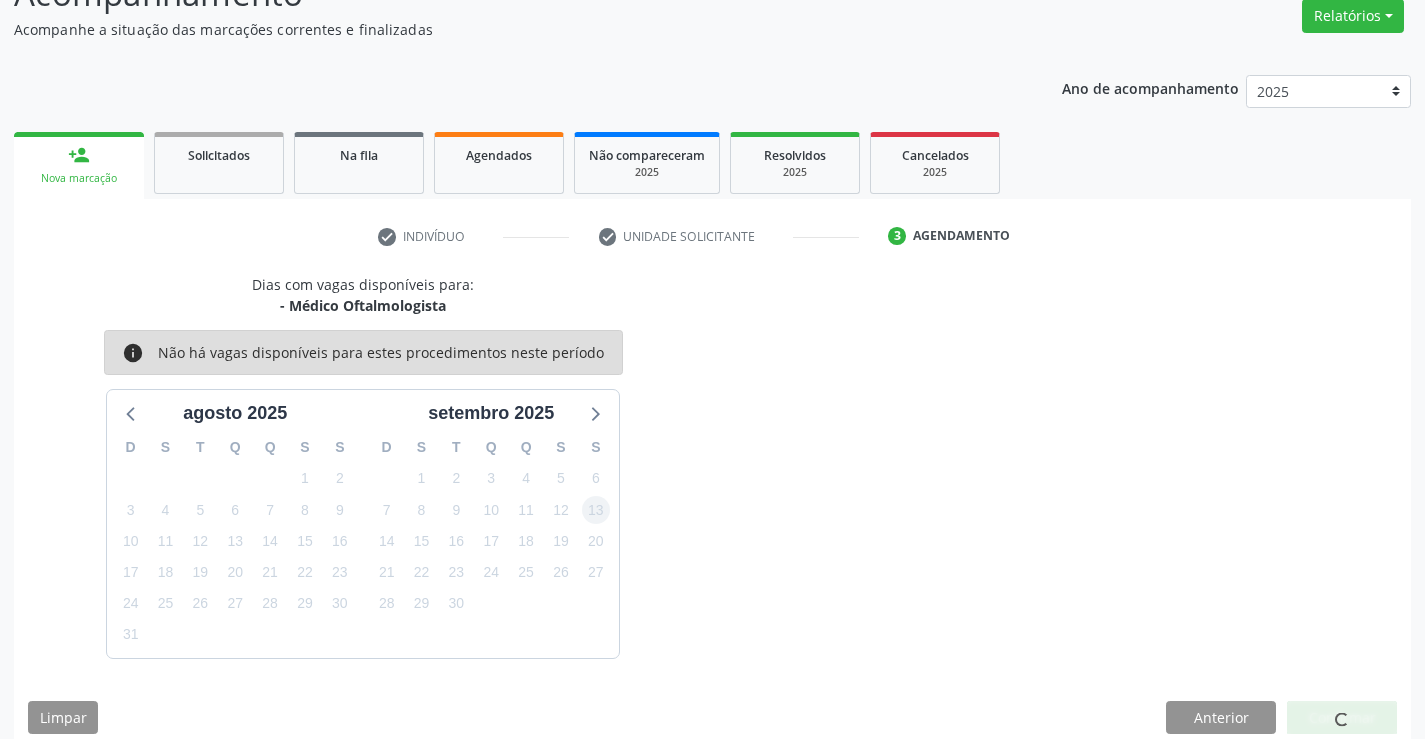 scroll, scrollTop: 0, scrollLeft: 0, axis: both 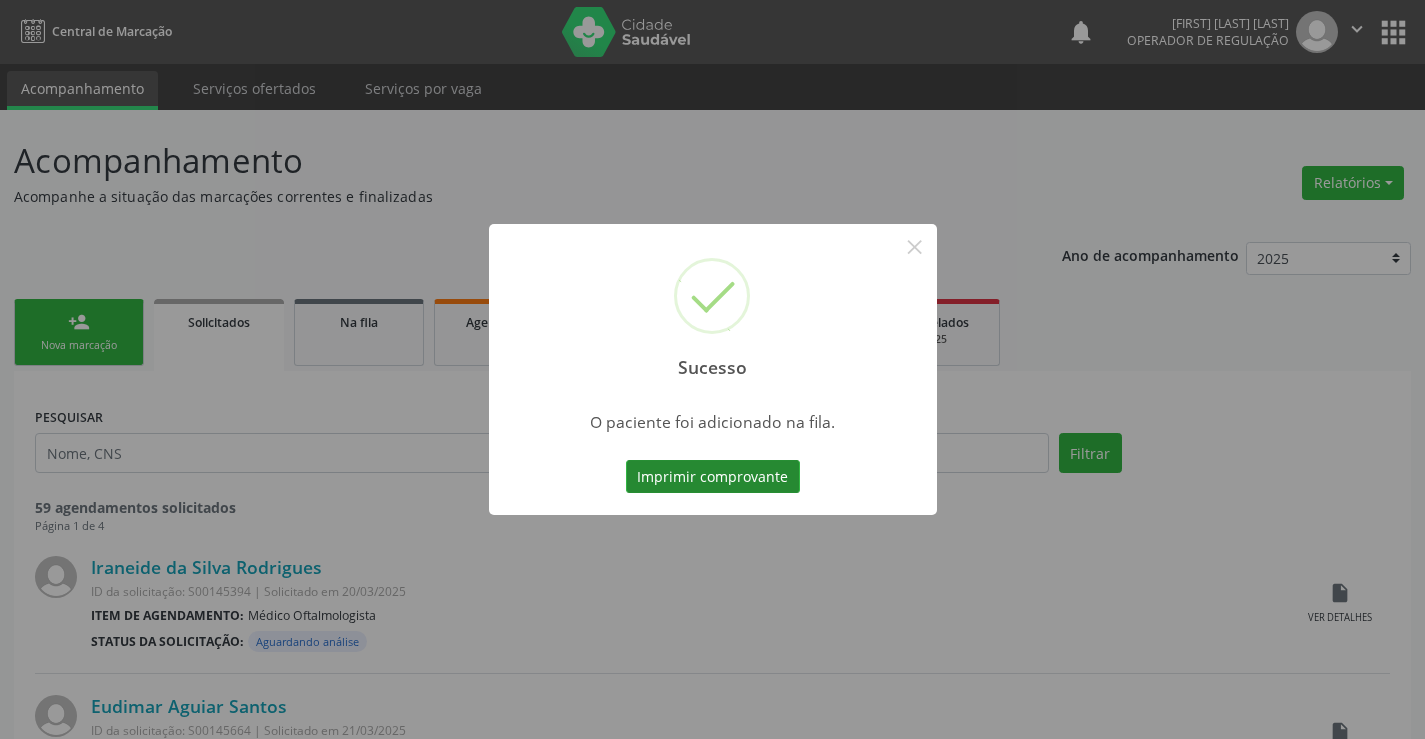 click on "Imprimir comprovante" at bounding box center [713, 477] 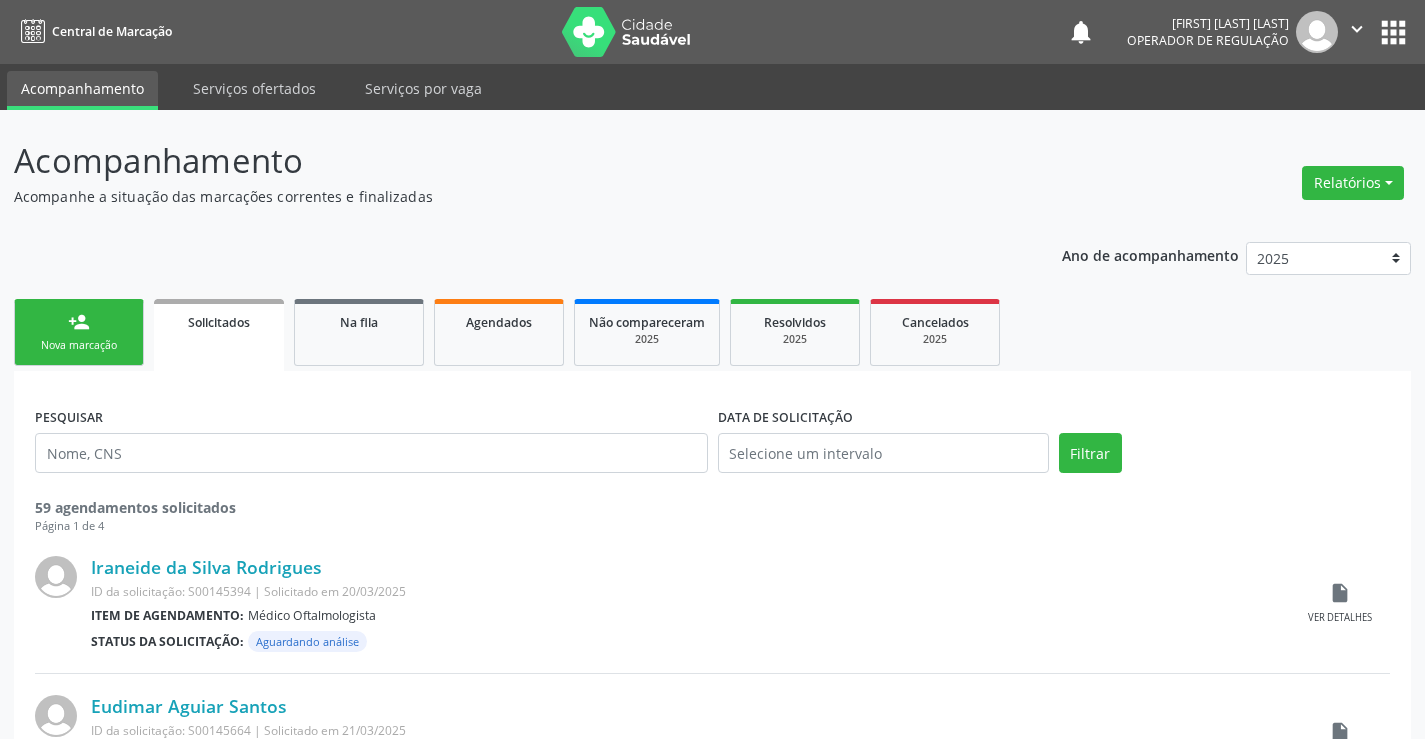 click on "person_add
Nova marcação" at bounding box center [79, 332] 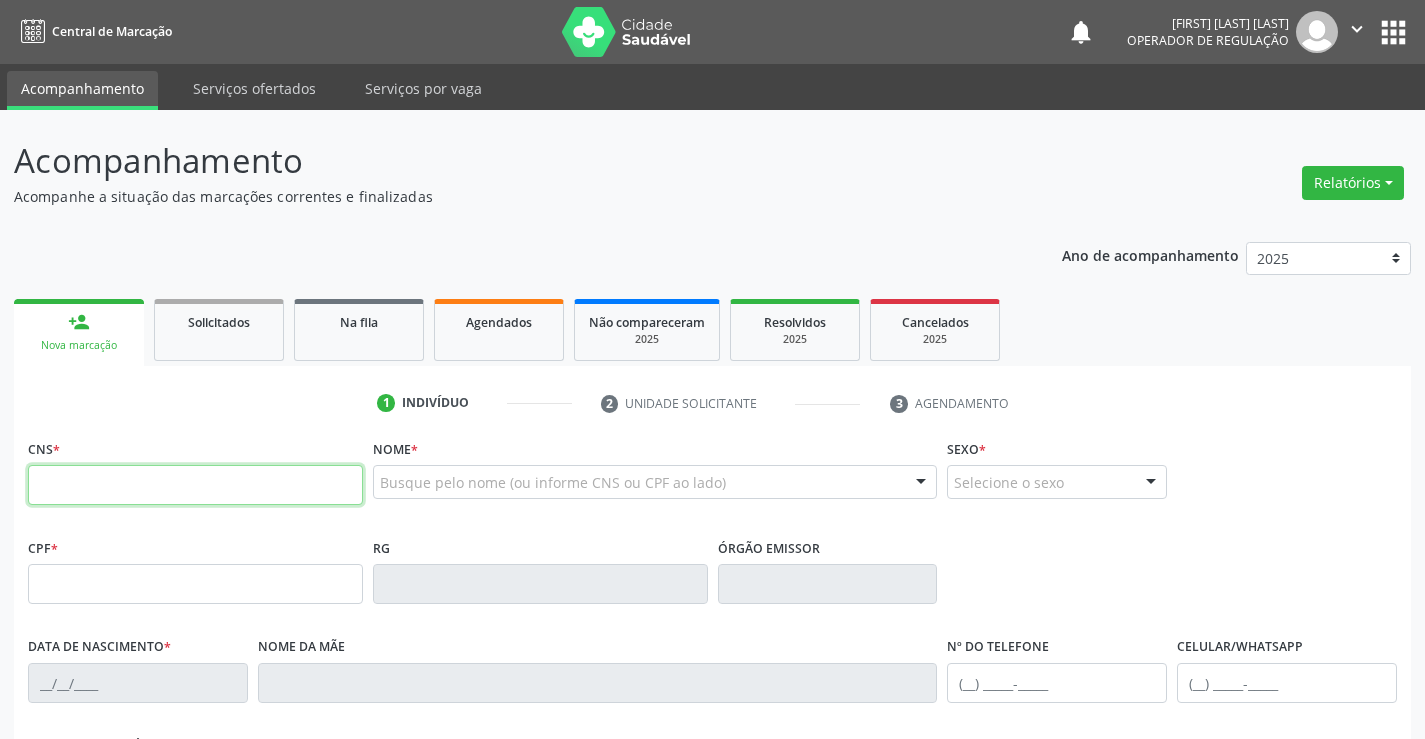 click at bounding box center (195, 485) 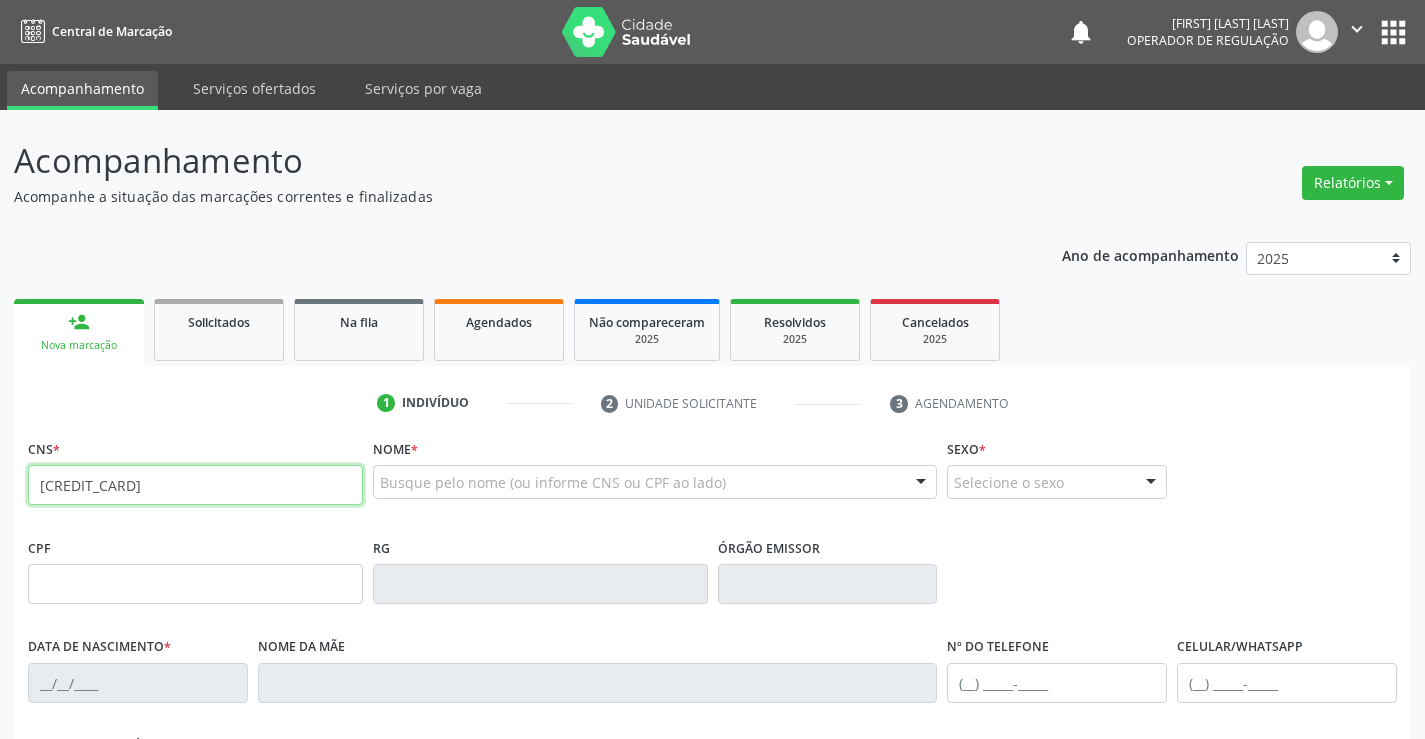 type on "[CREDIT_CARD]" 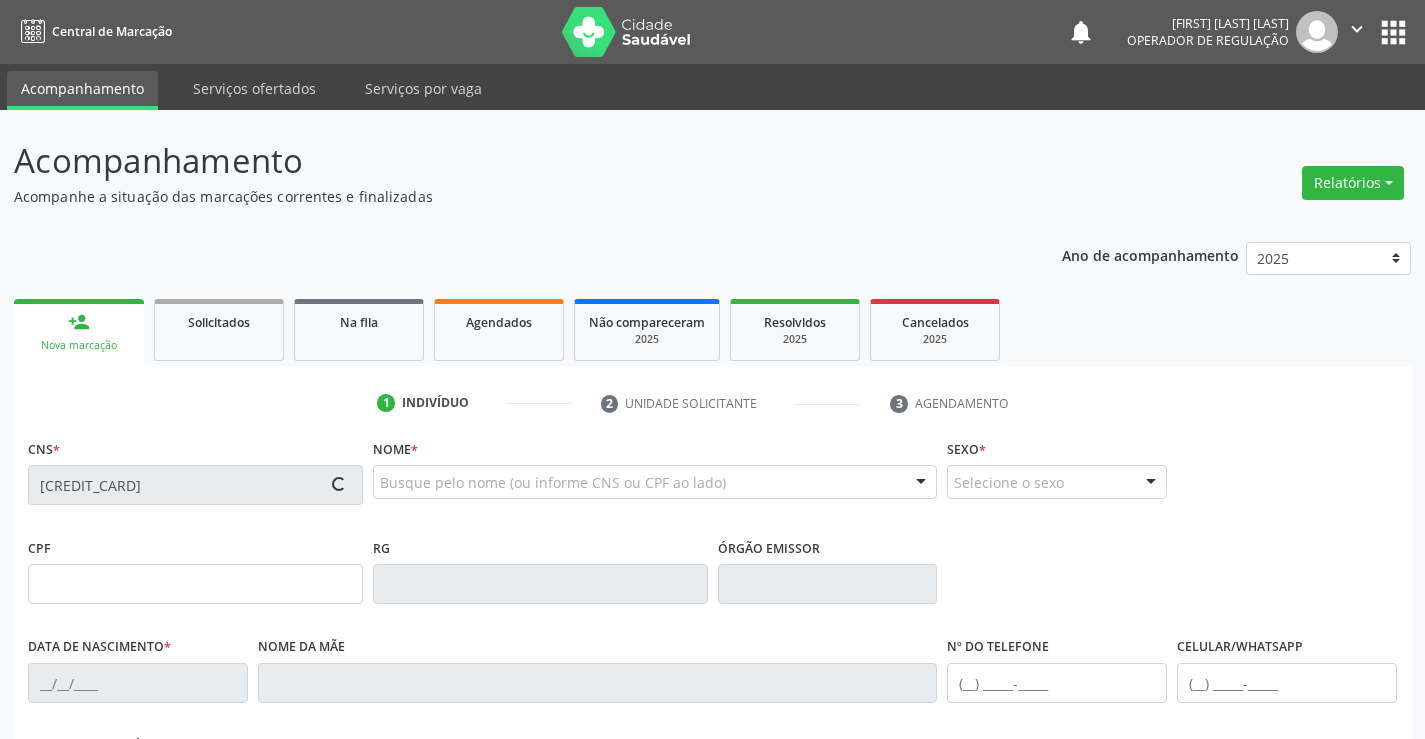 type on "[CREDIT_CARD]" 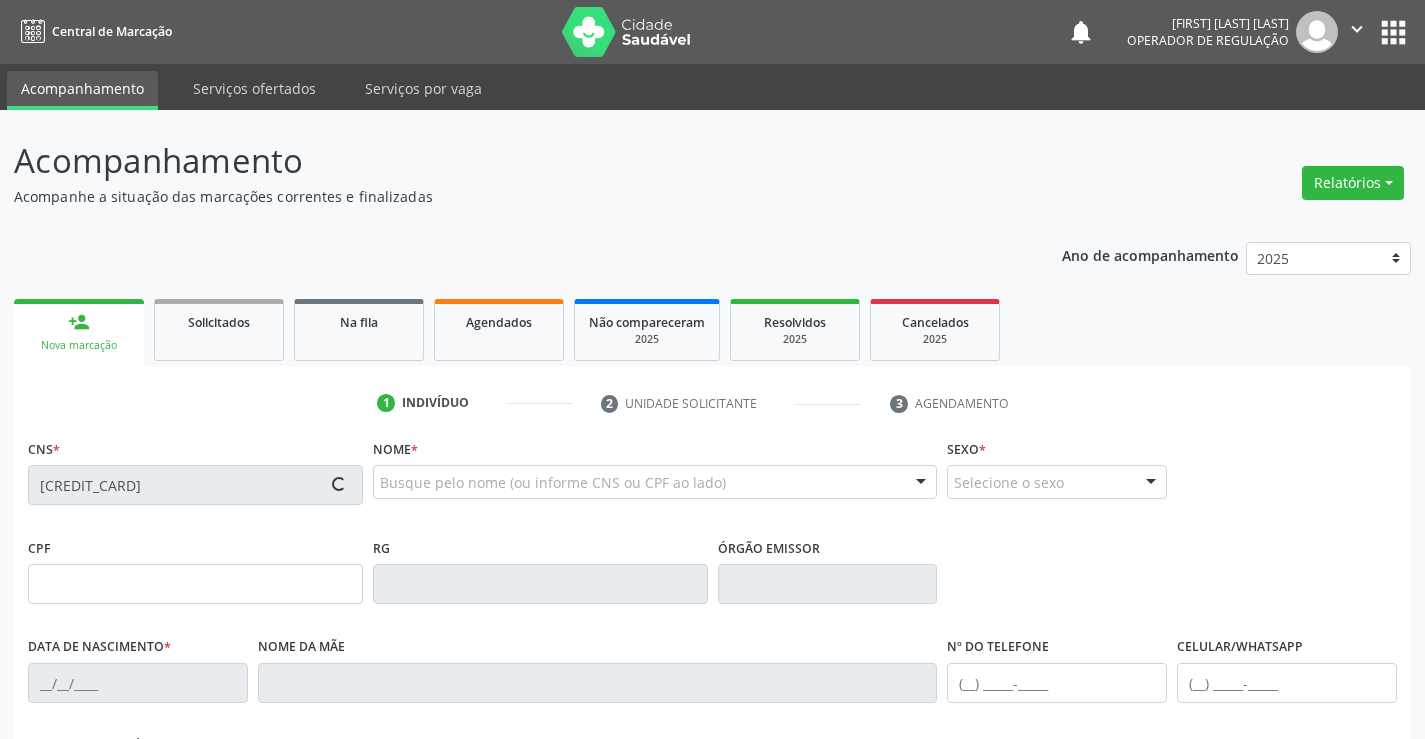 type on "[DATE]" 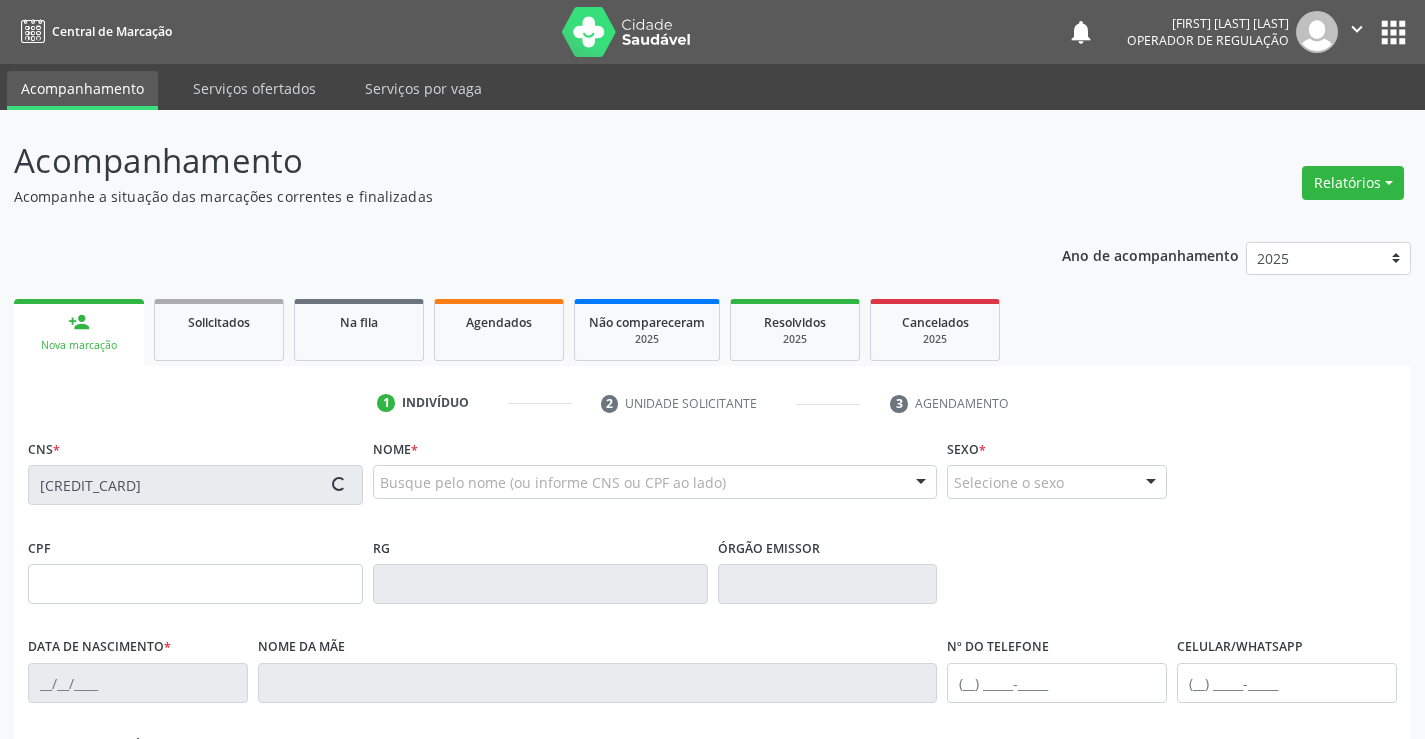 type on "[PHONE]" 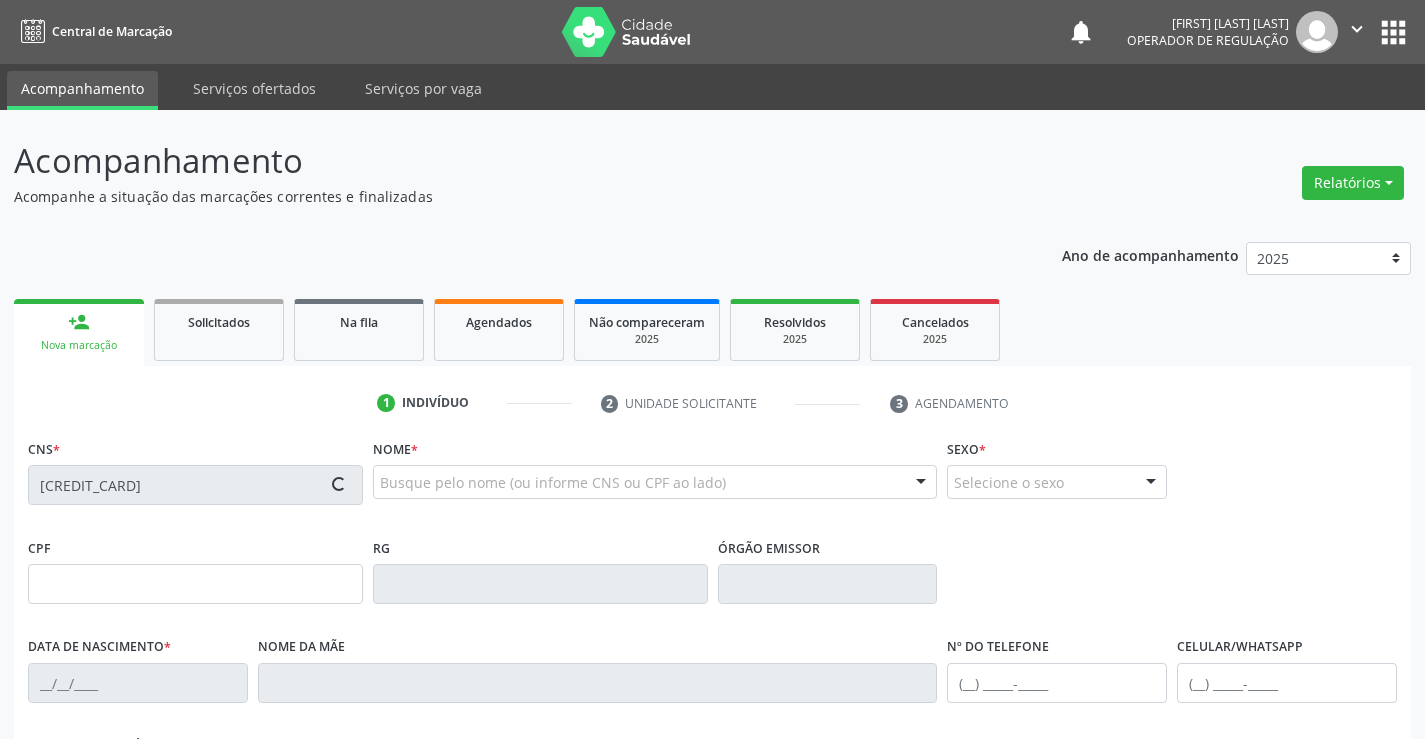 type on "S/N" 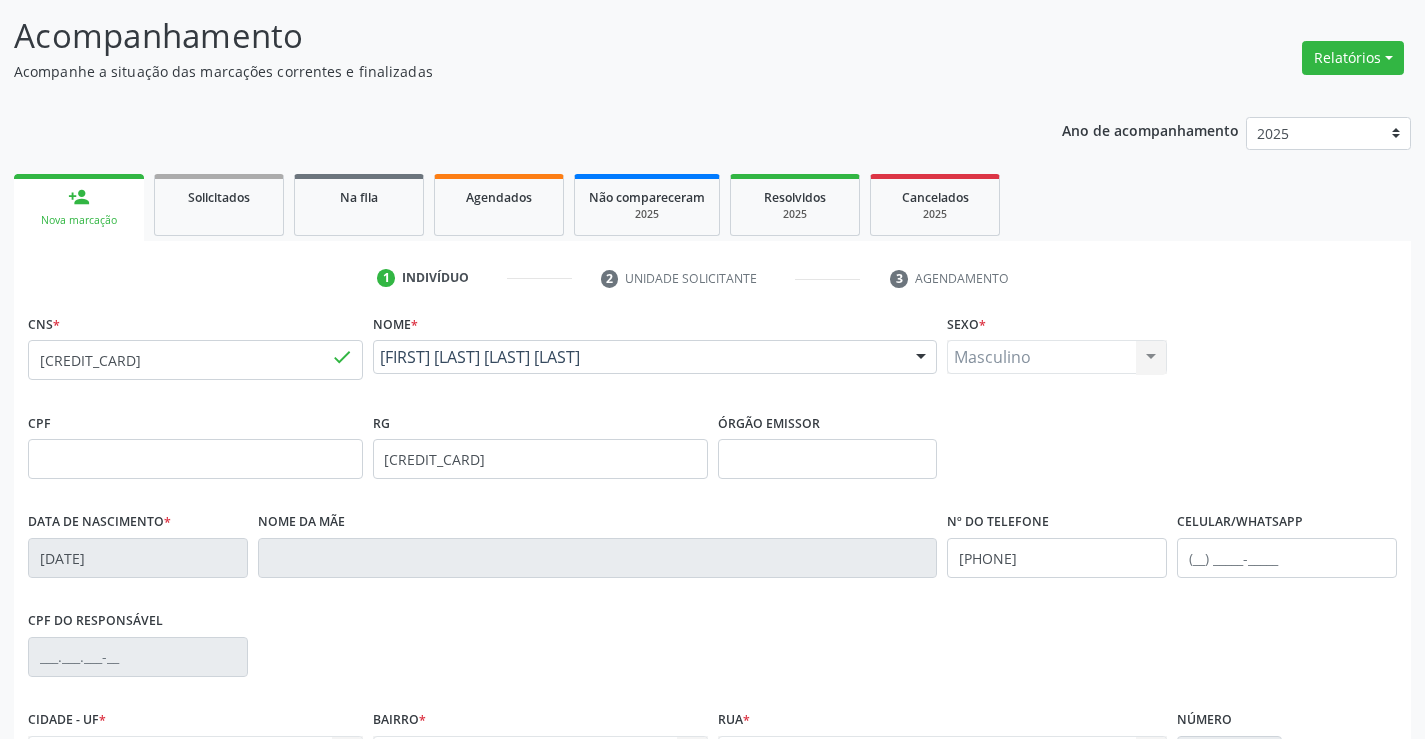 scroll, scrollTop: 345, scrollLeft: 0, axis: vertical 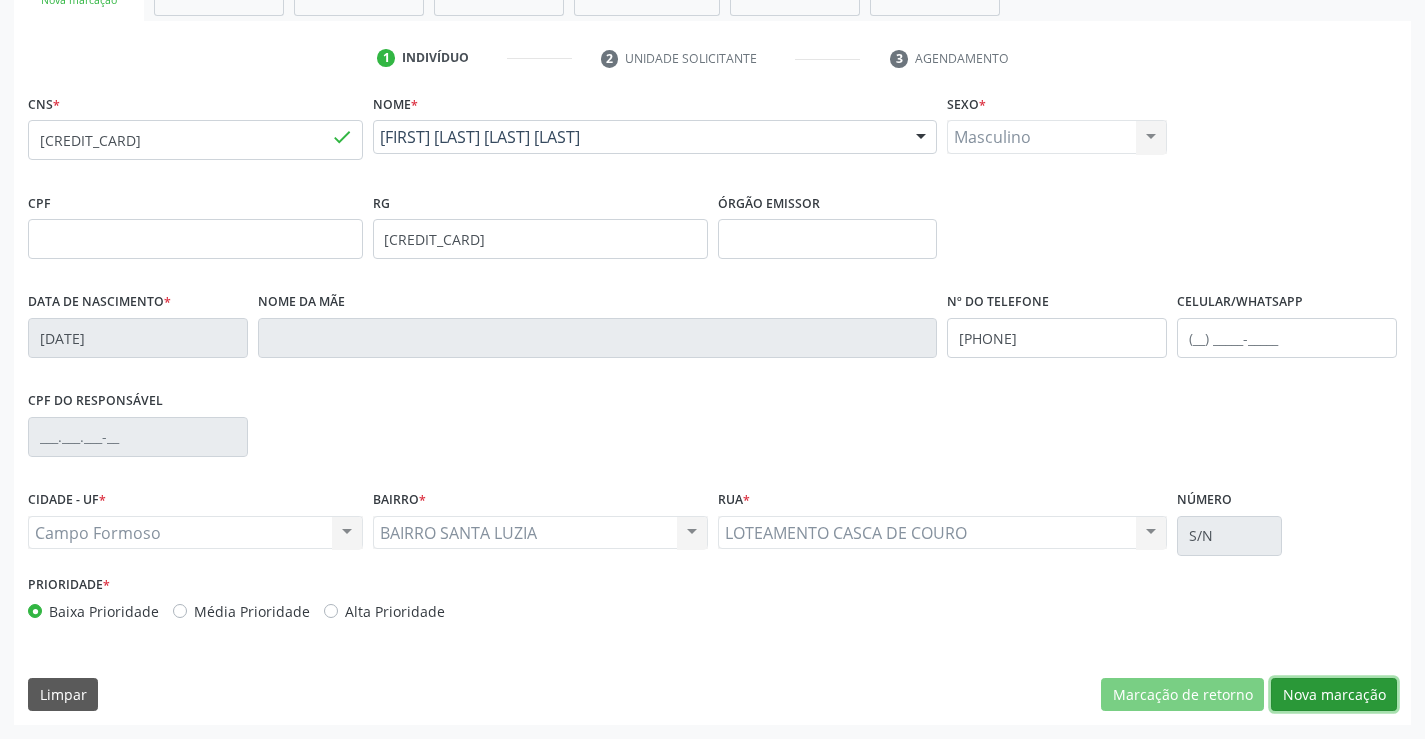 click on "Nova marcação" at bounding box center (1334, 695) 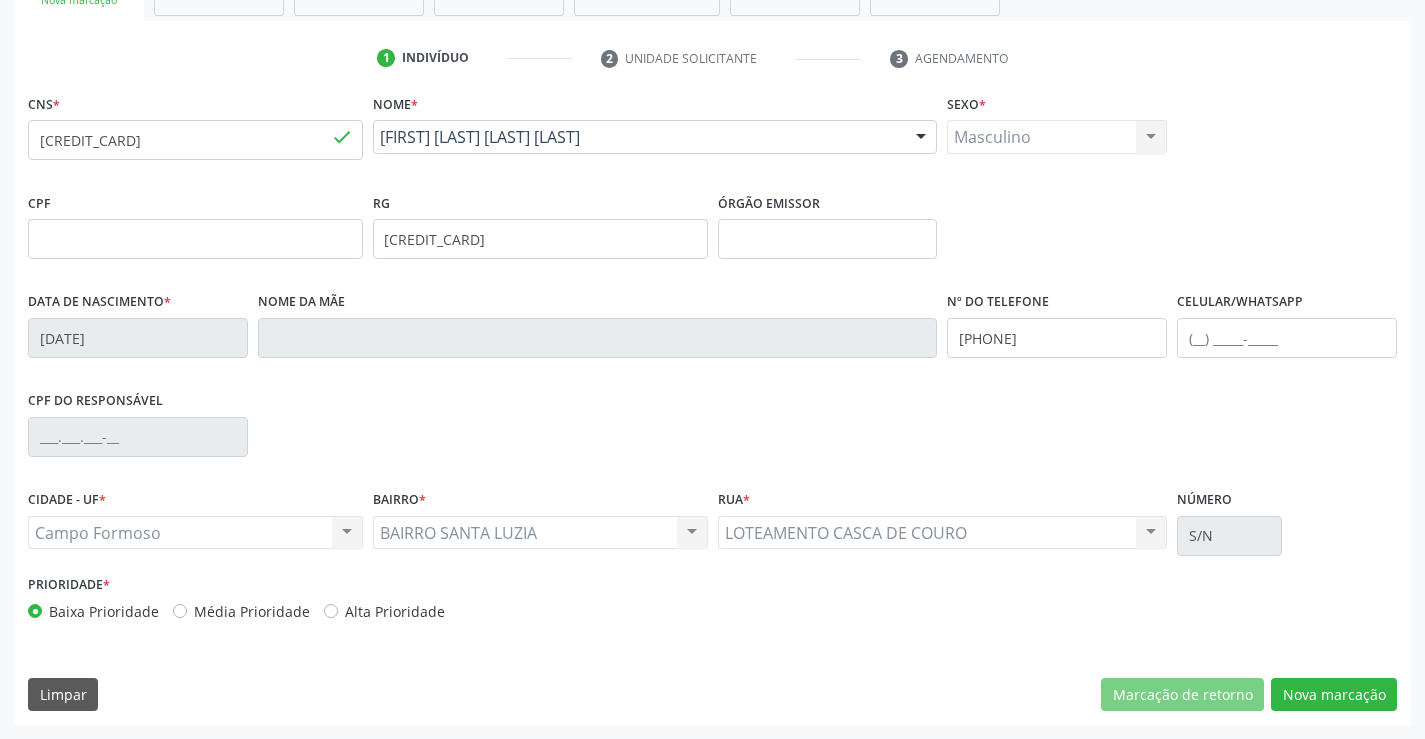 scroll, scrollTop: 167, scrollLeft: 0, axis: vertical 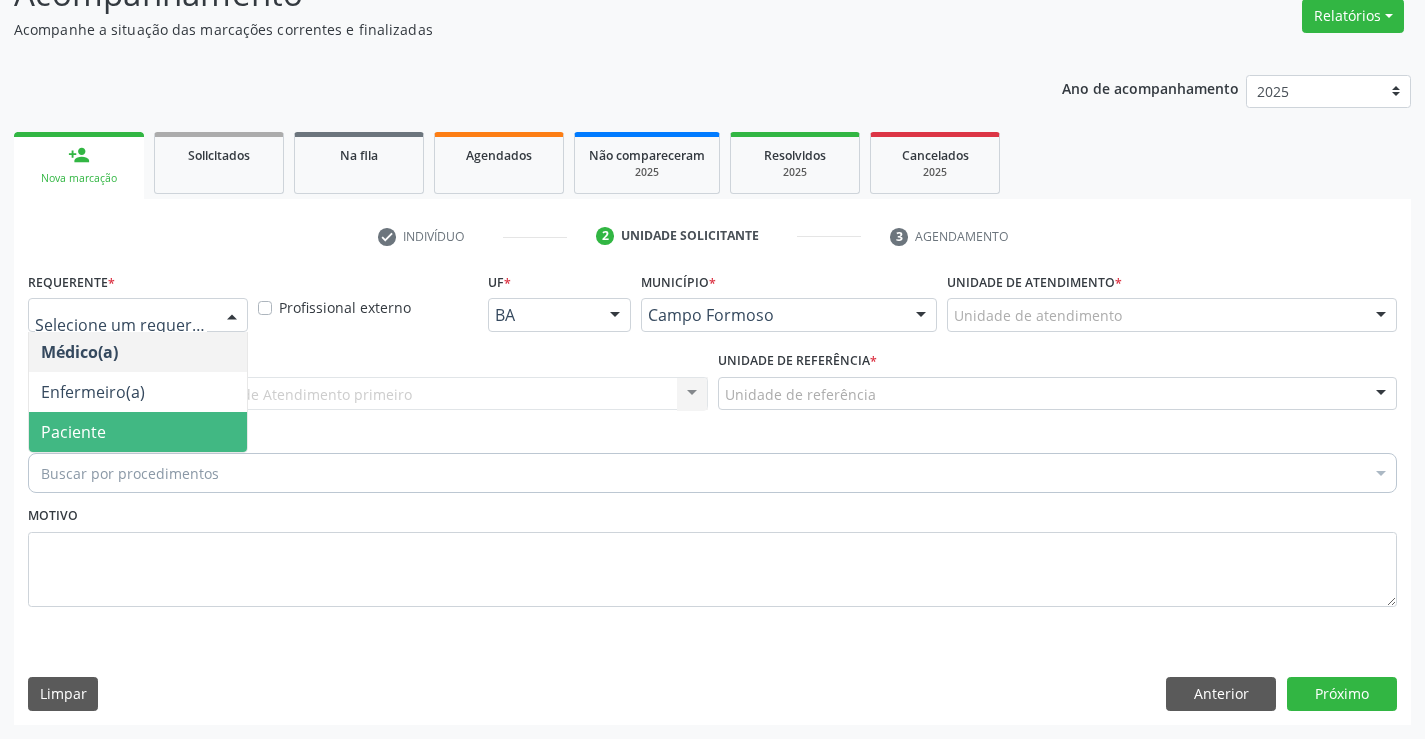 click on "Paciente" at bounding box center [138, 432] 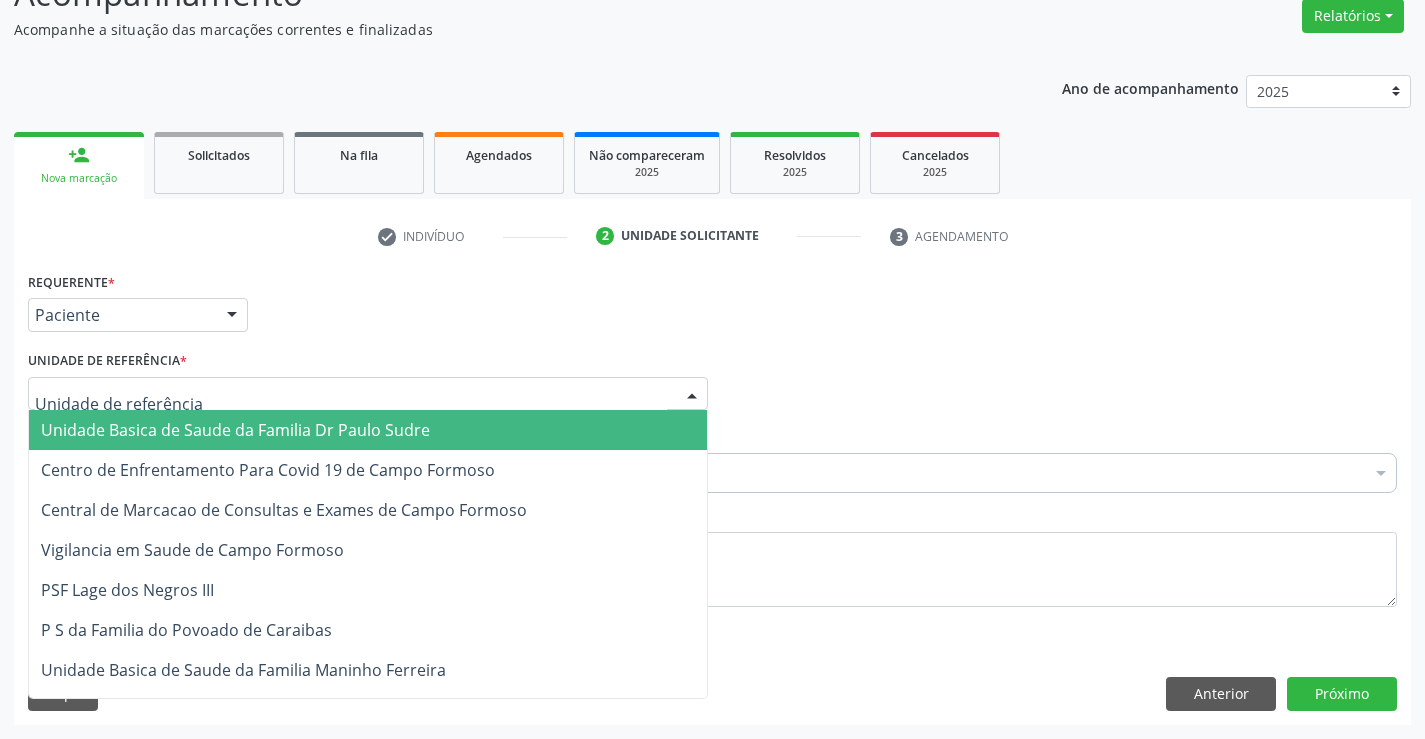 drag, startPoint x: 154, startPoint y: 391, endPoint x: 161, endPoint y: 423, distance: 32.75668 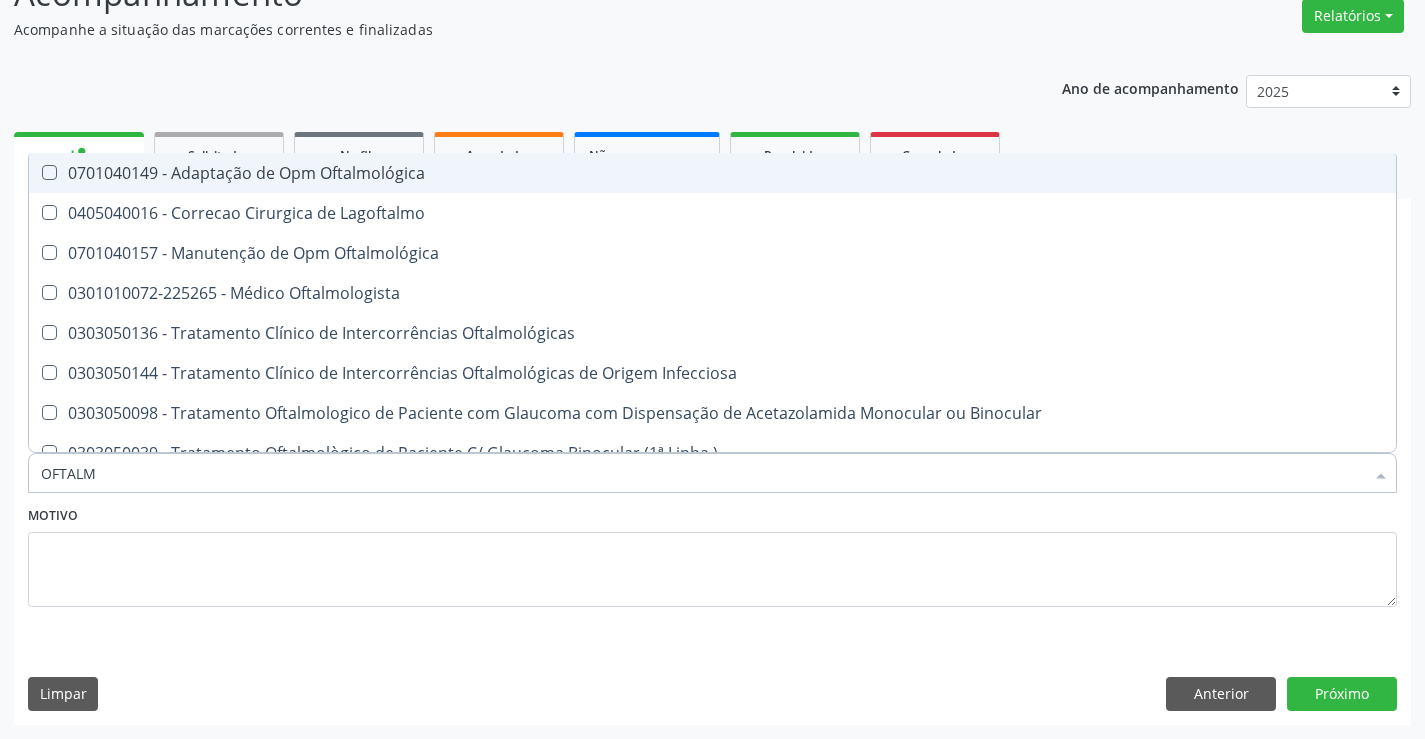 type on "OFTALMO" 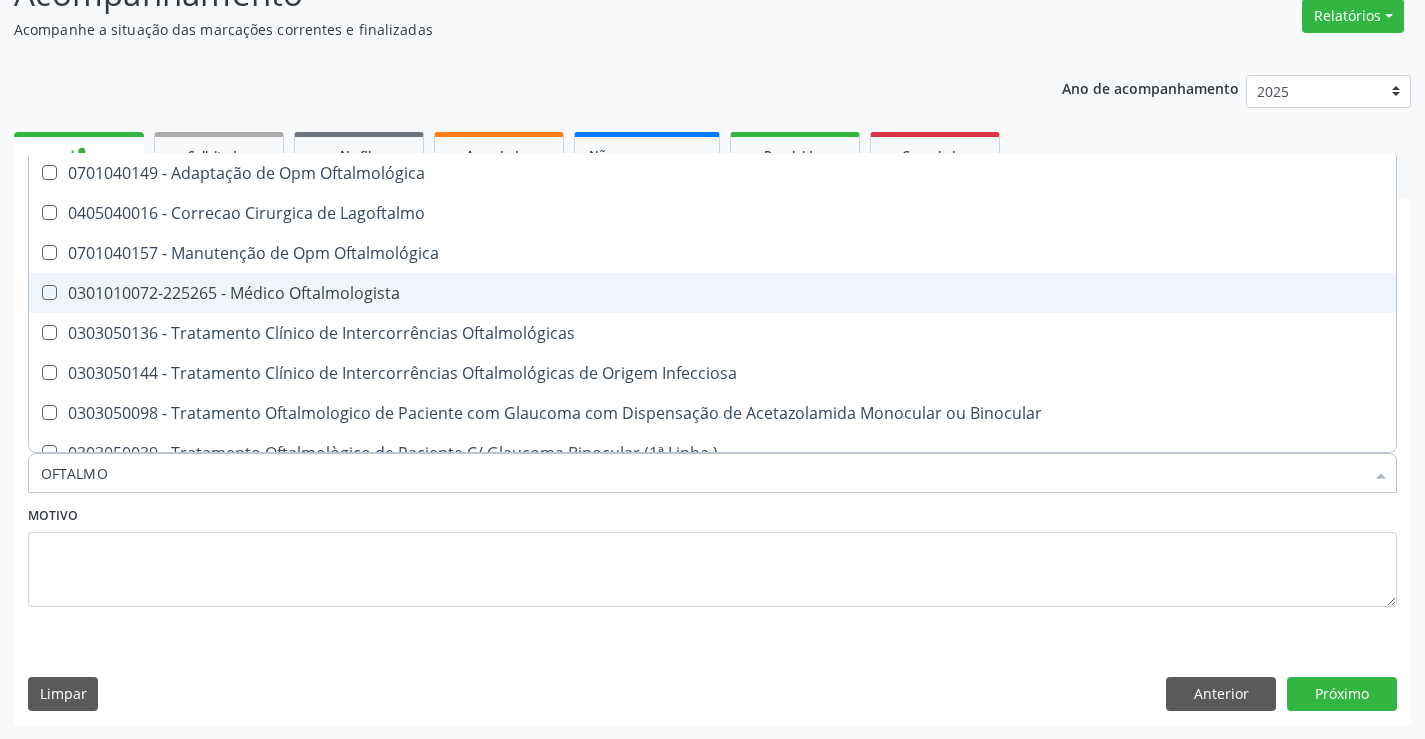 click on "0301010072-225265 - Médico Oftalmologista" at bounding box center [712, 293] 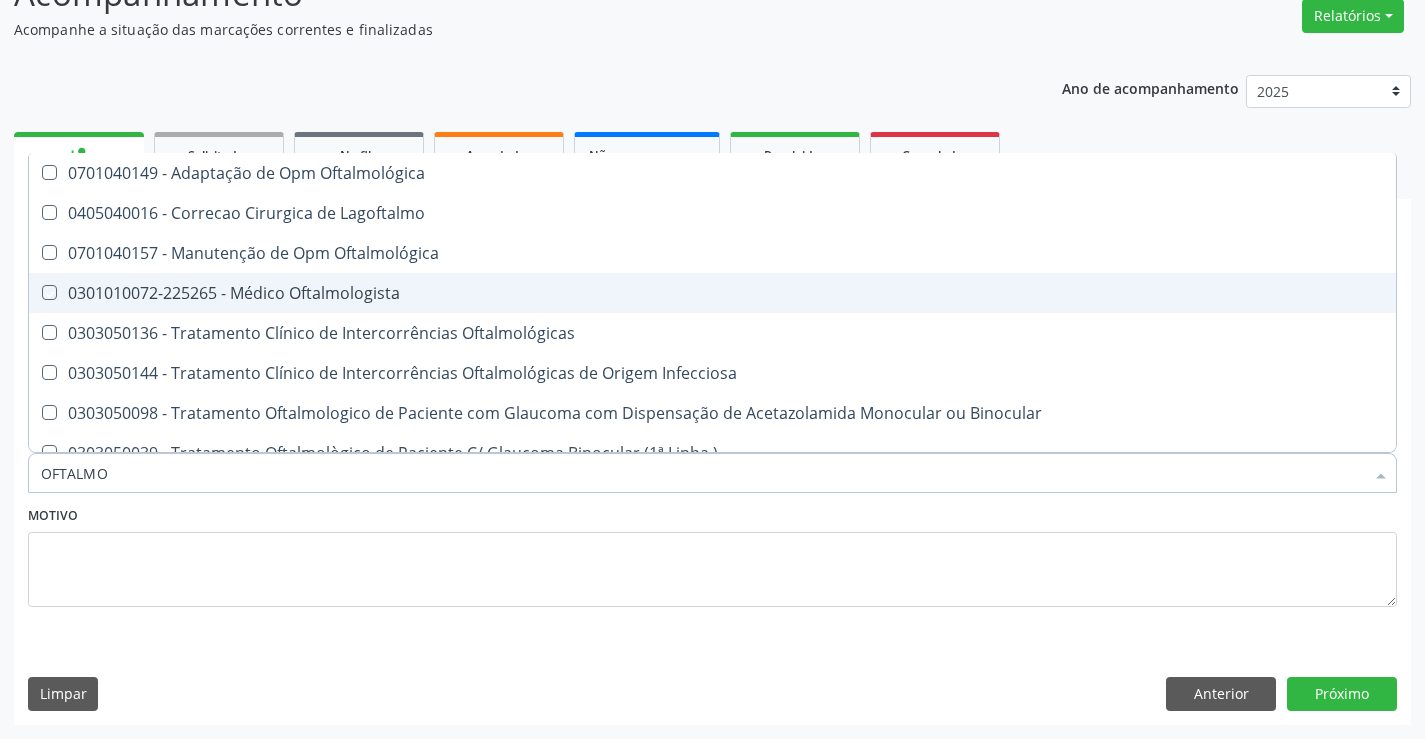 checkbox on "true" 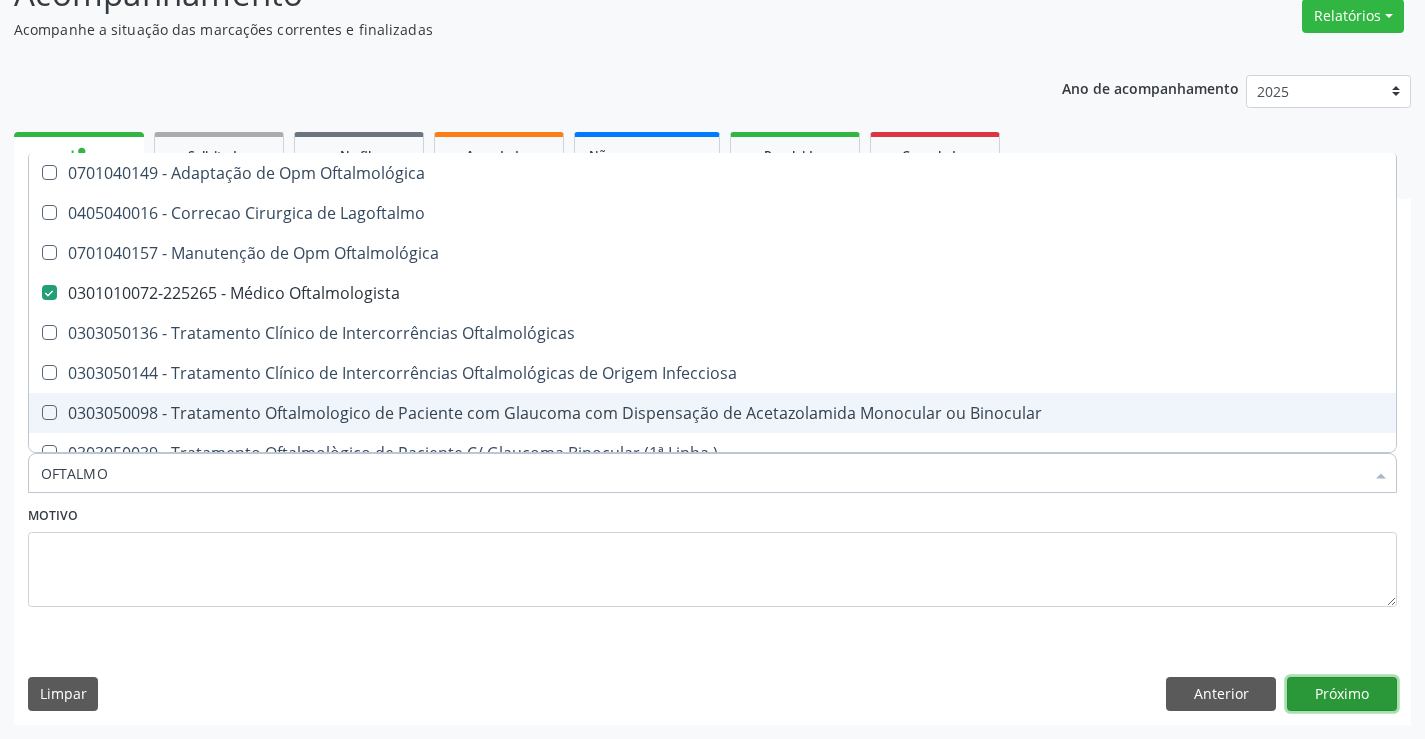 click on "Próximo" at bounding box center (1342, 694) 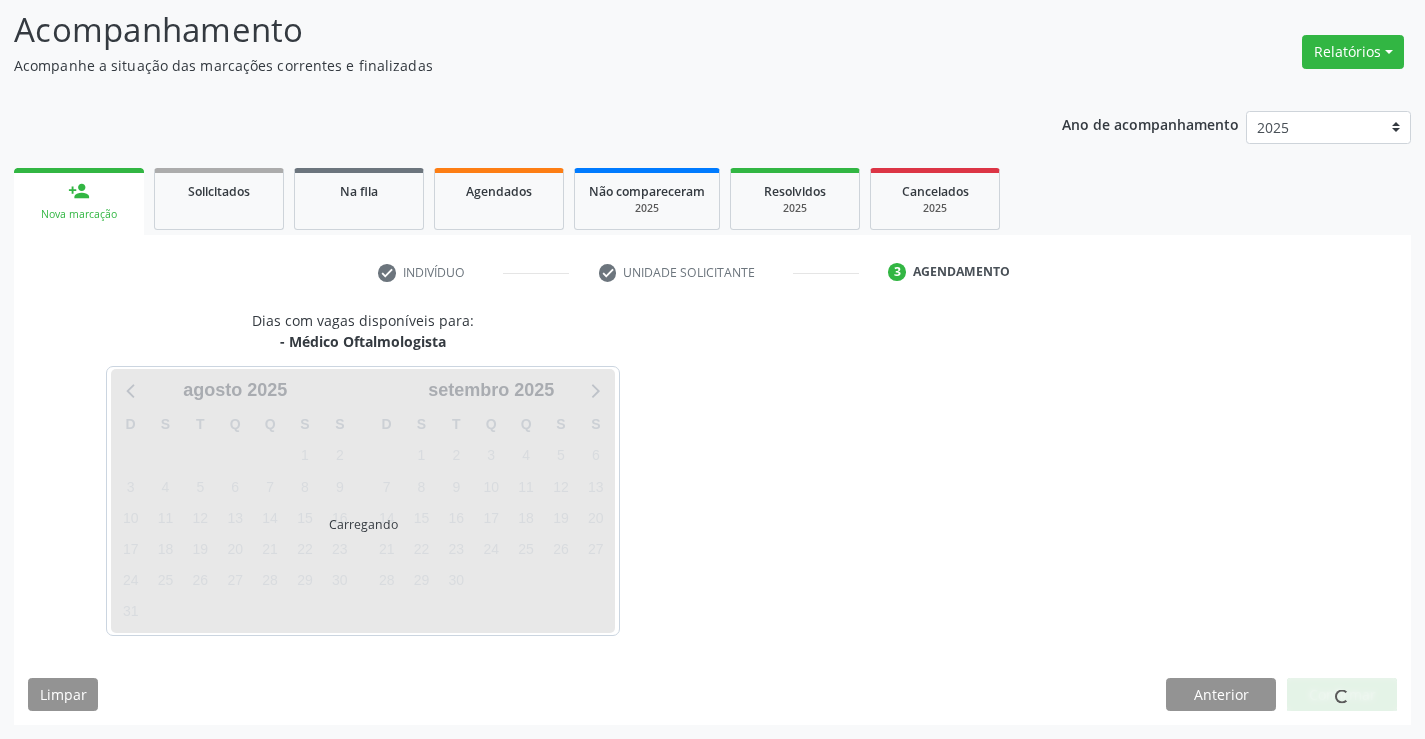 scroll, scrollTop: 167, scrollLeft: 0, axis: vertical 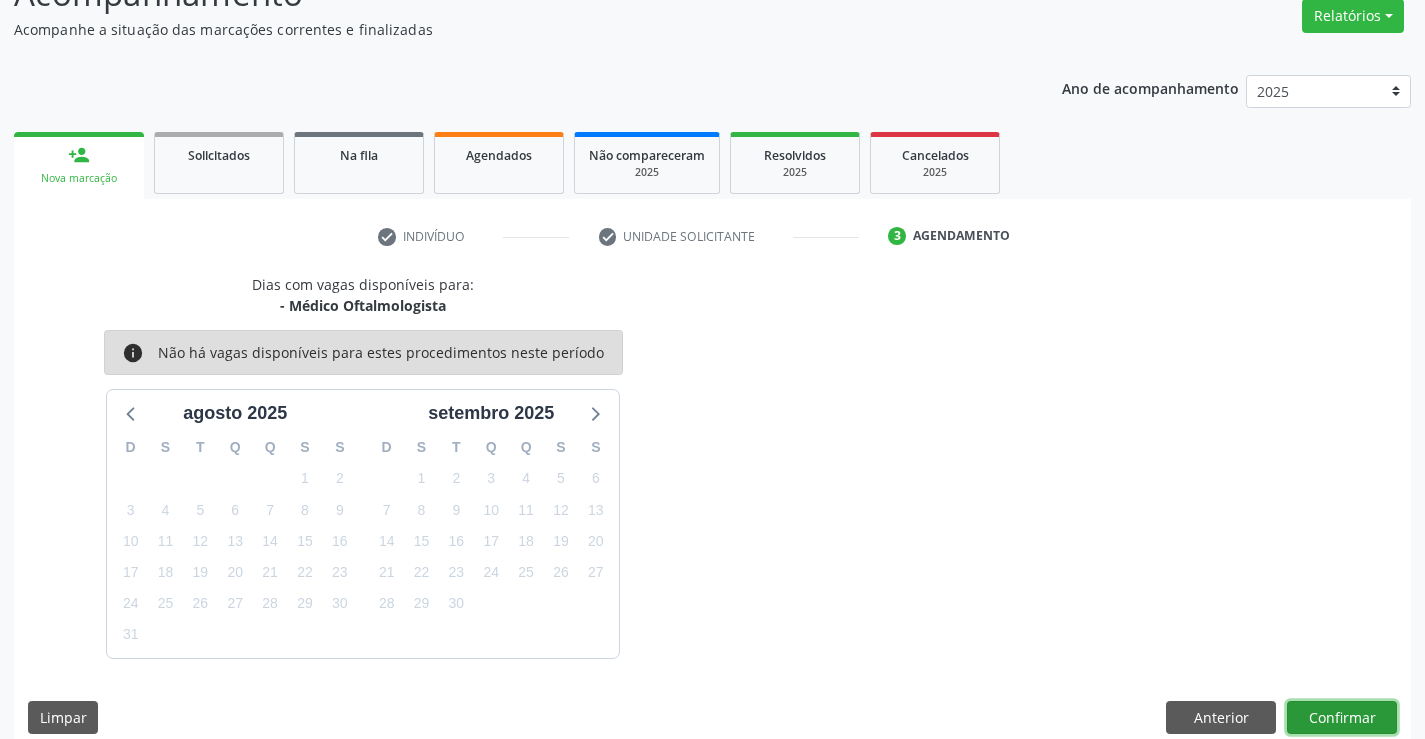 click on "Confirmar" at bounding box center (1342, 718) 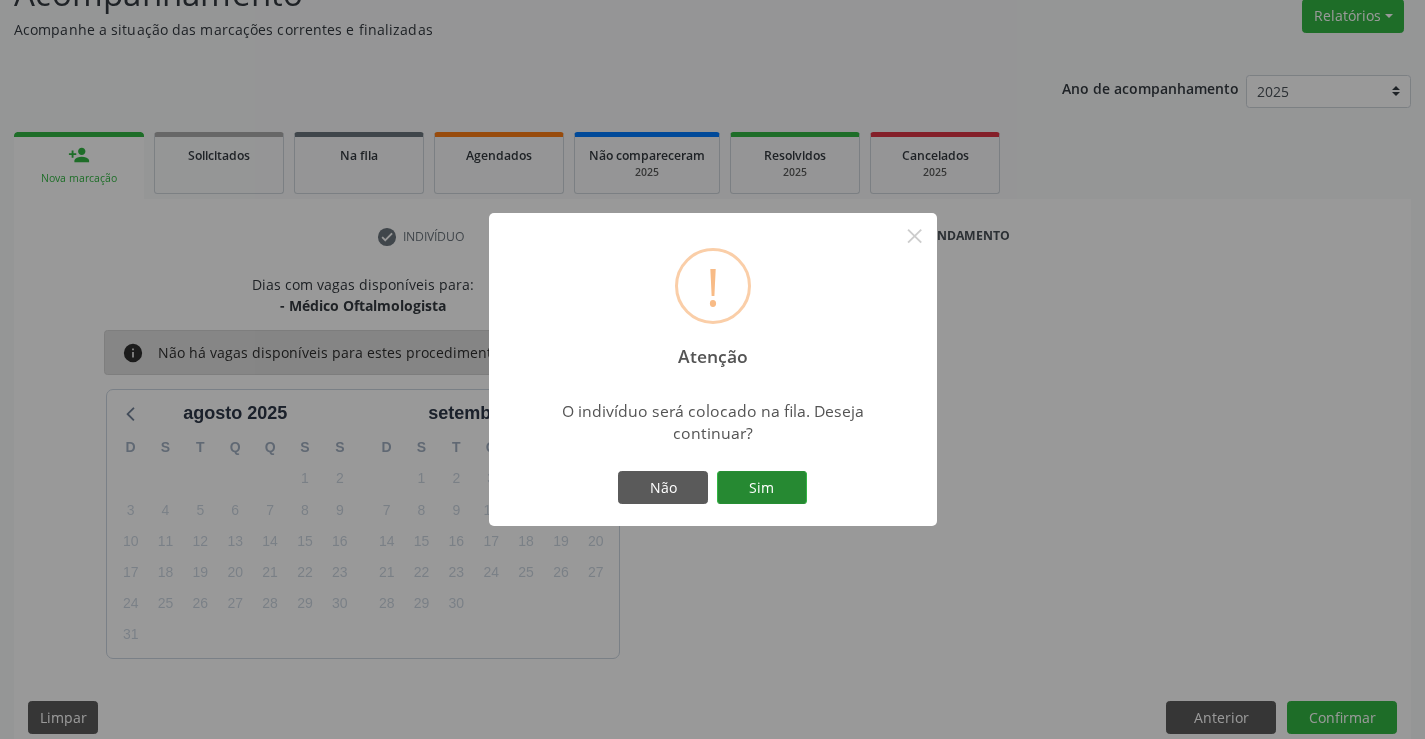 click on "Sim" at bounding box center [762, 488] 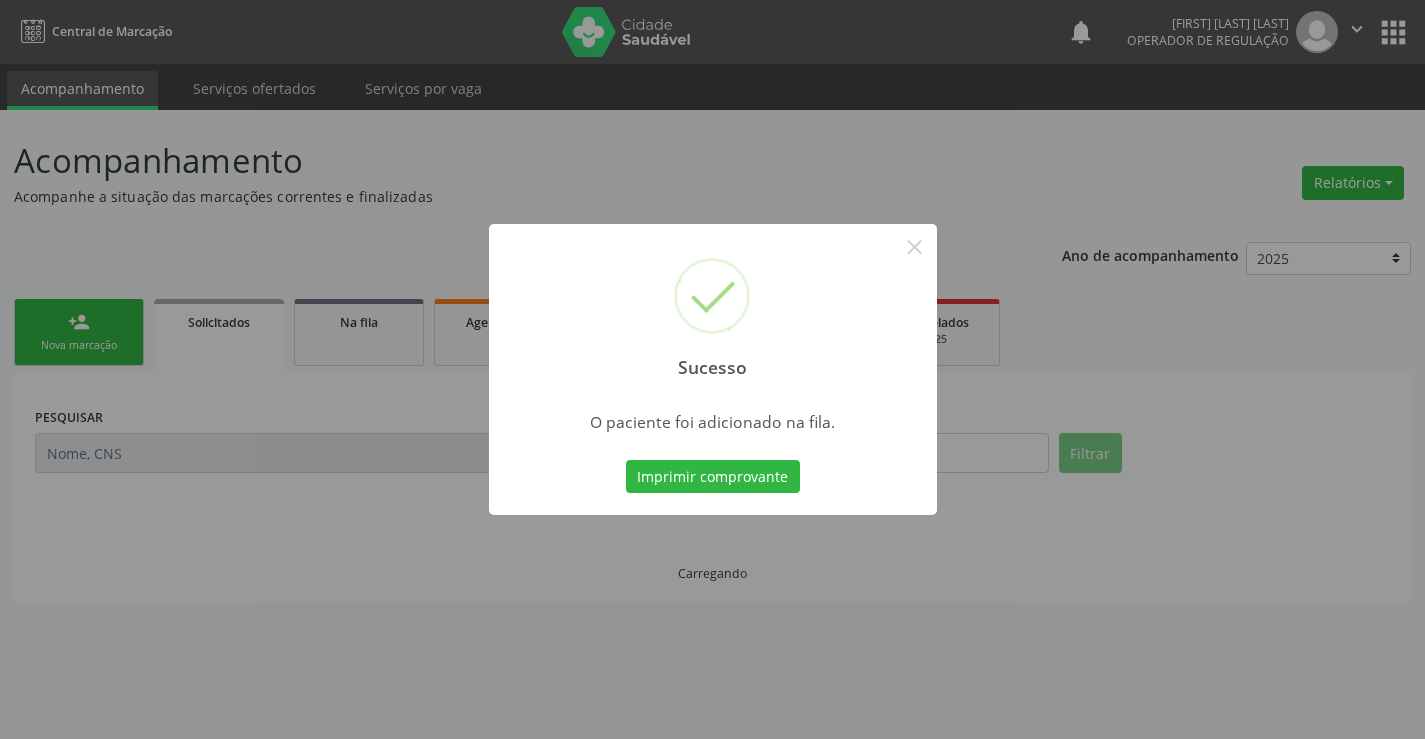 scroll, scrollTop: 0, scrollLeft: 0, axis: both 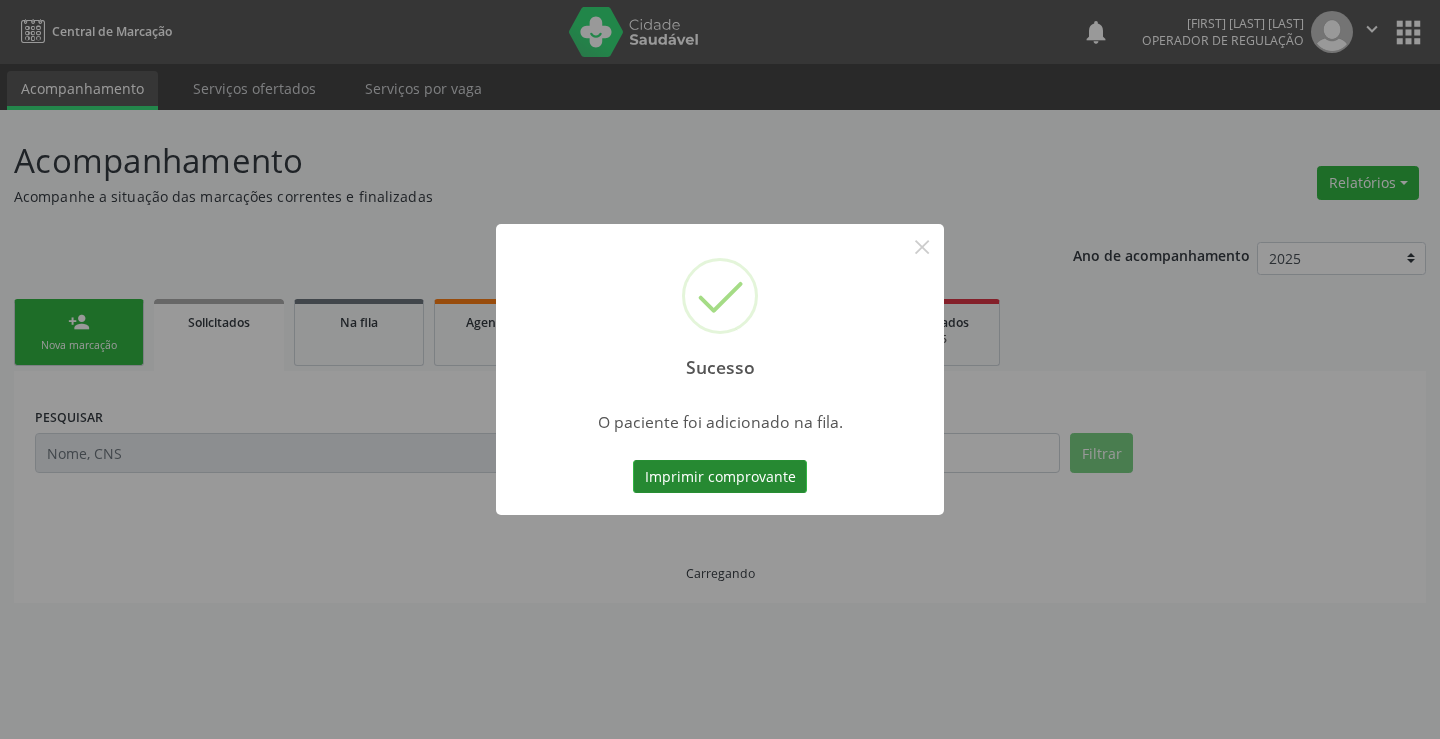 click on "Imprimir comprovante" at bounding box center [720, 477] 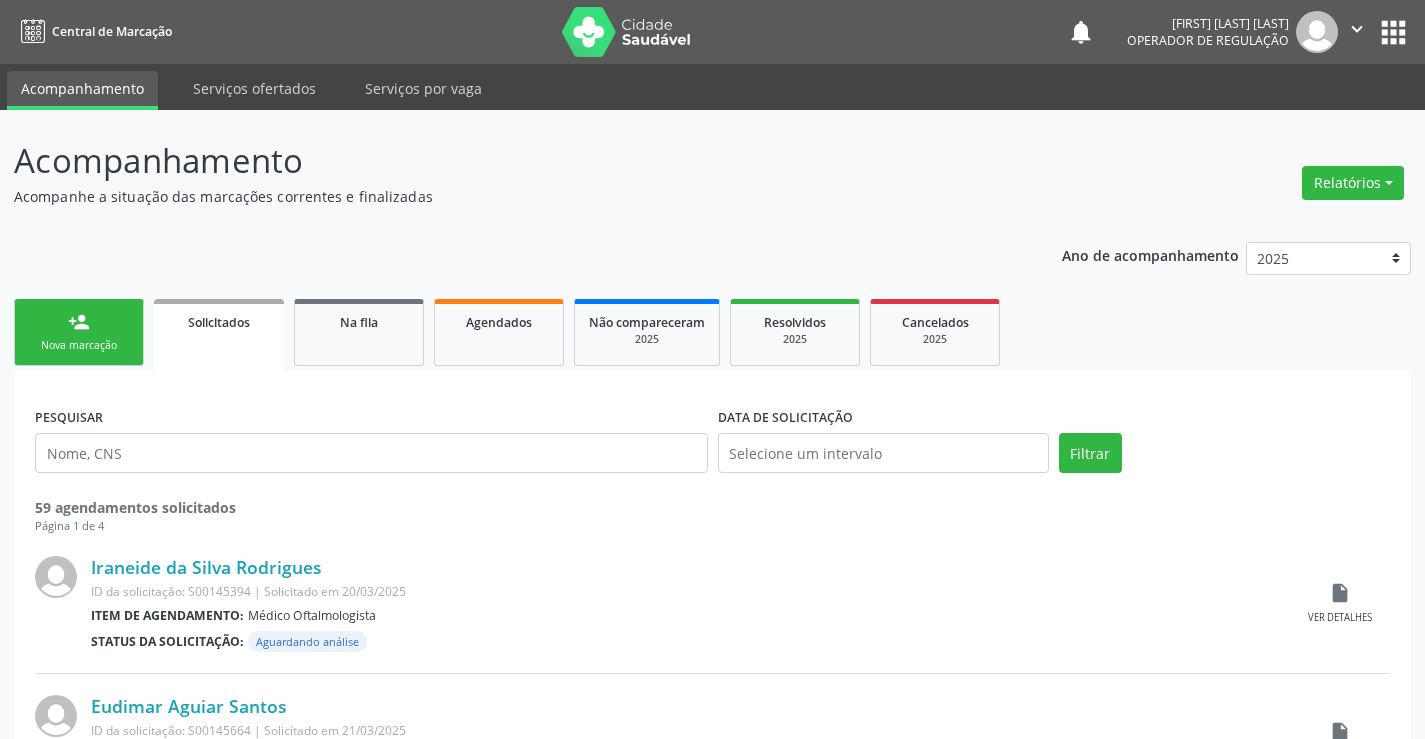 click on "Nova marcação" at bounding box center [79, 345] 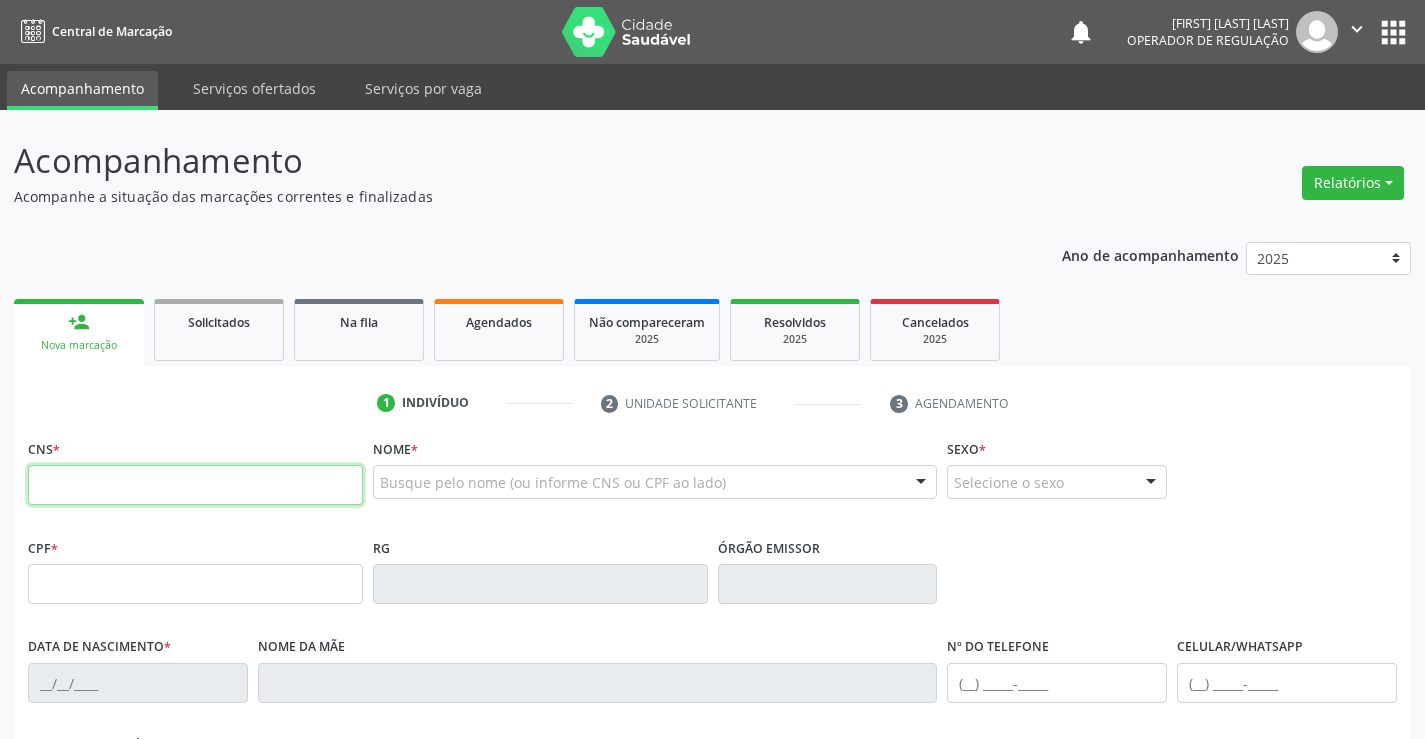click at bounding box center [195, 485] 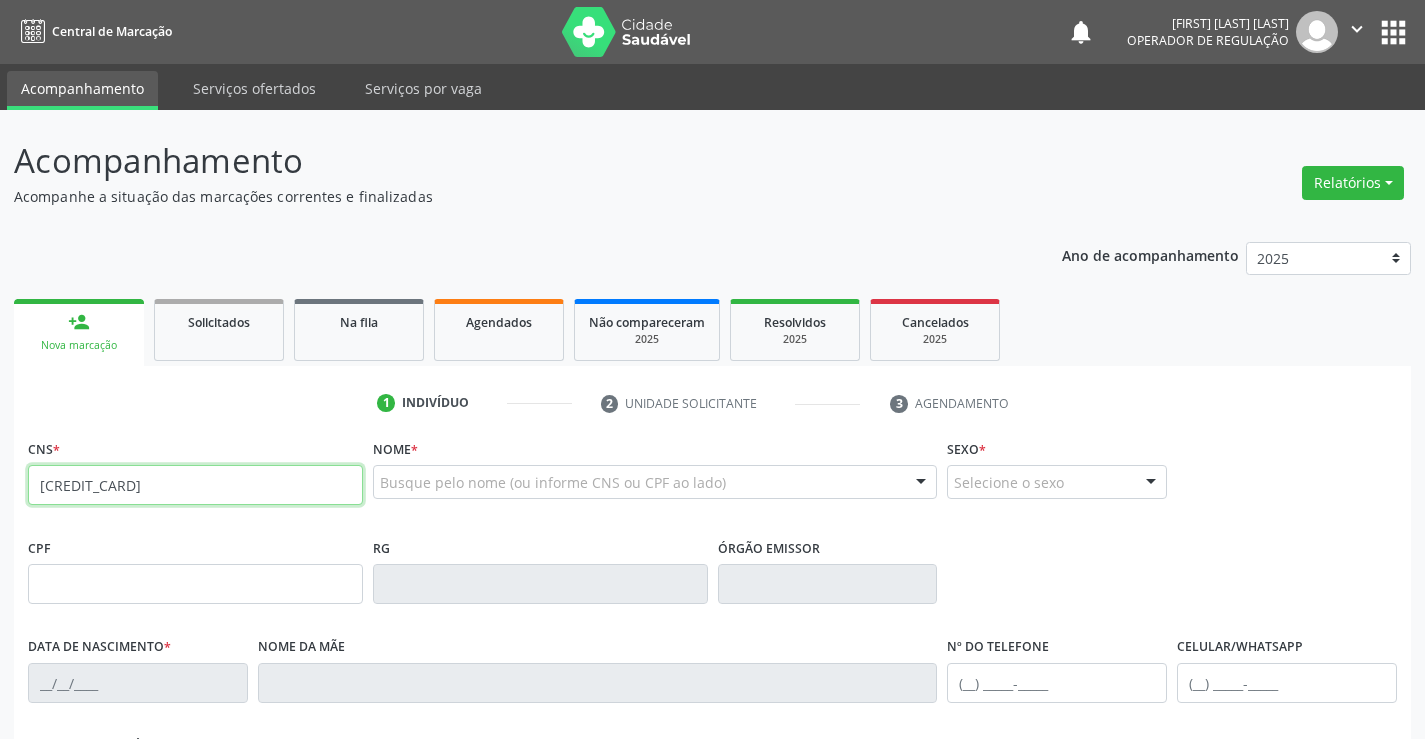 type on "[CREDIT_CARD]" 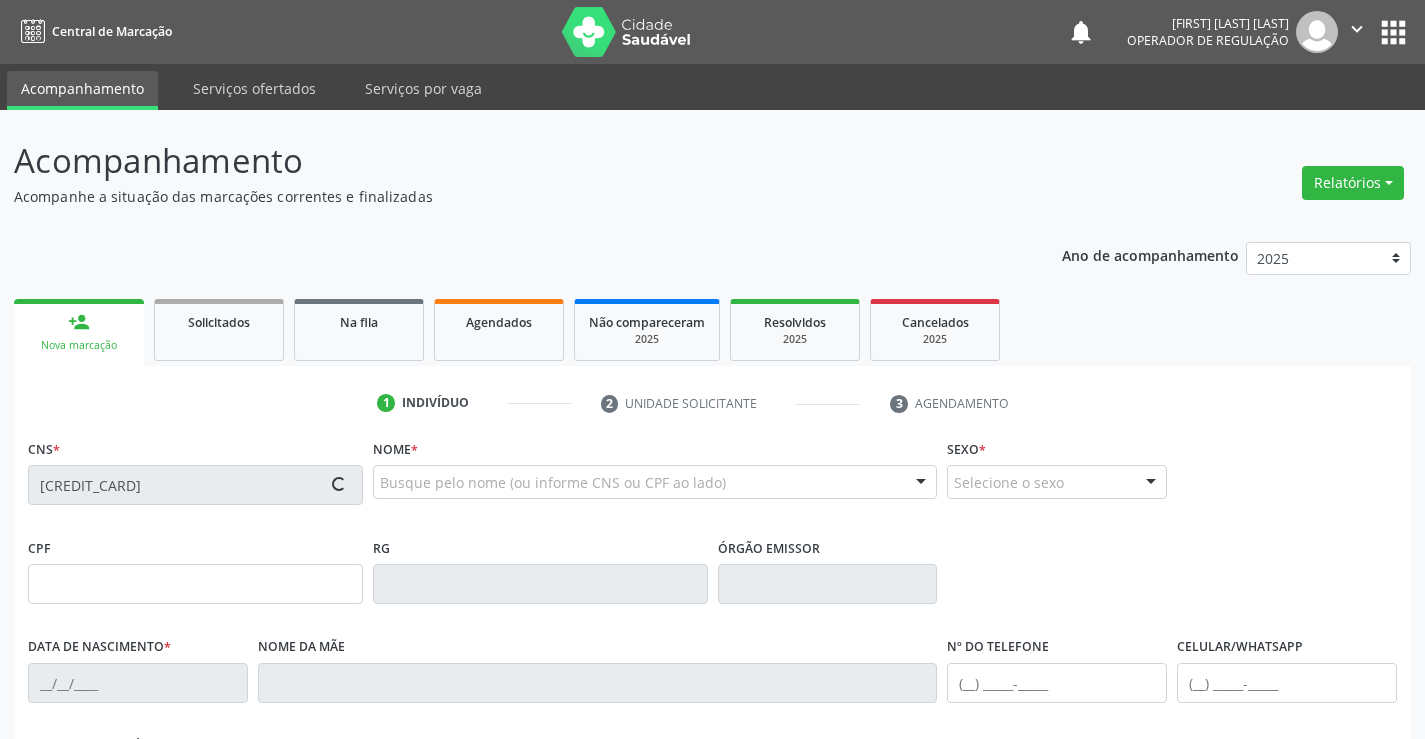 type on "[CREDIT_CARD]" 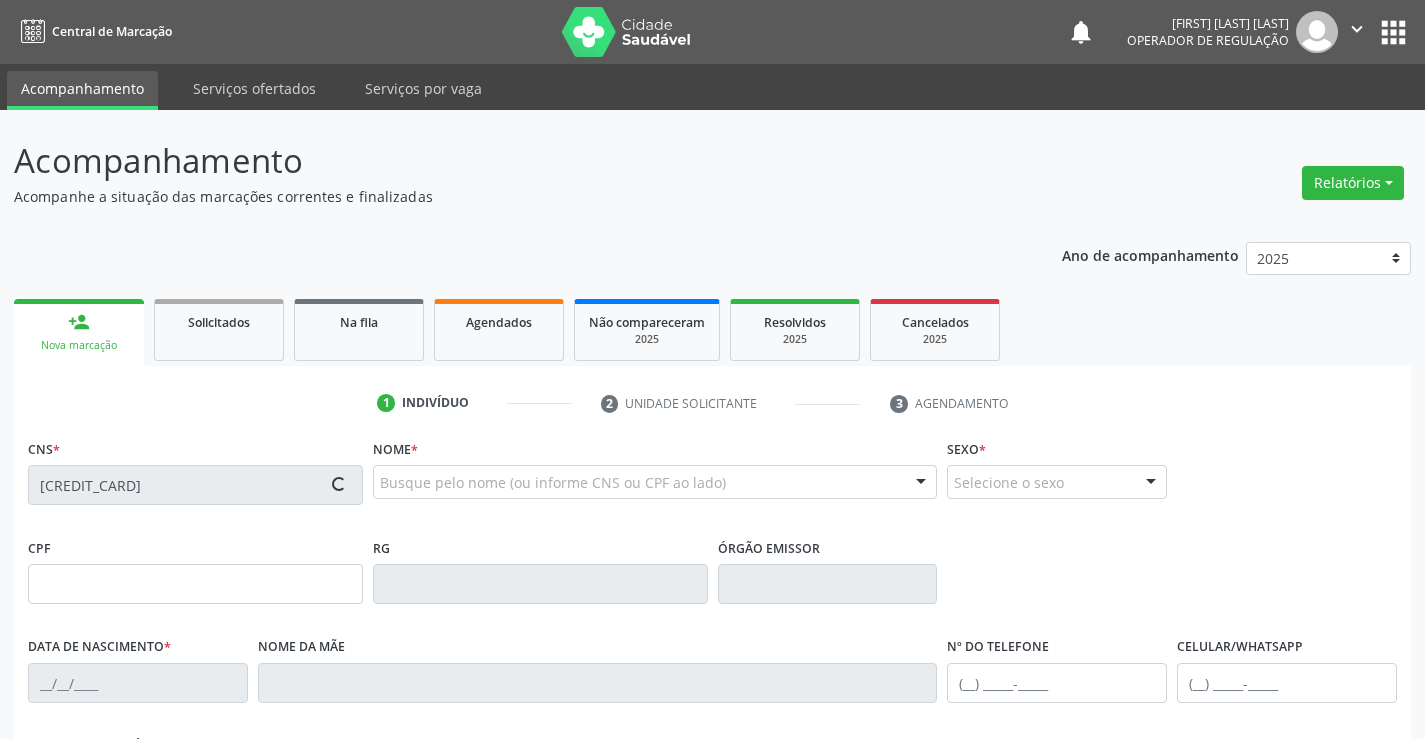 type on "[DATE]" 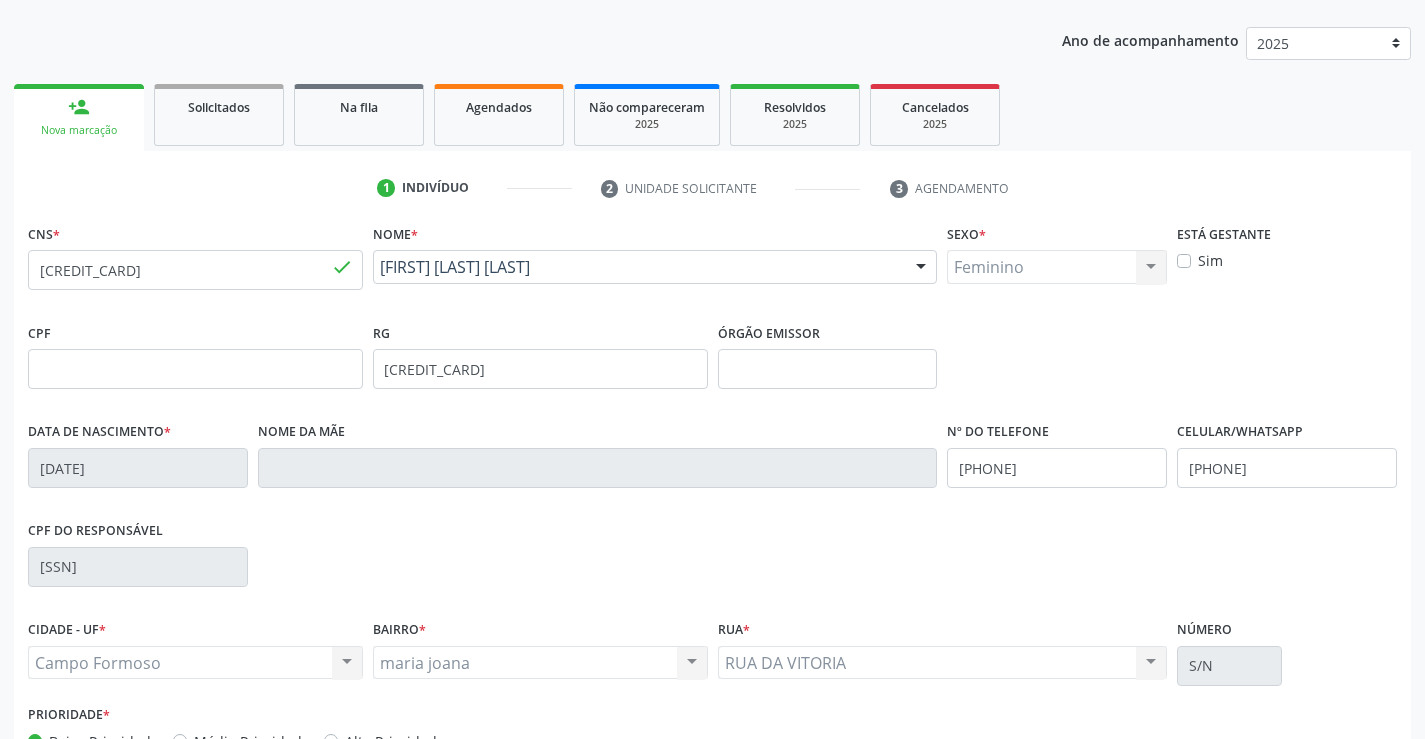 scroll, scrollTop: 345, scrollLeft: 0, axis: vertical 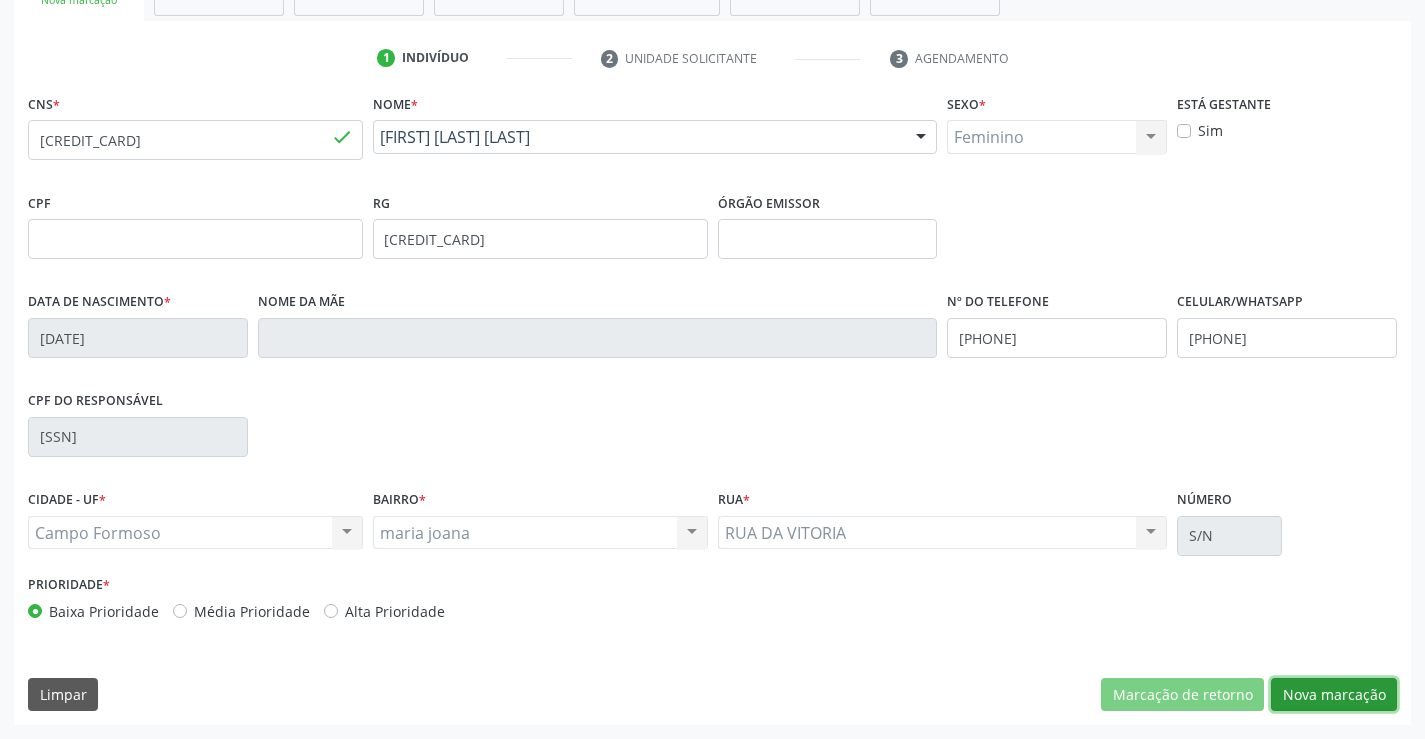 click on "Nova marcação" at bounding box center (1334, 695) 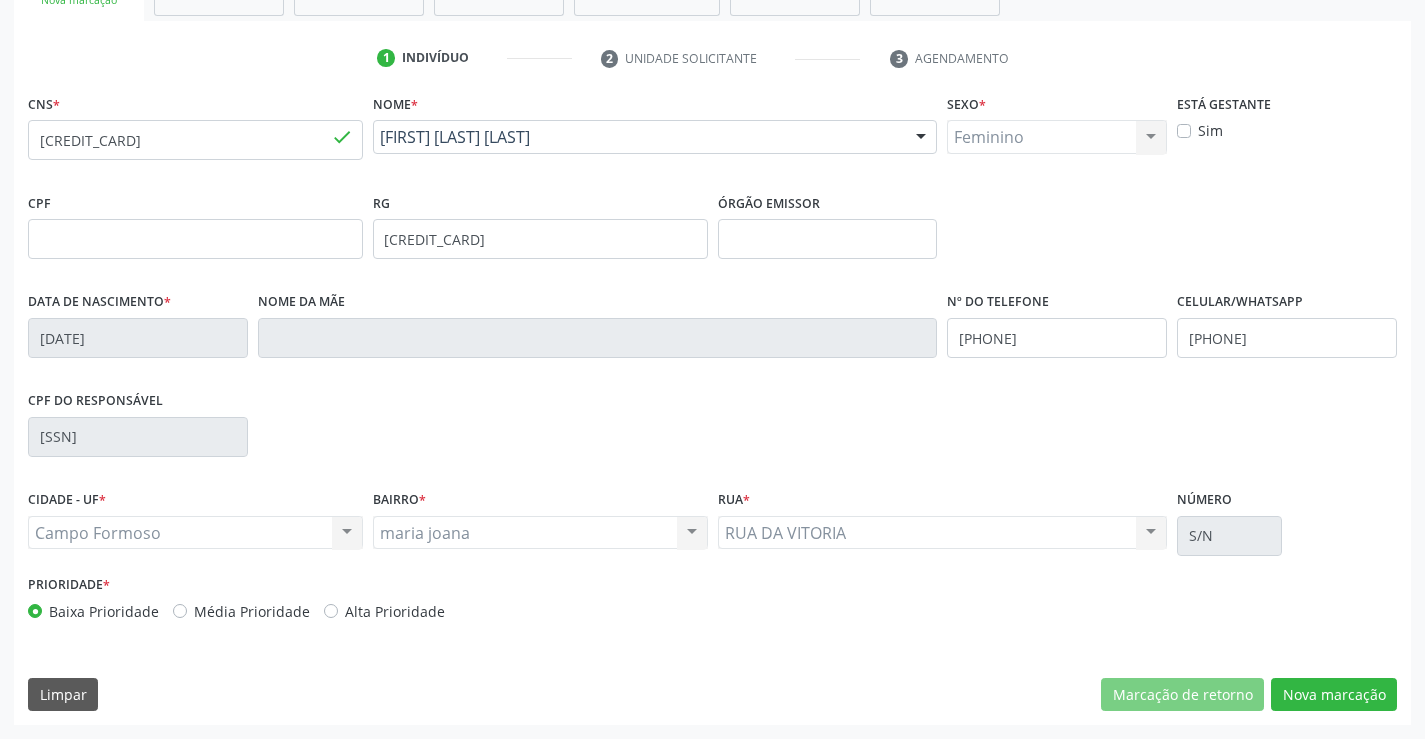 scroll, scrollTop: 167, scrollLeft: 0, axis: vertical 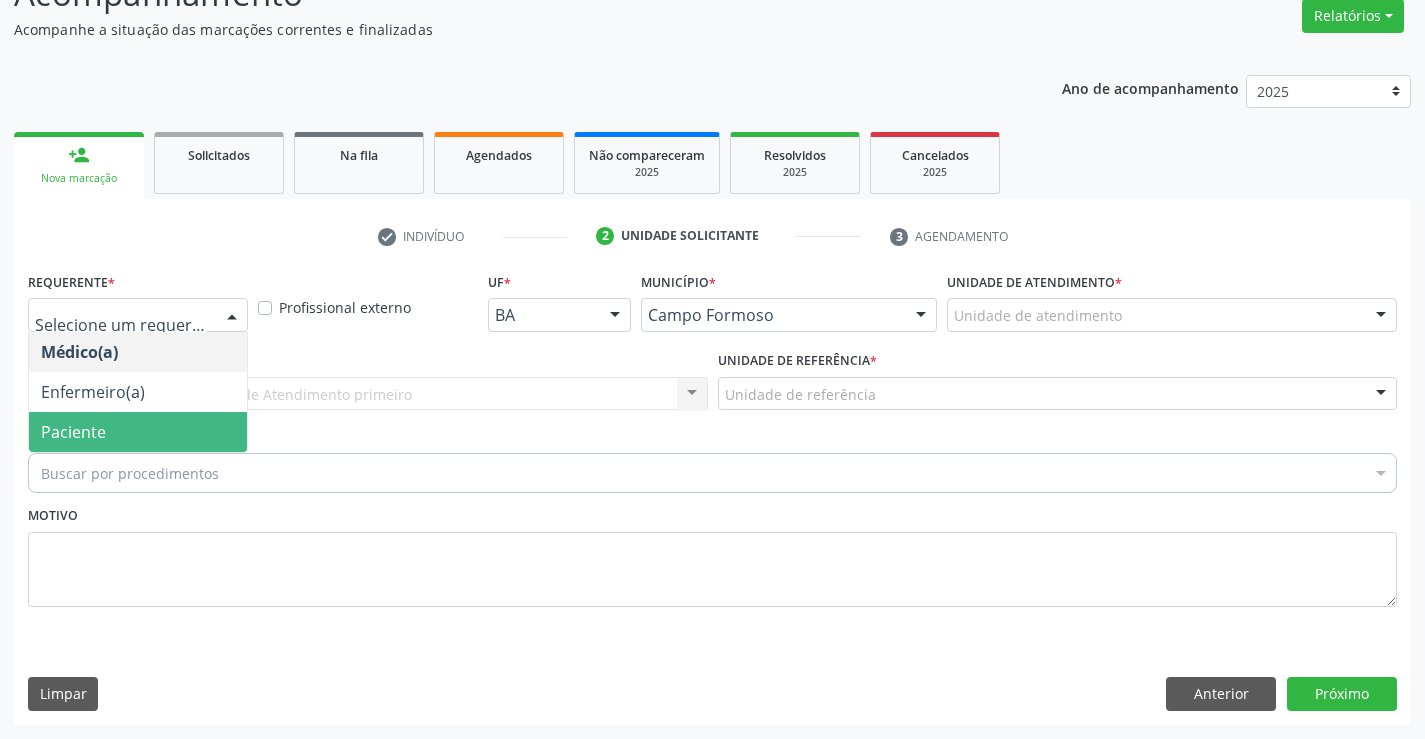 click on "Paciente" at bounding box center (138, 432) 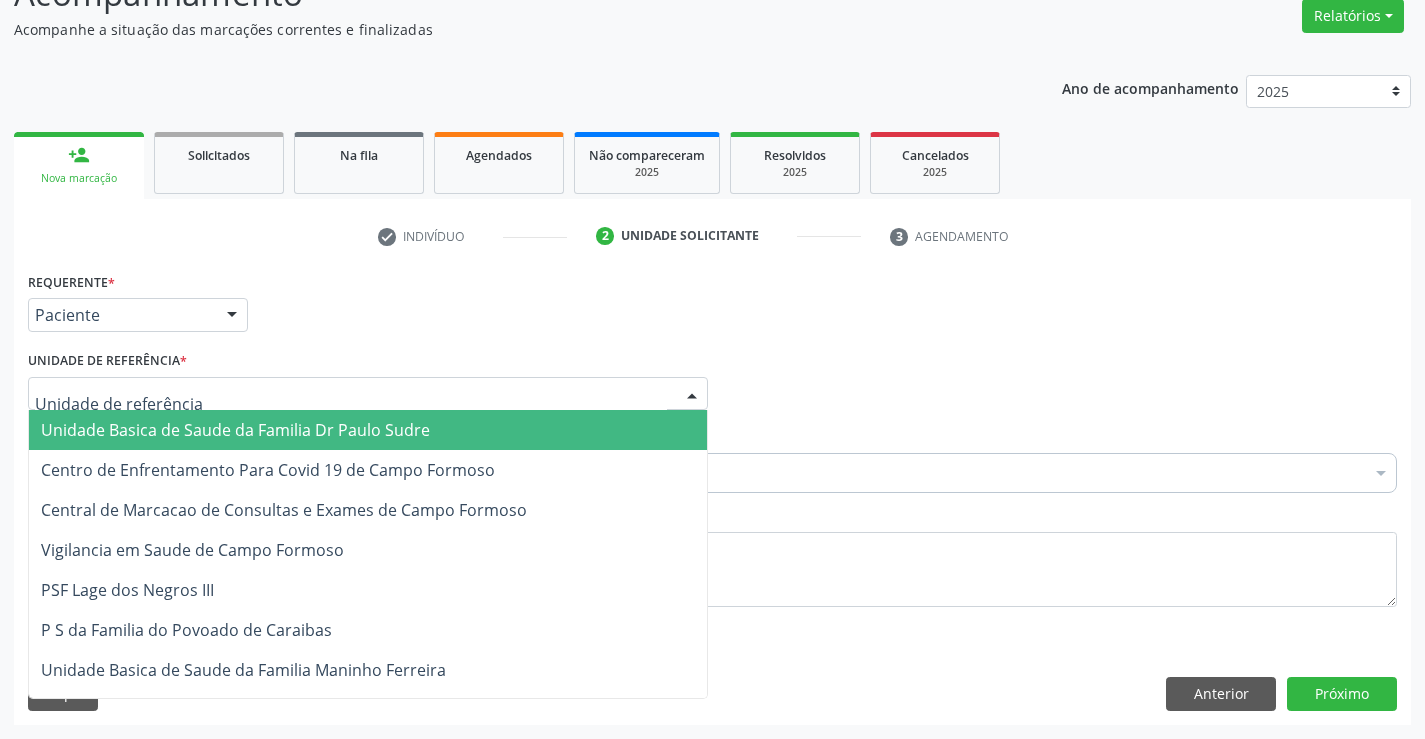 click at bounding box center [368, 394] 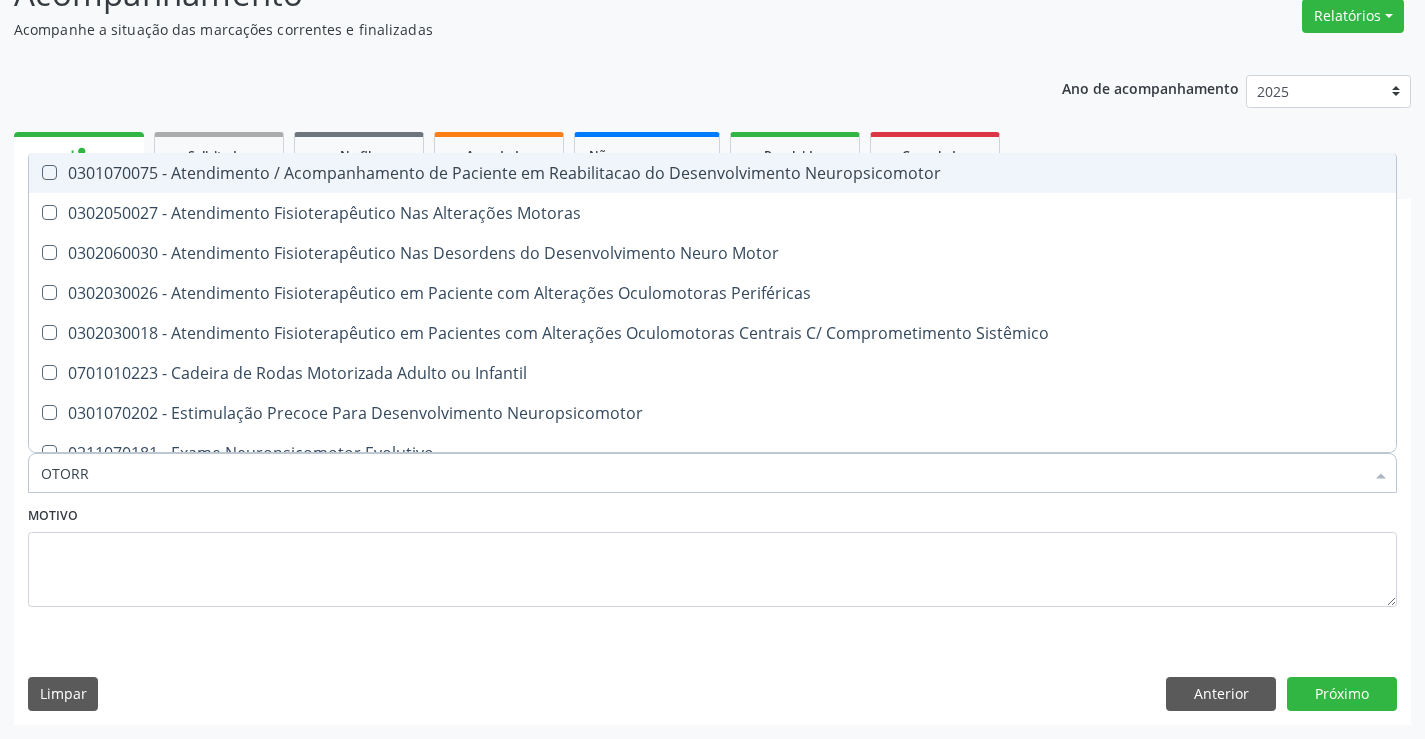 type on "OTORRI" 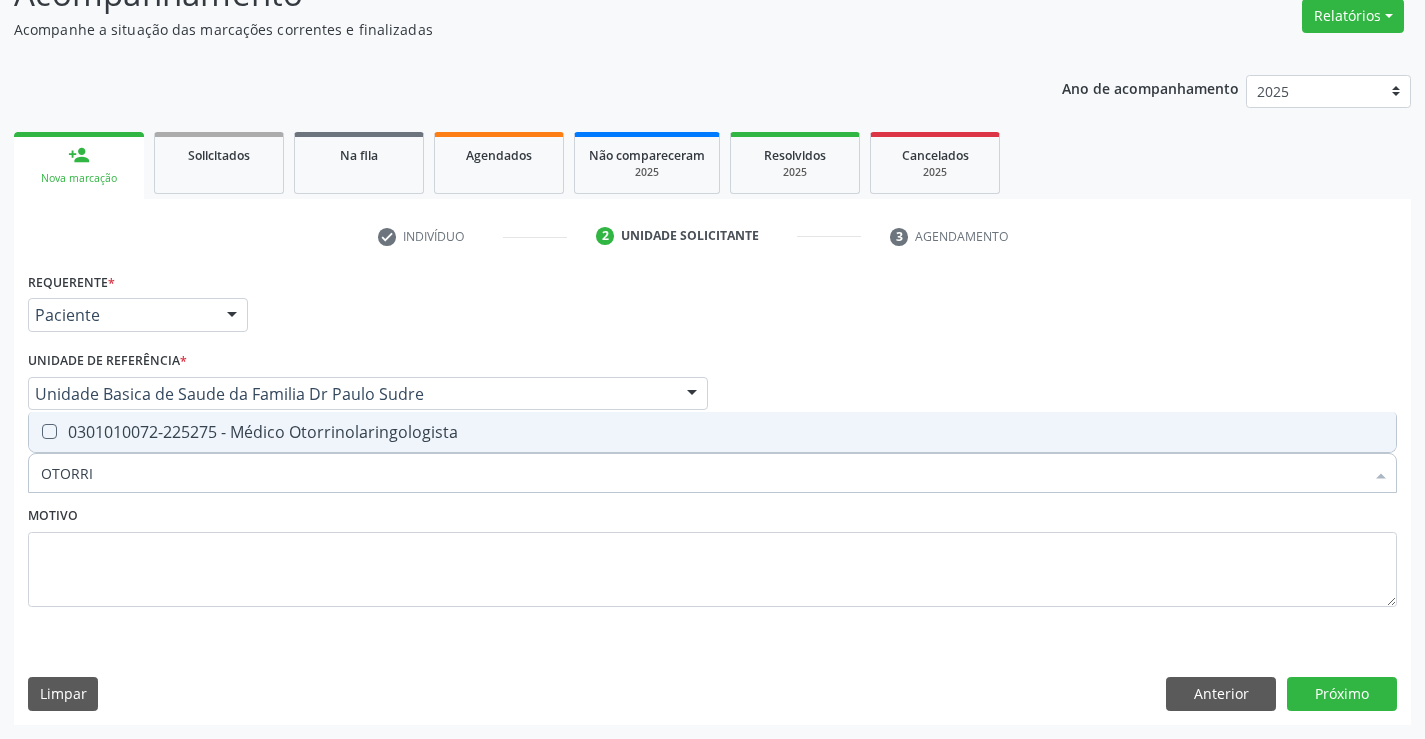click on "0301010072-225275 - Médico Otorrinolaringologista" at bounding box center [712, 432] 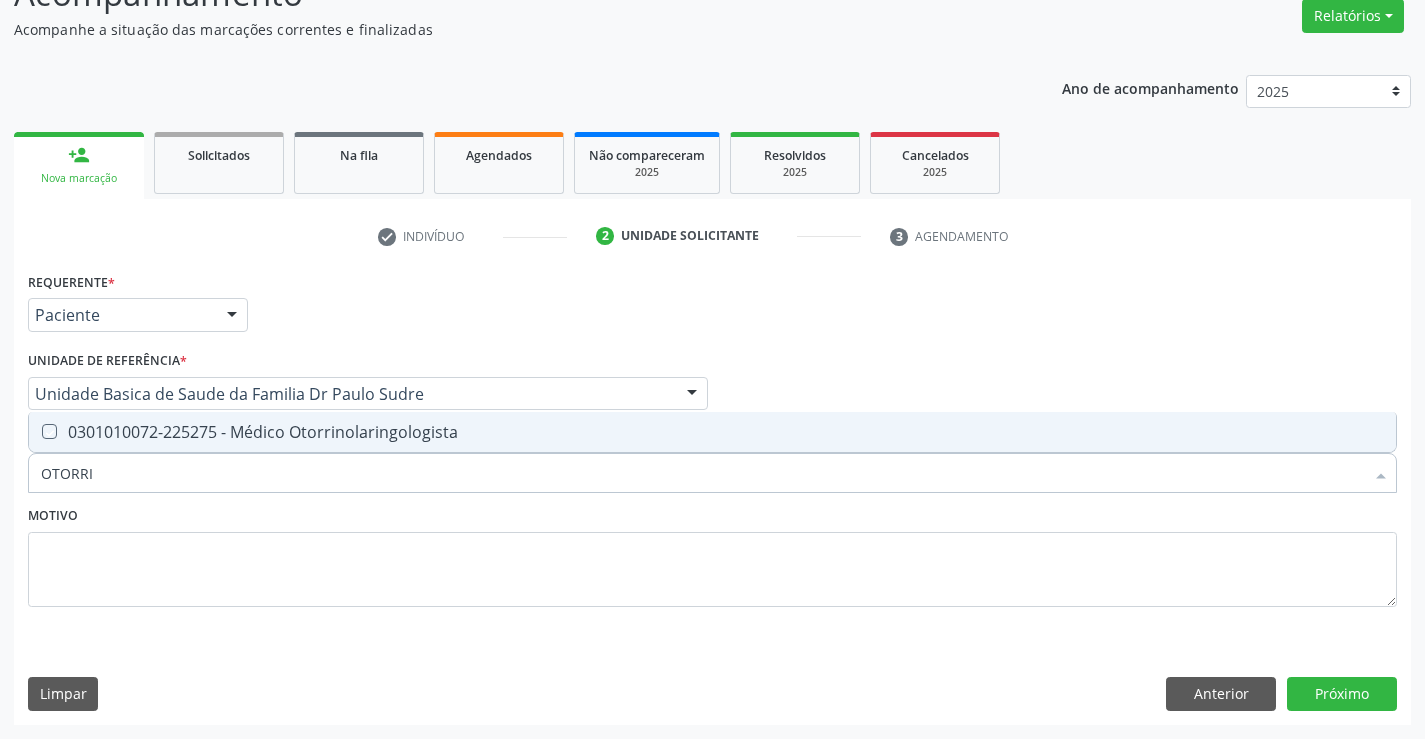 checkbox on "true" 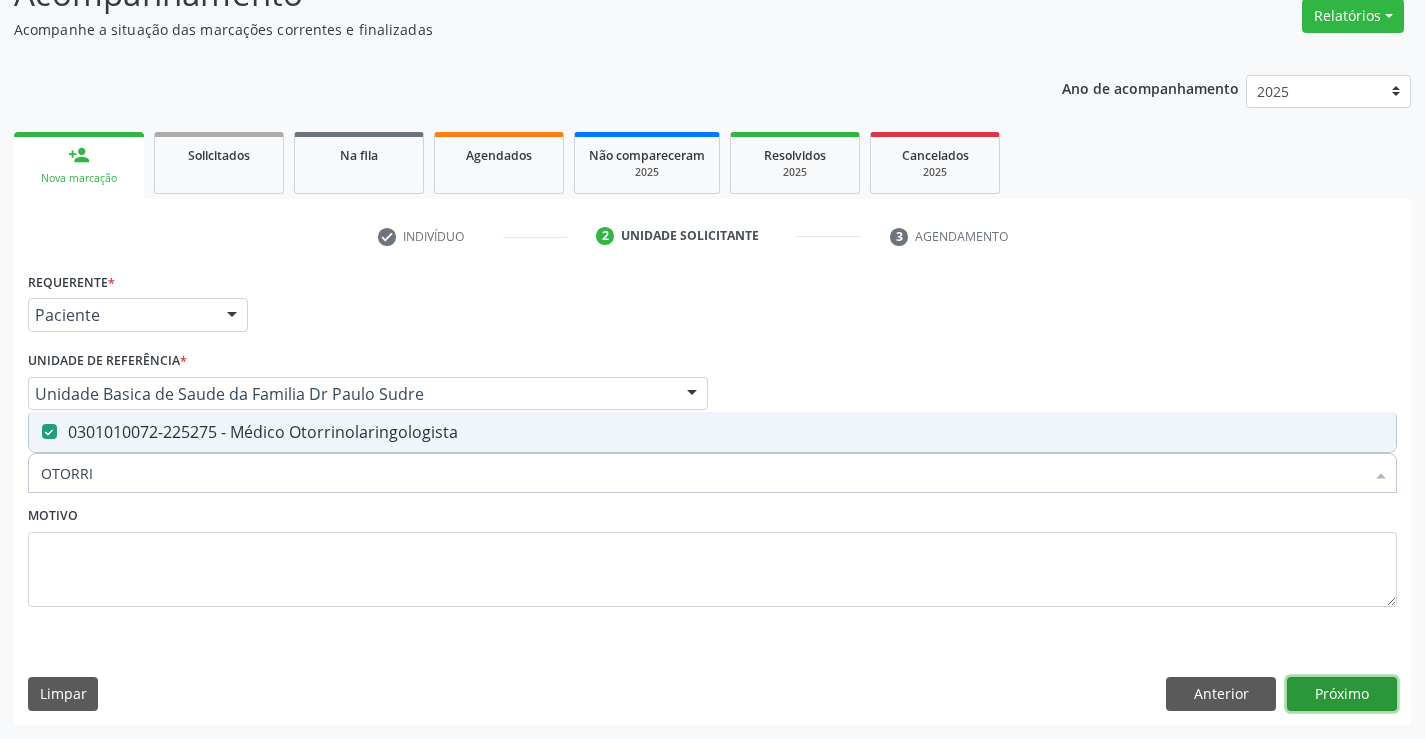 click on "Próximo" at bounding box center [1342, 694] 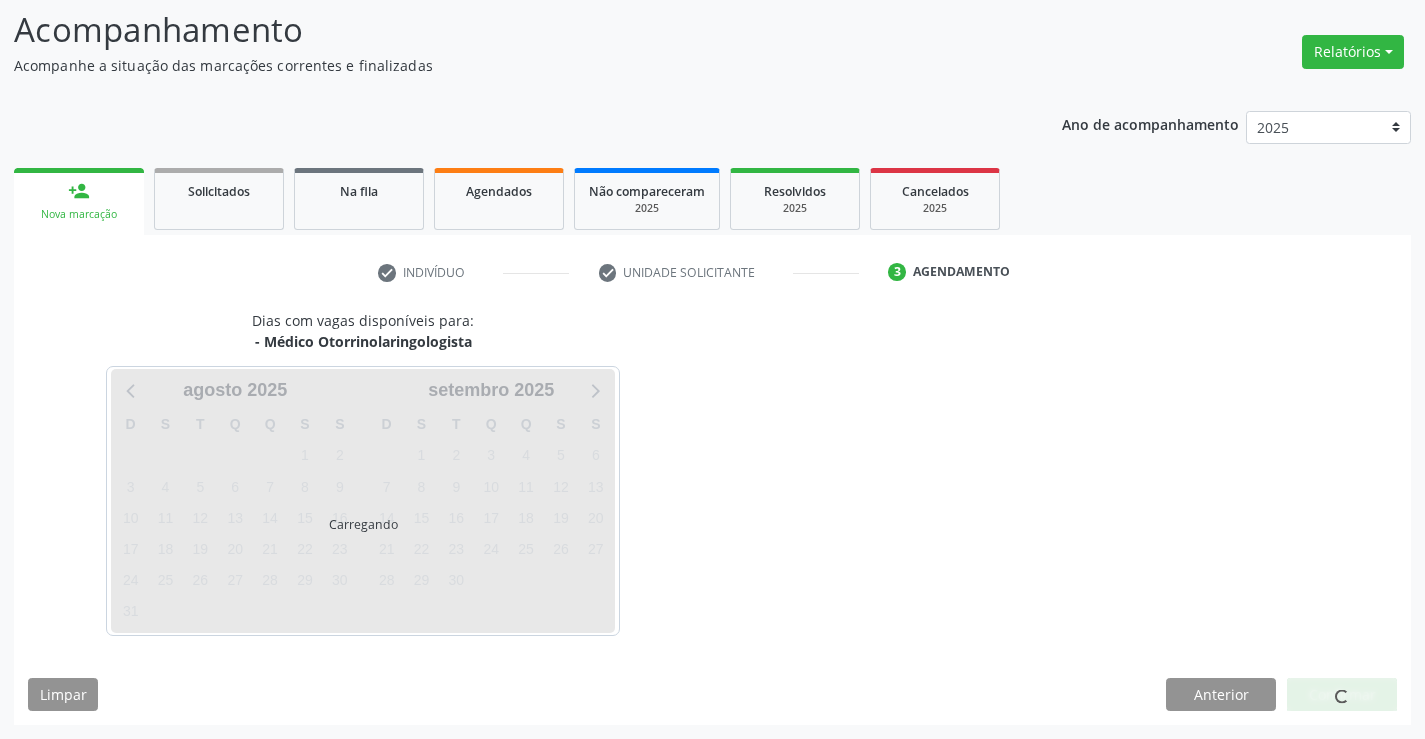 scroll, scrollTop: 167, scrollLeft: 0, axis: vertical 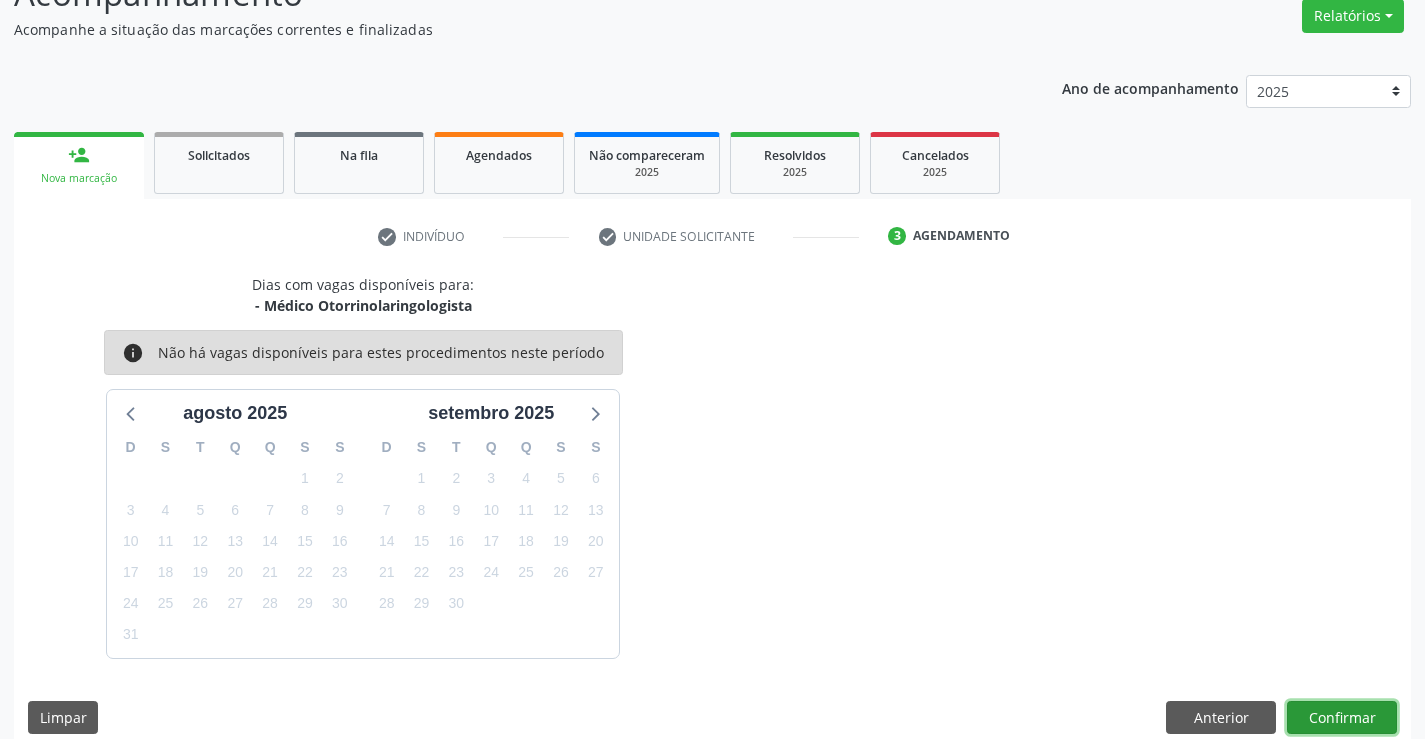 click on "Confirmar" at bounding box center [1342, 718] 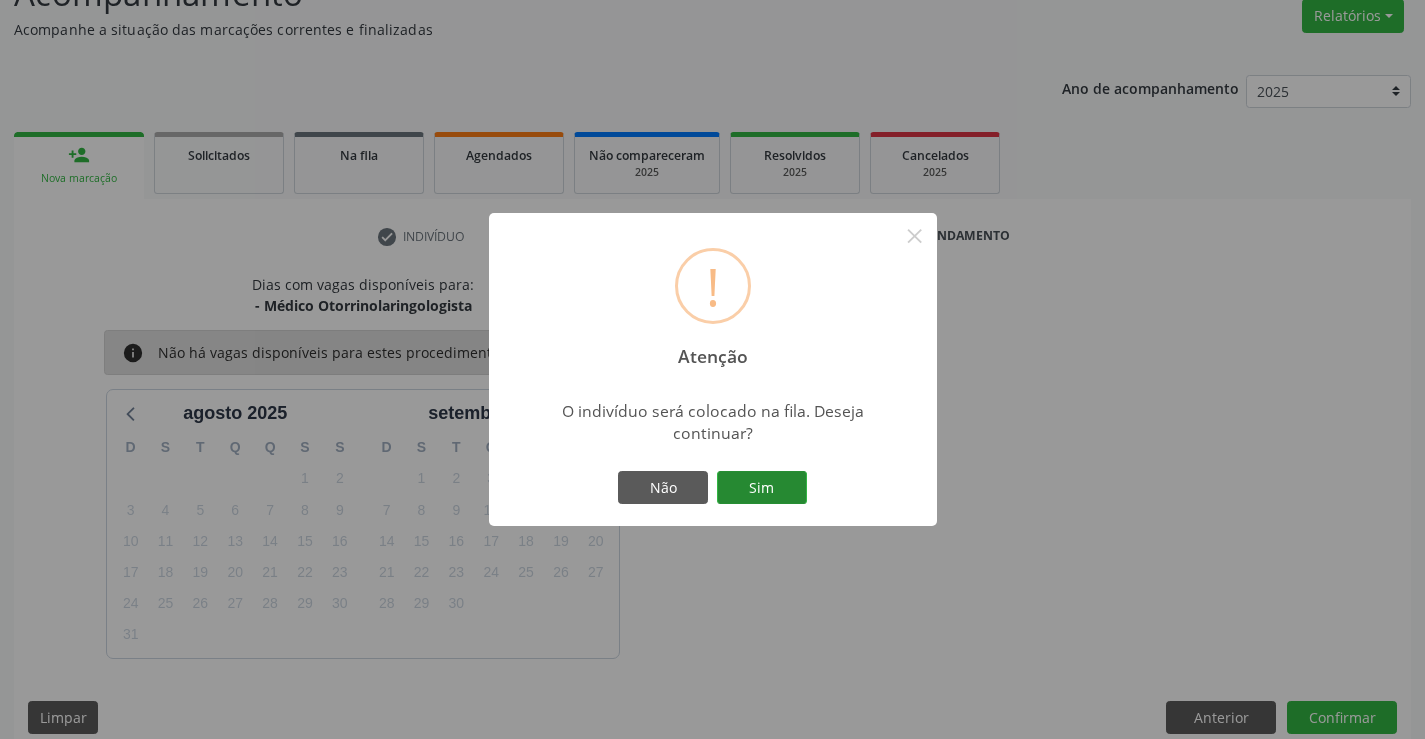 click on "Sim" at bounding box center (762, 488) 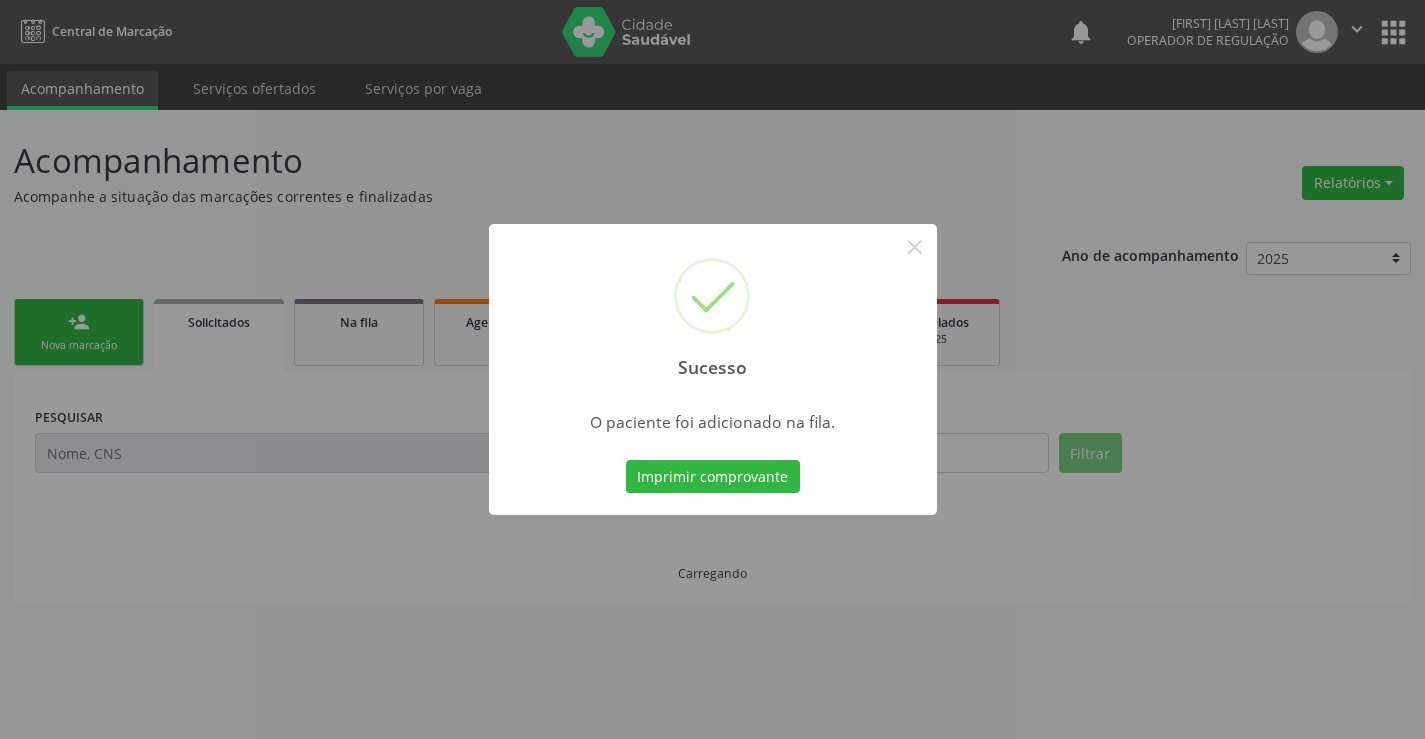scroll, scrollTop: 0, scrollLeft: 0, axis: both 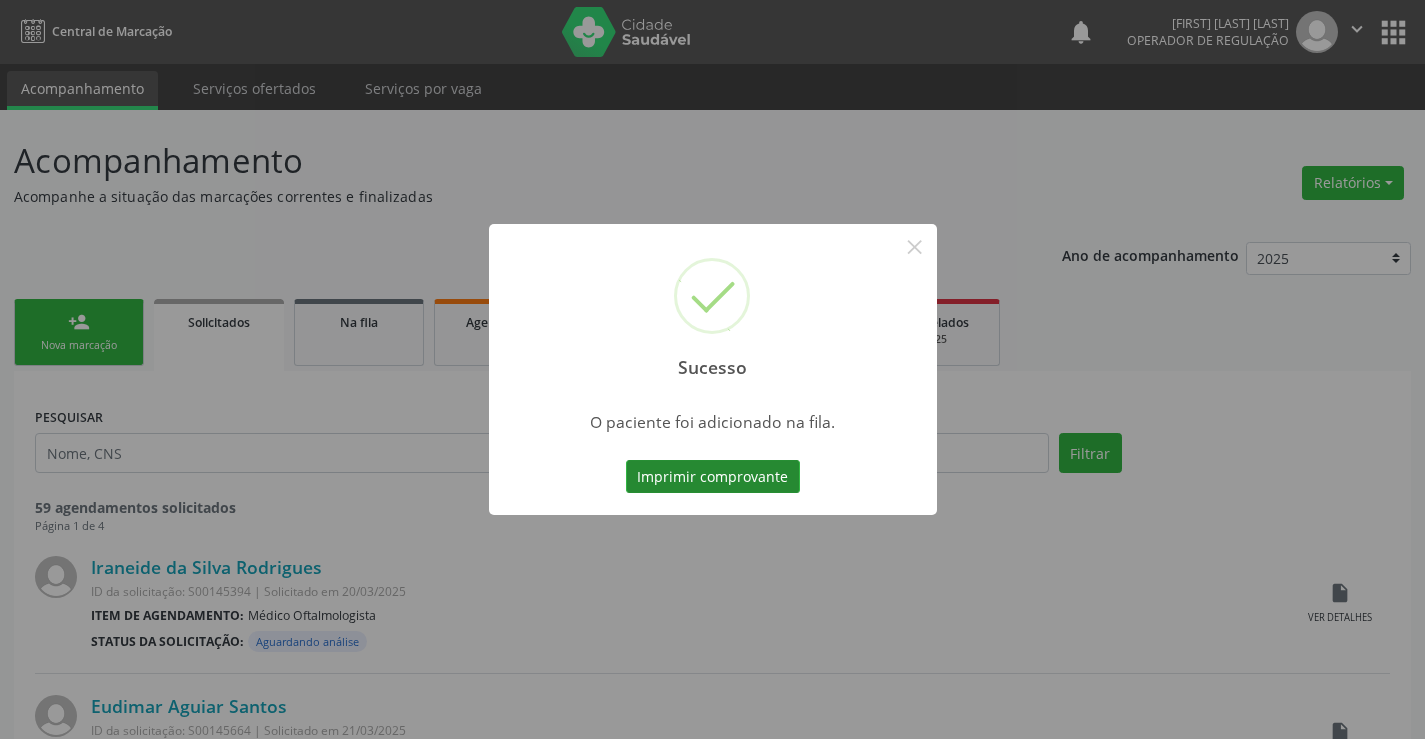 click on "Imprimir comprovante" at bounding box center [713, 477] 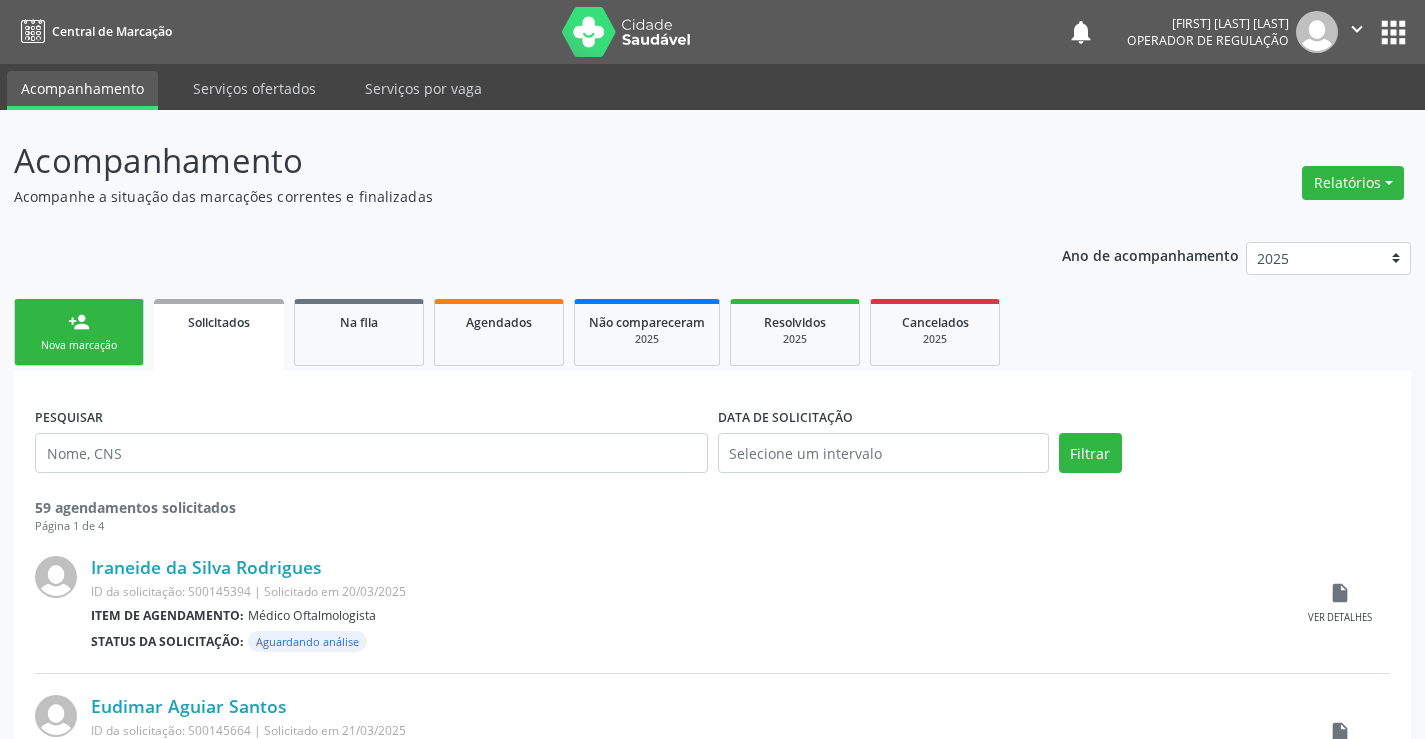 click on "person_add" at bounding box center [79, 322] 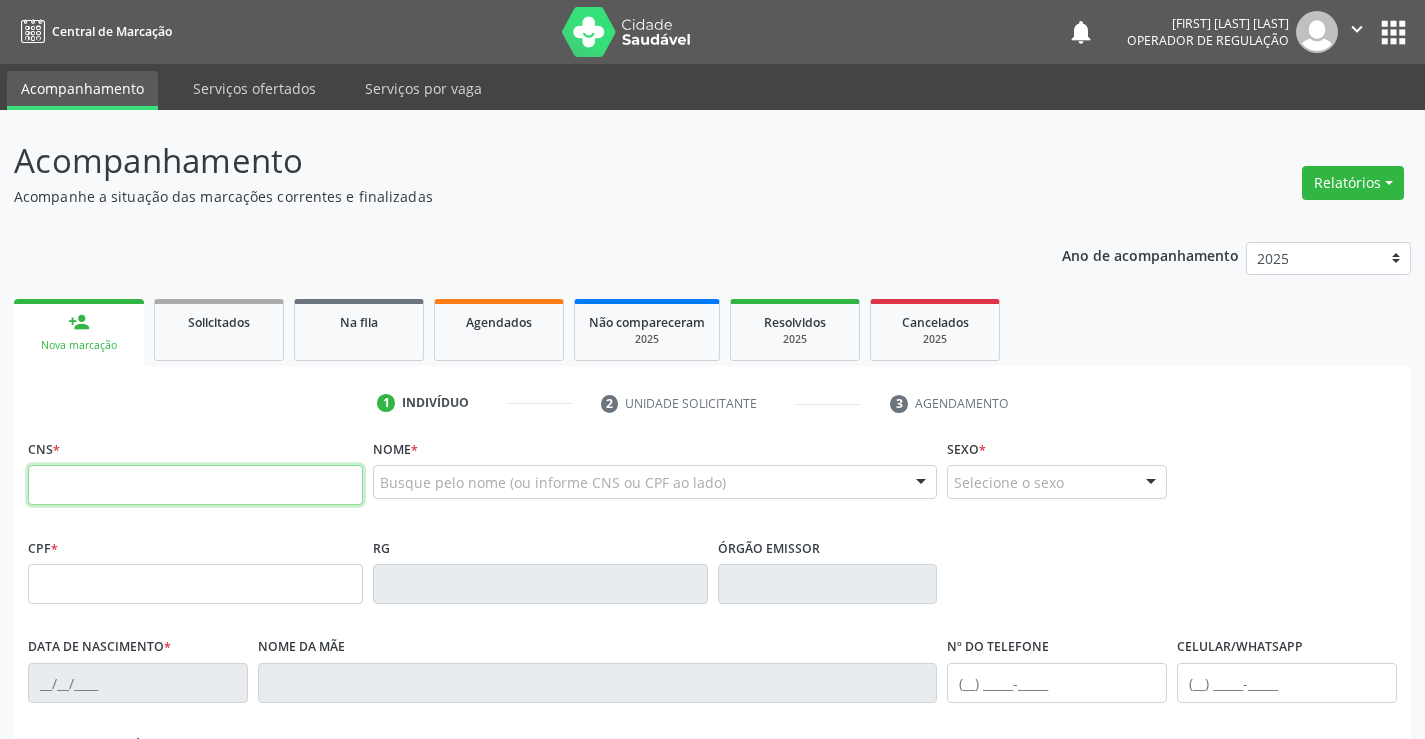 click at bounding box center [195, 485] 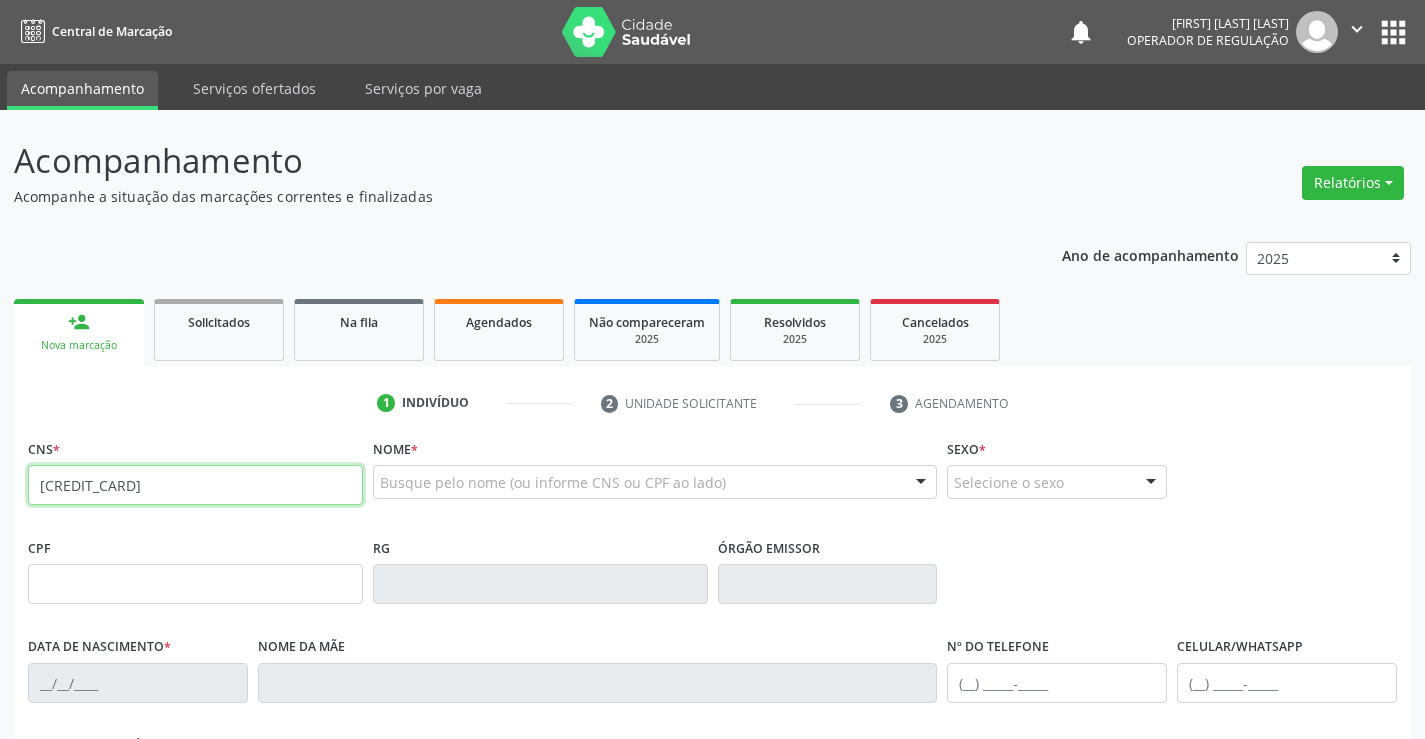 type on "[CREDIT_CARD]" 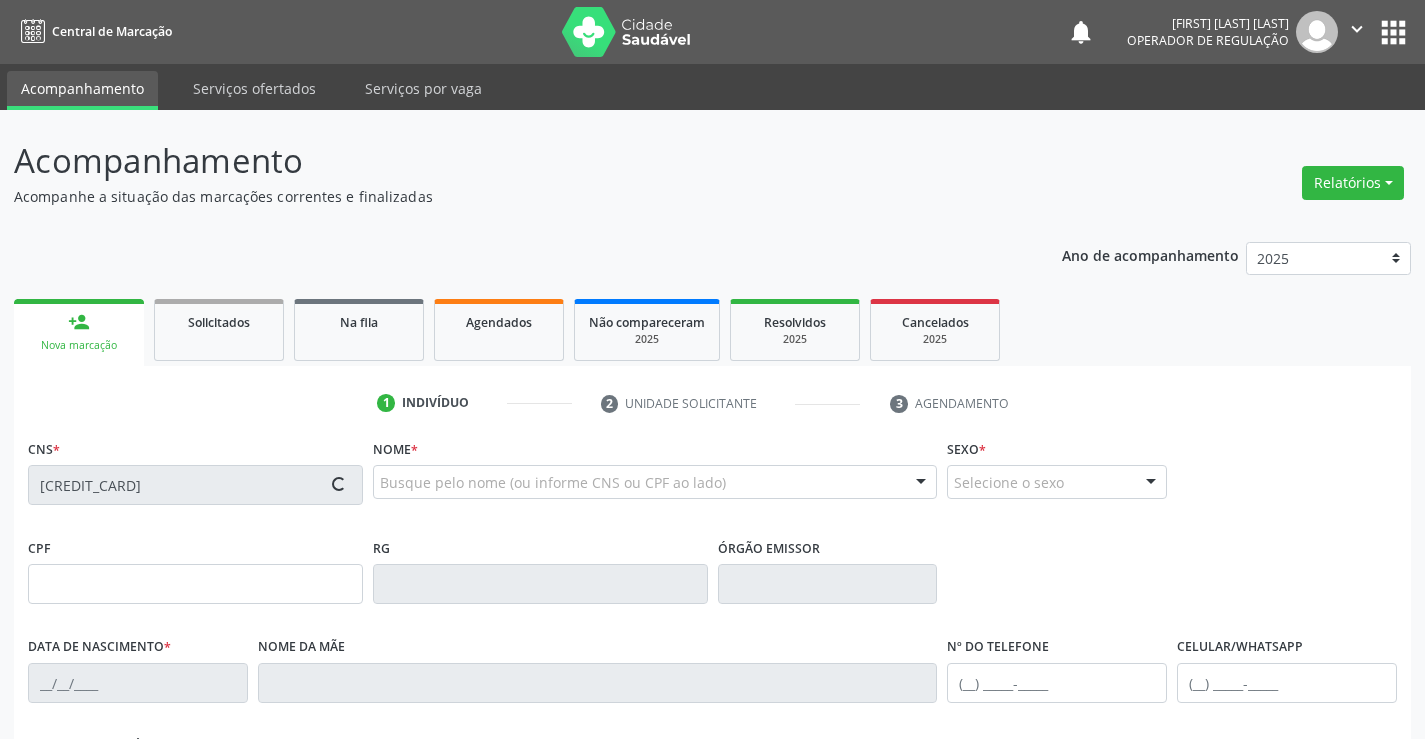 type on "[DATE]" 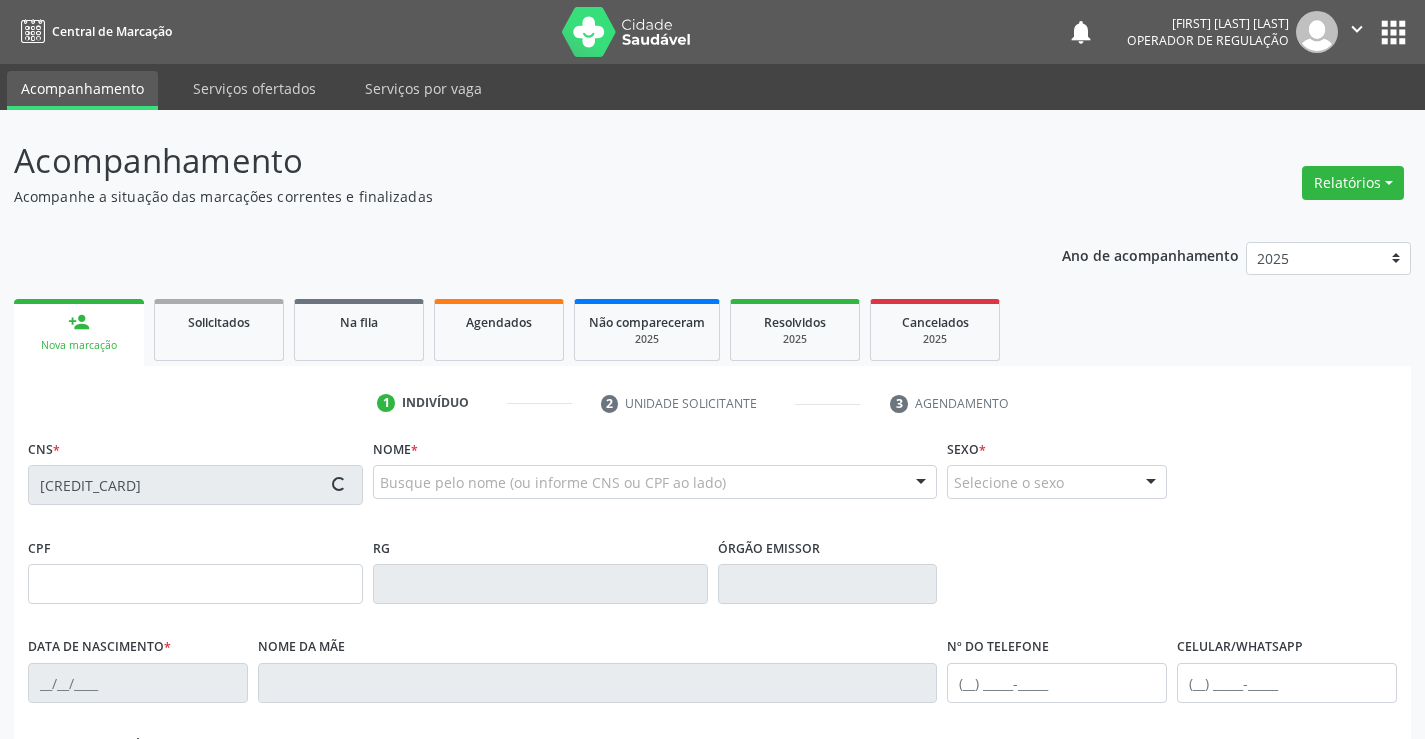 type on "[PHONE]" 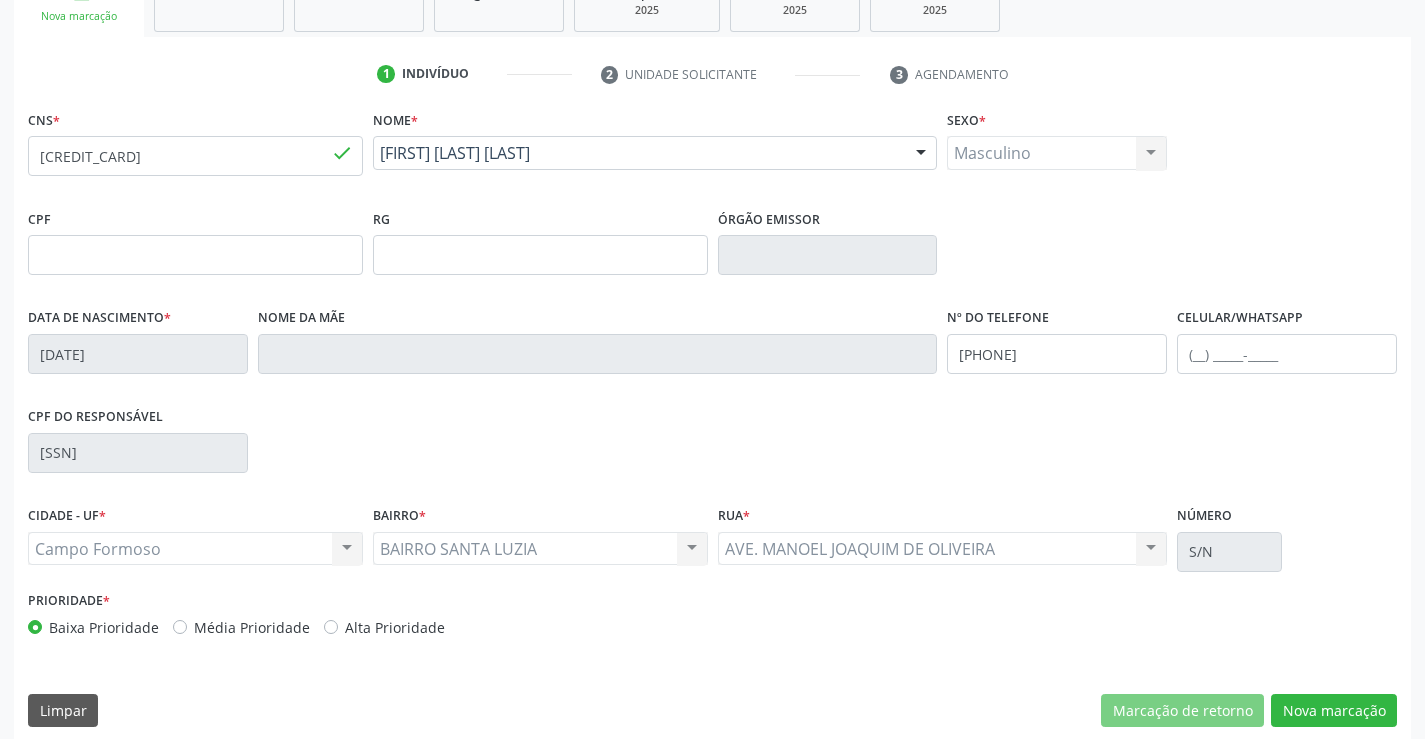 scroll, scrollTop: 345, scrollLeft: 0, axis: vertical 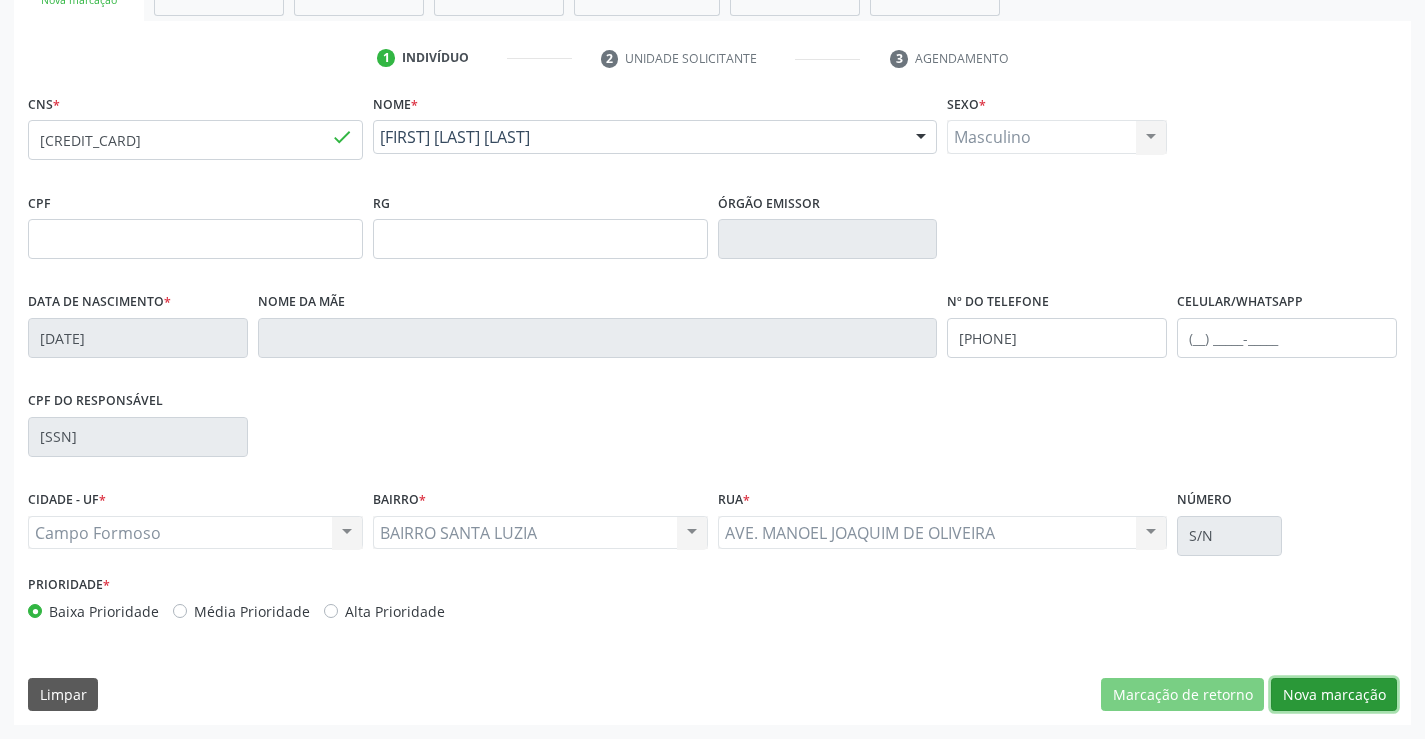 click on "Nova marcação" at bounding box center (1334, 695) 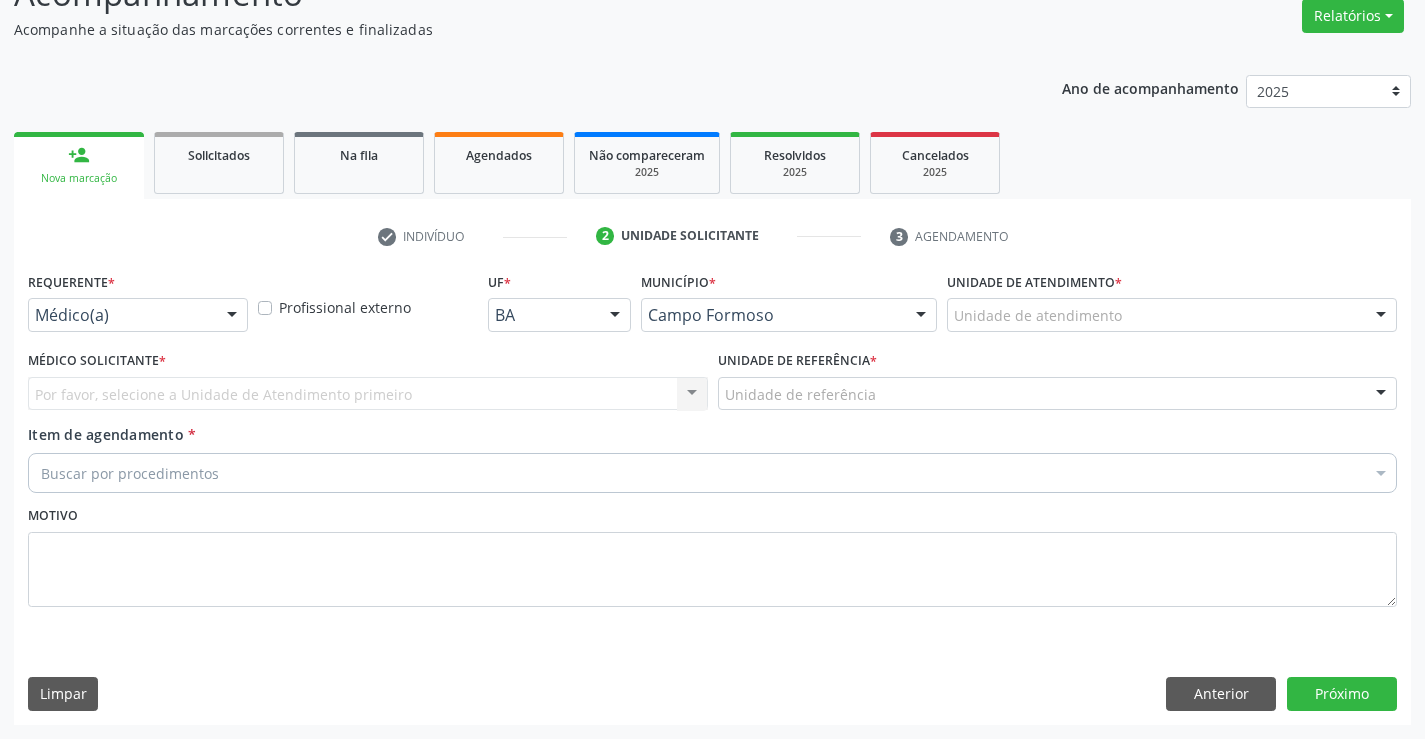 click at bounding box center (232, 316) 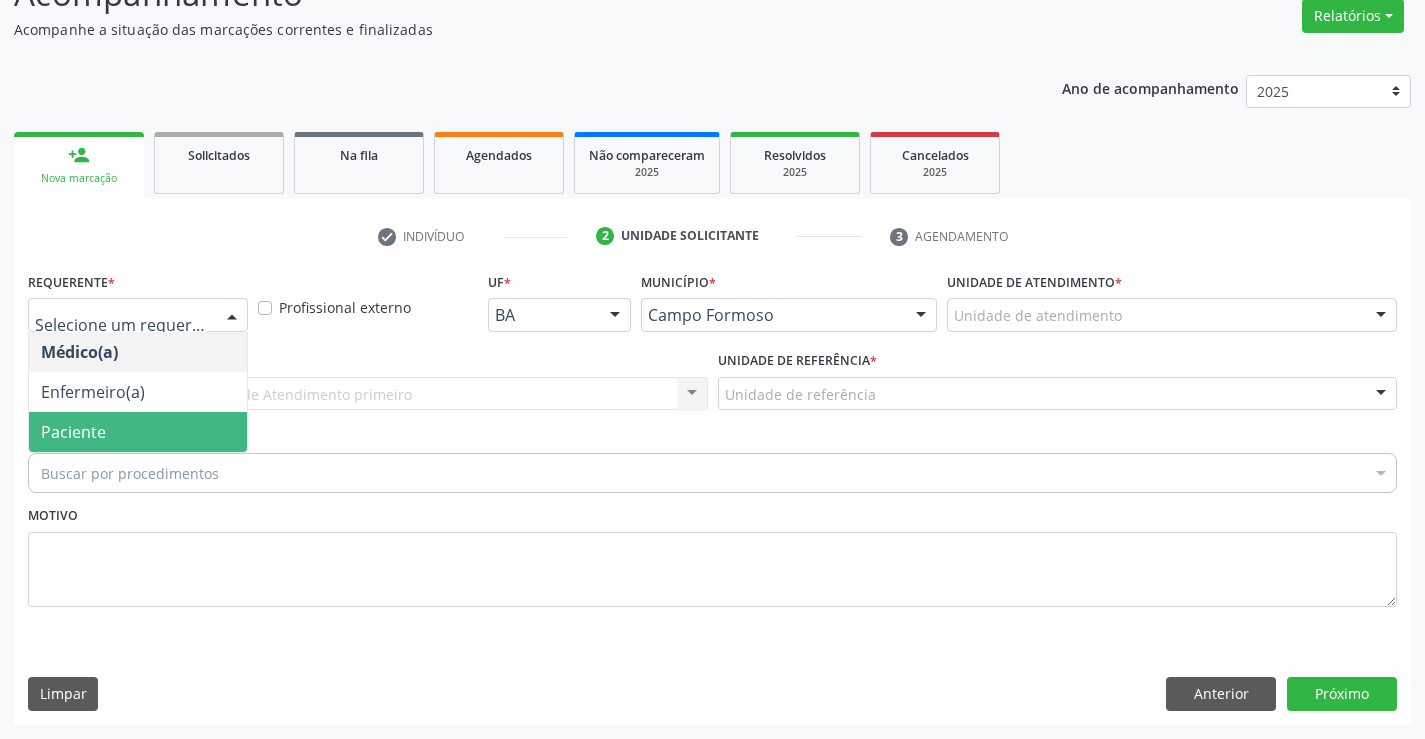 click on "Paciente" at bounding box center [138, 432] 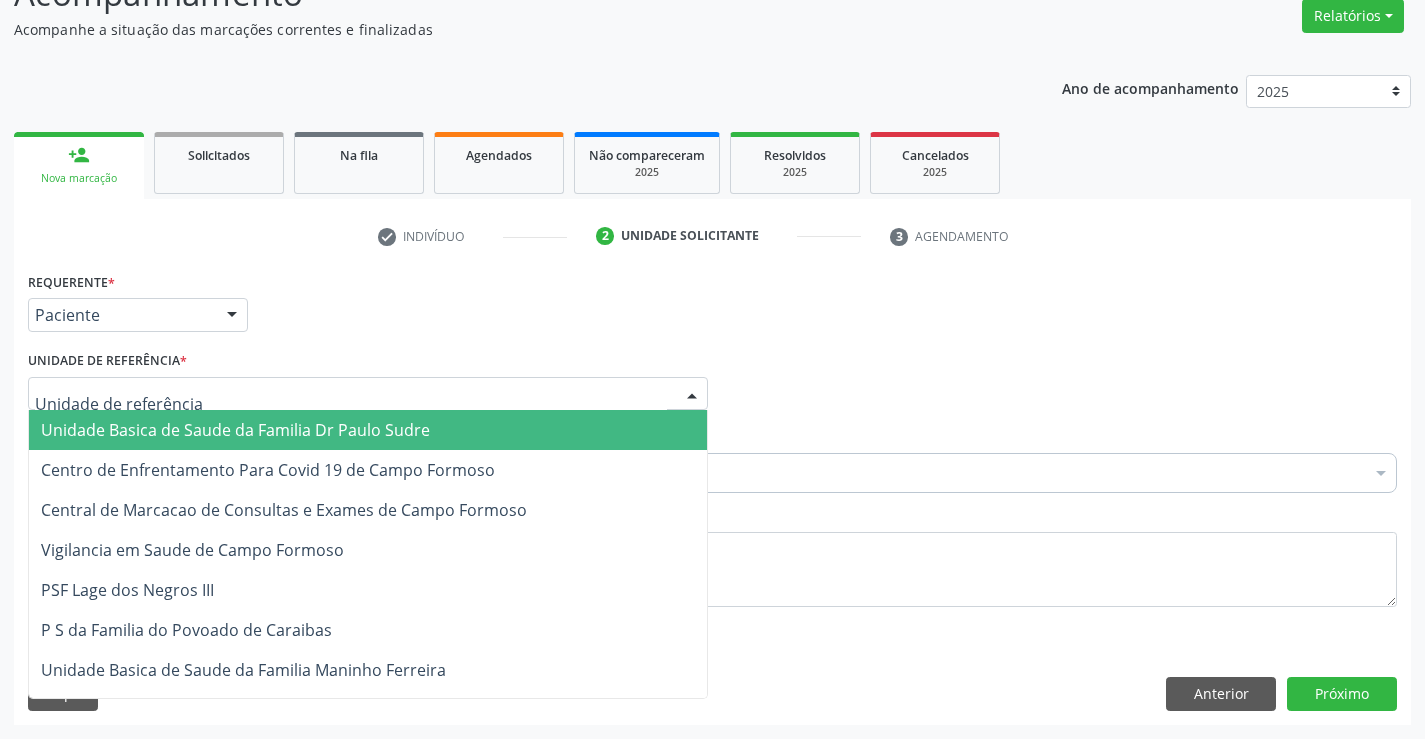 click on "Unidade Basica de Saude da Familia Dr Paulo Sudre" at bounding box center [235, 430] 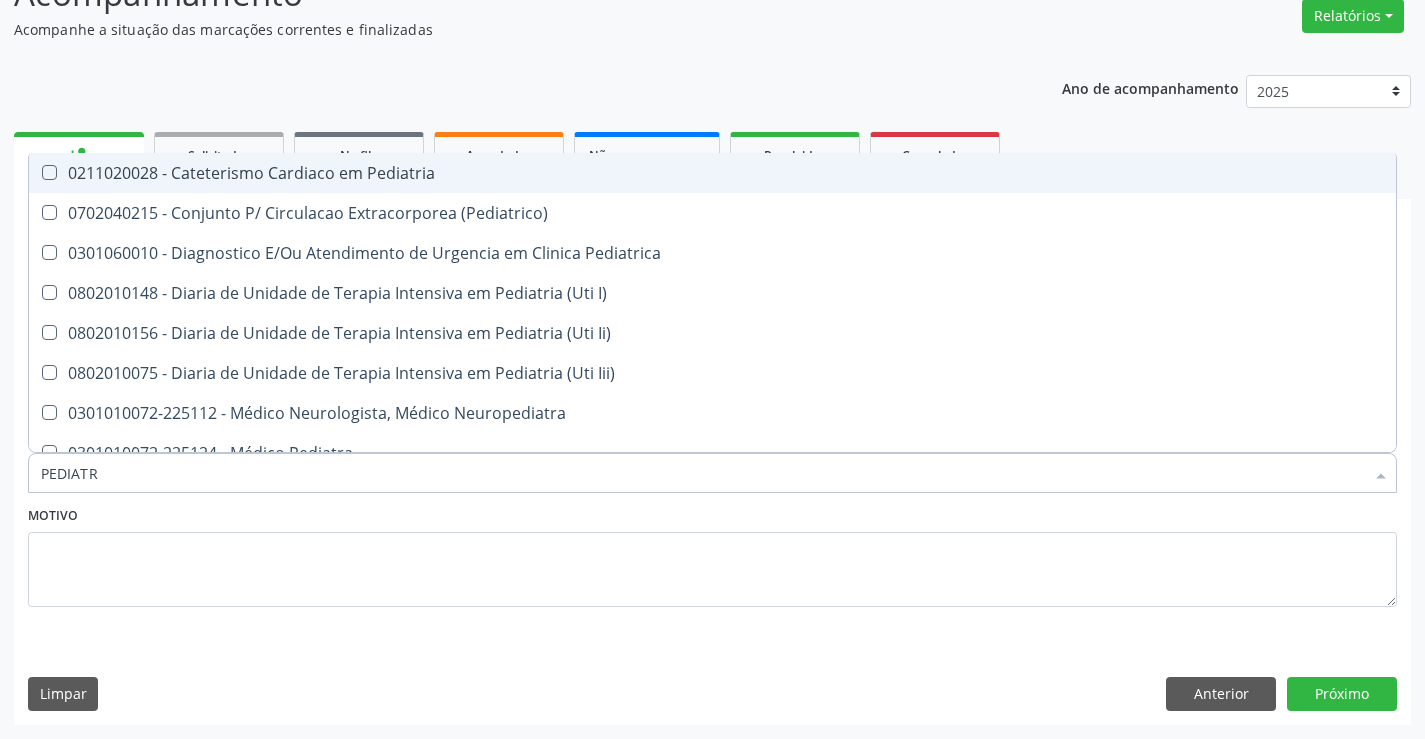 type on "PEDIATRA" 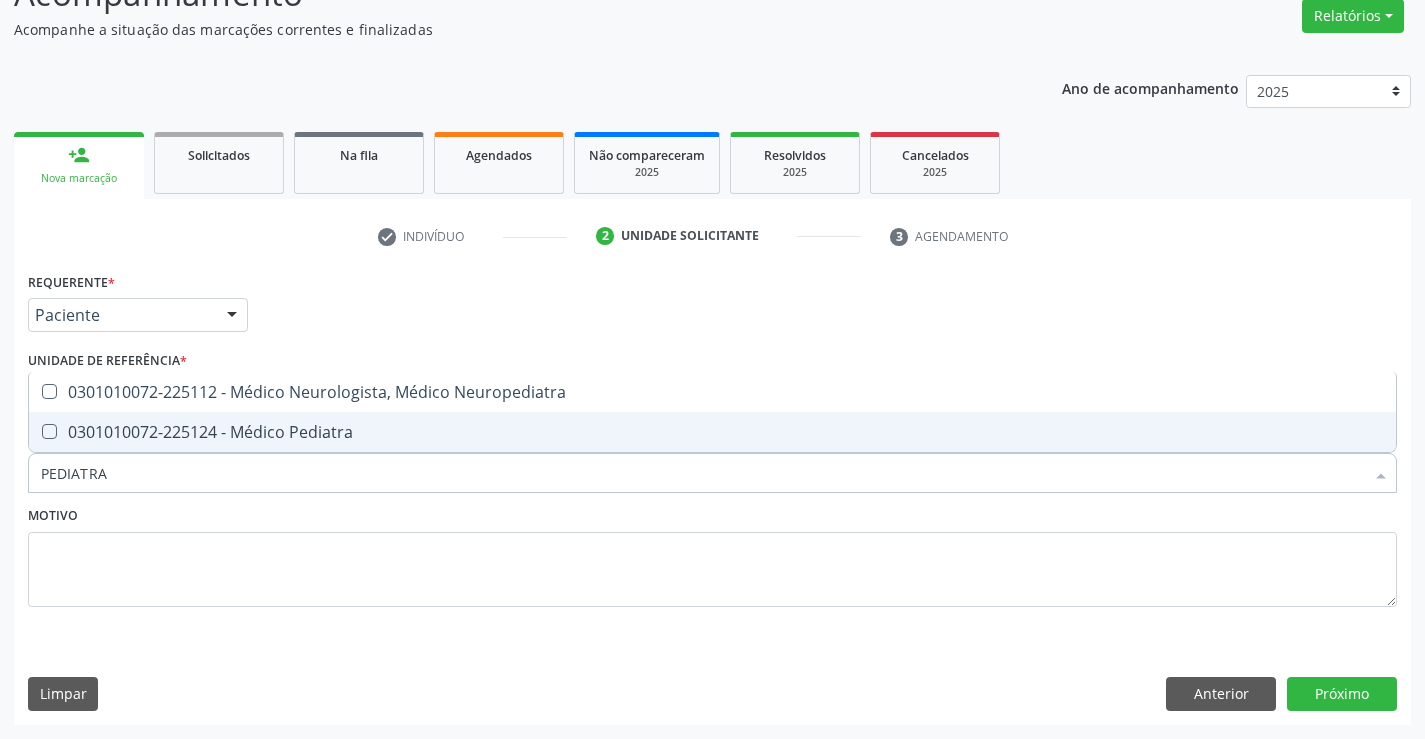 click on "0301010072-225124 - Médico Pediatra" at bounding box center [712, 432] 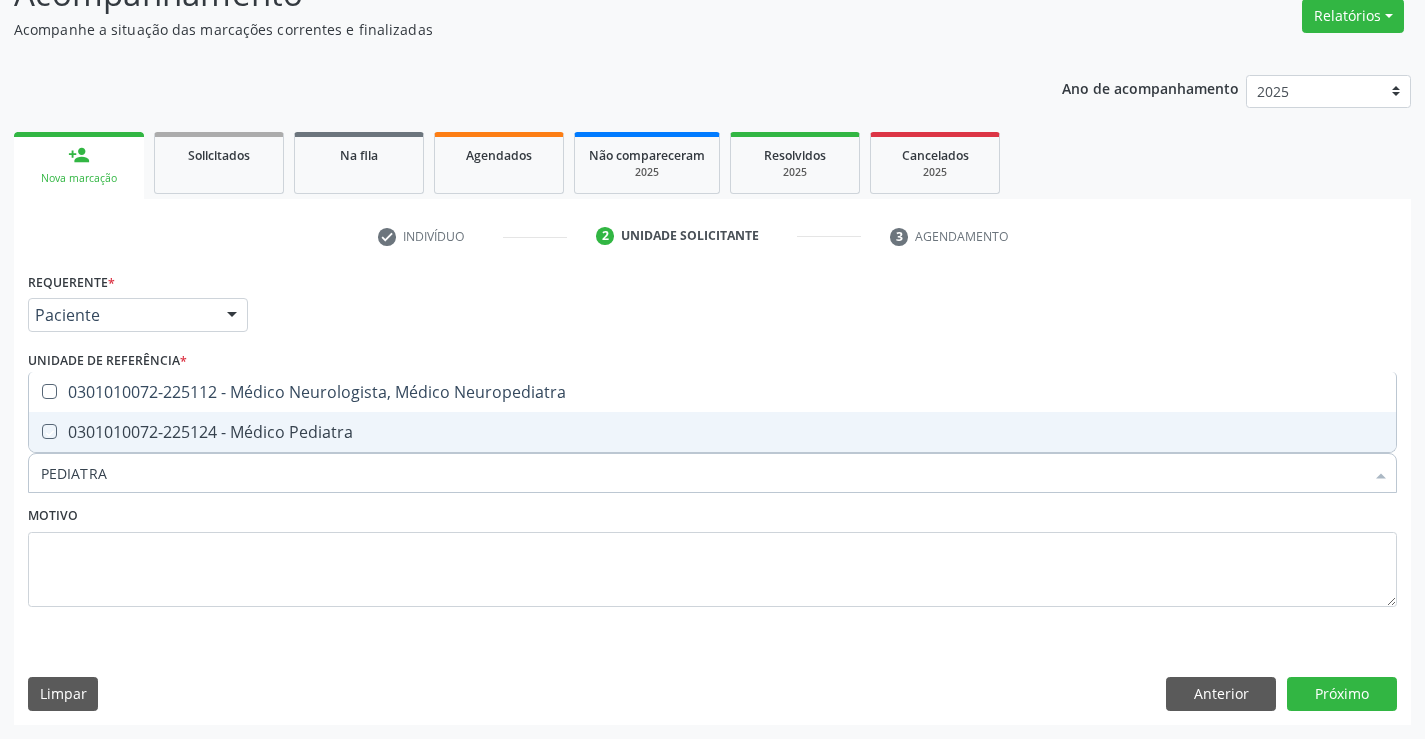 checkbox on "true" 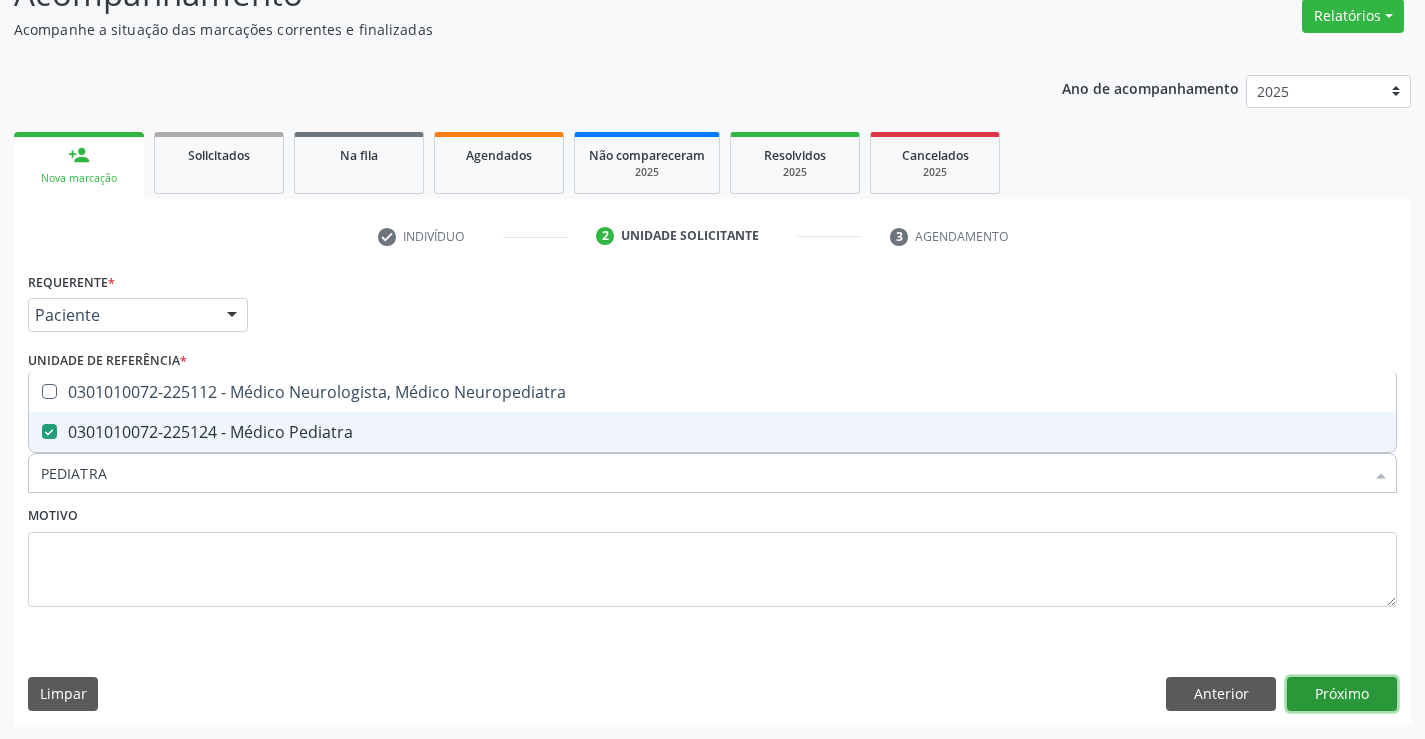 click on "Próximo" at bounding box center (1342, 694) 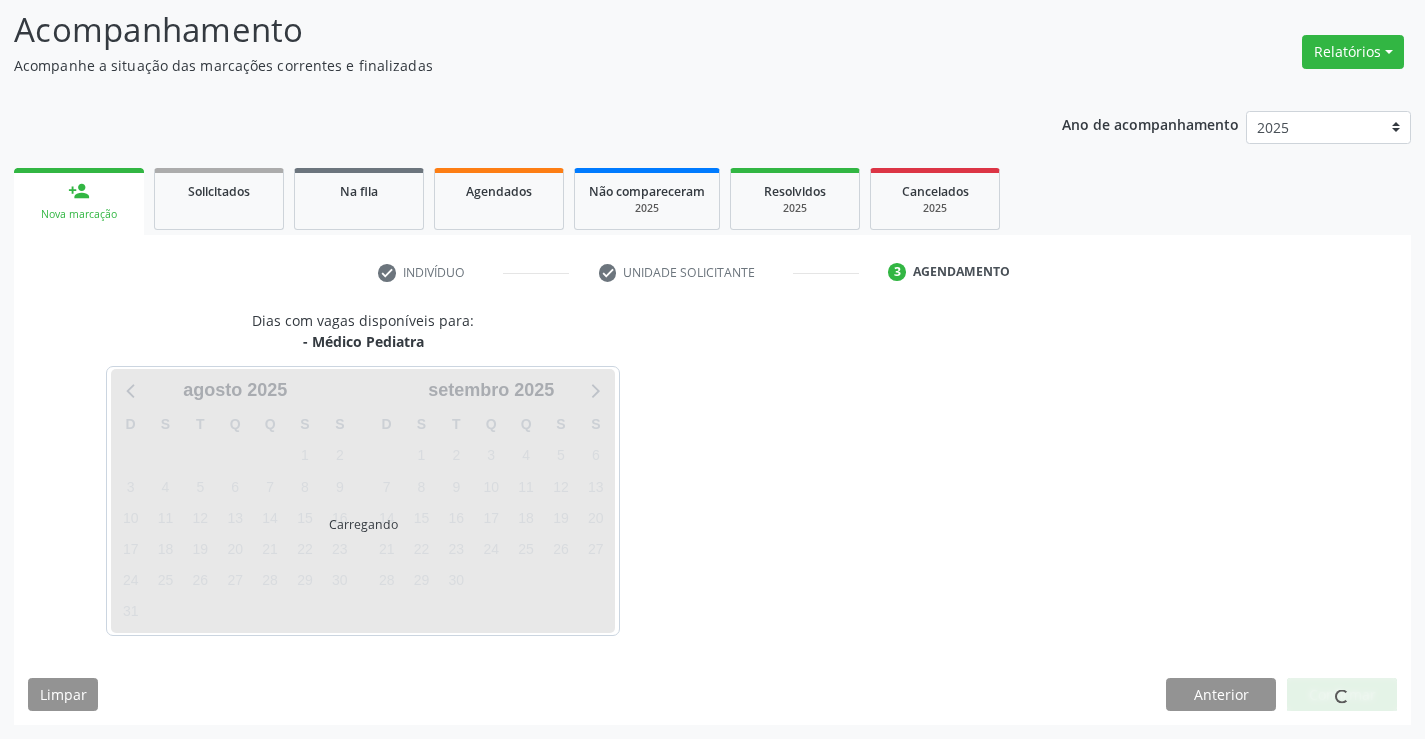 scroll, scrollTop: 131, scrollLeft: 0, axis: vertical 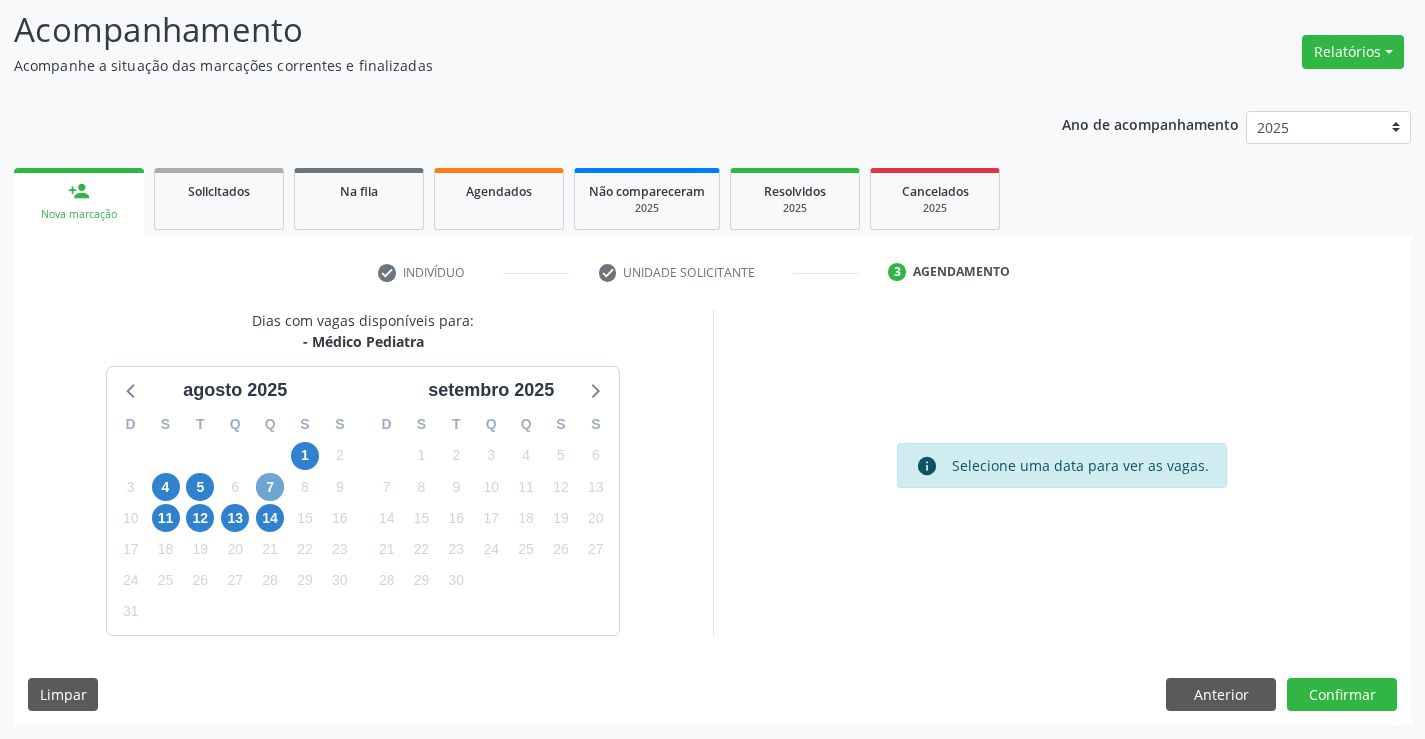 click on "7" at bounding box center (270, 487) 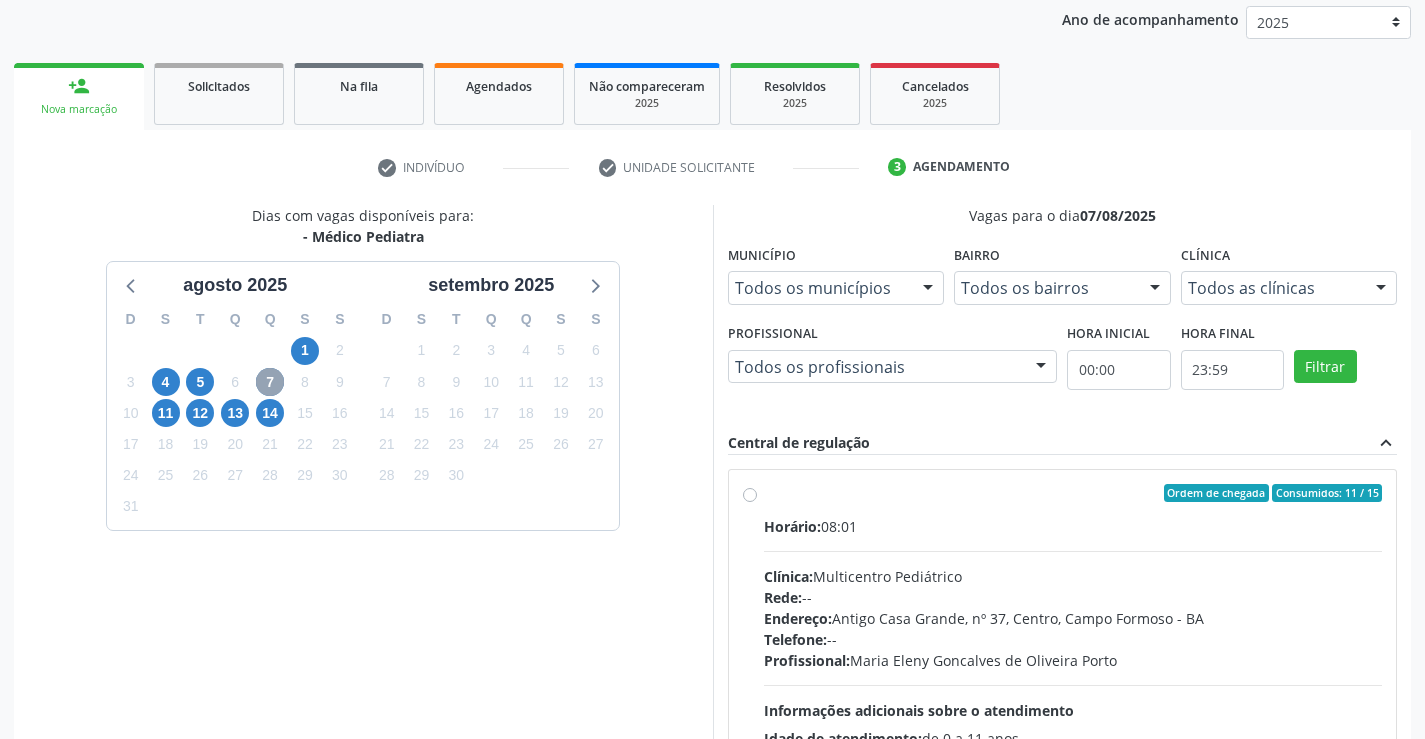 scroll, scrollTop: 420, scrollLeft: 0, axis: vertical 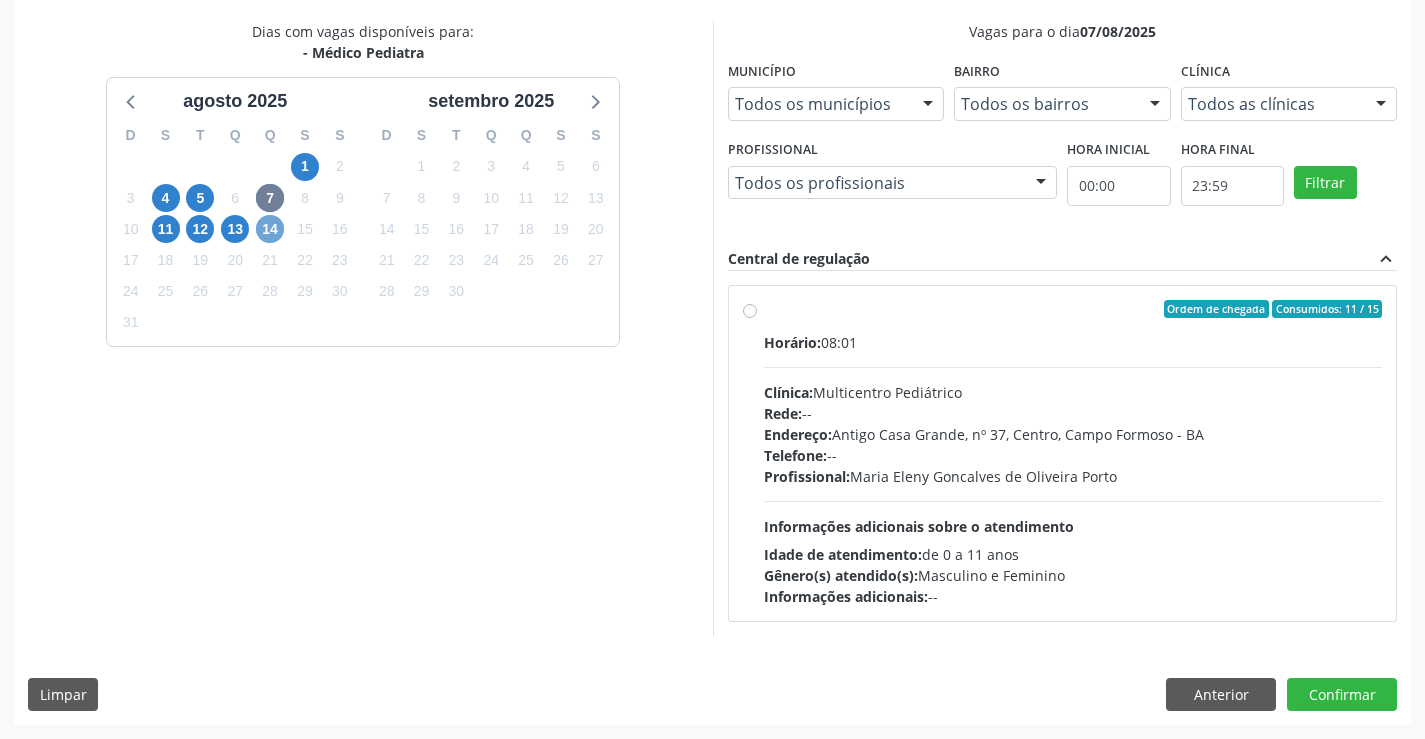 click on "14" at bounding box center [270, 229] 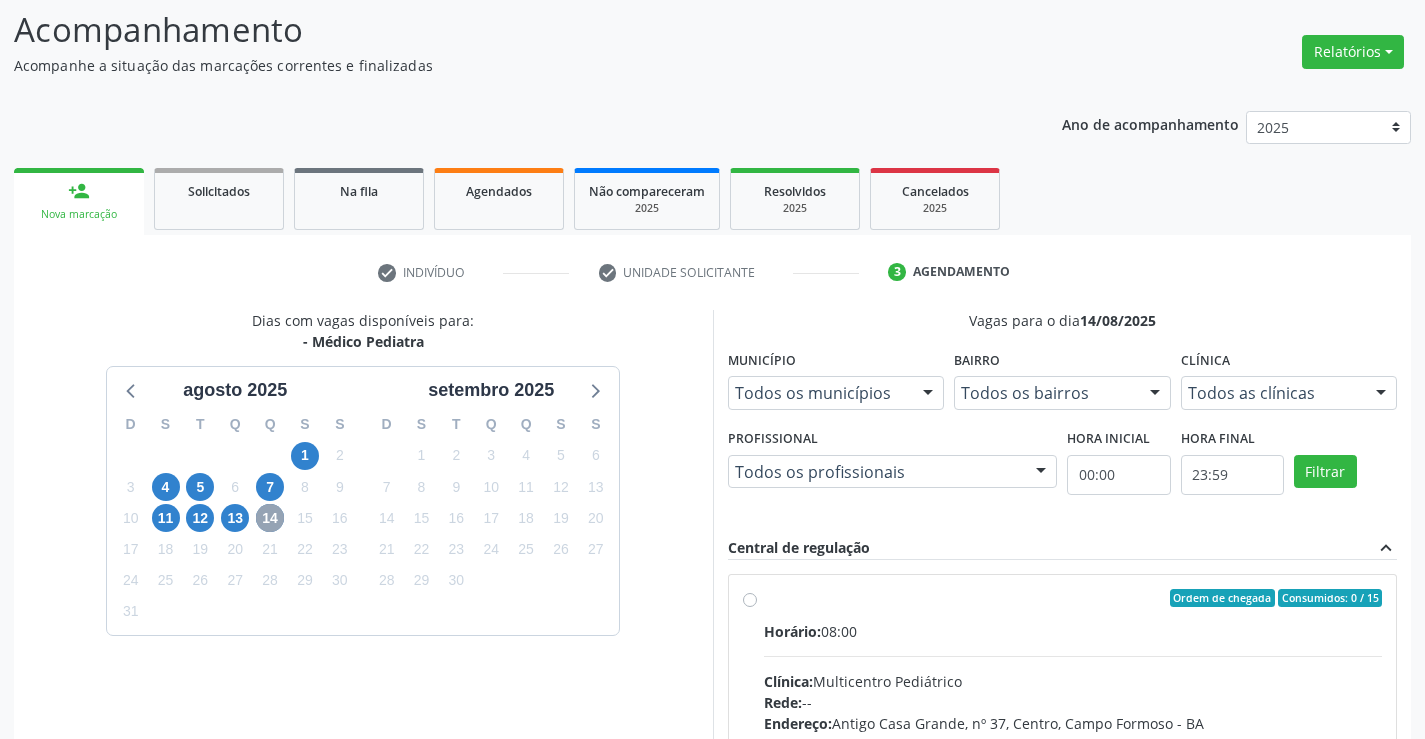 scroll, scrollTop: 420, scrollLeft: 0, axis: vertical 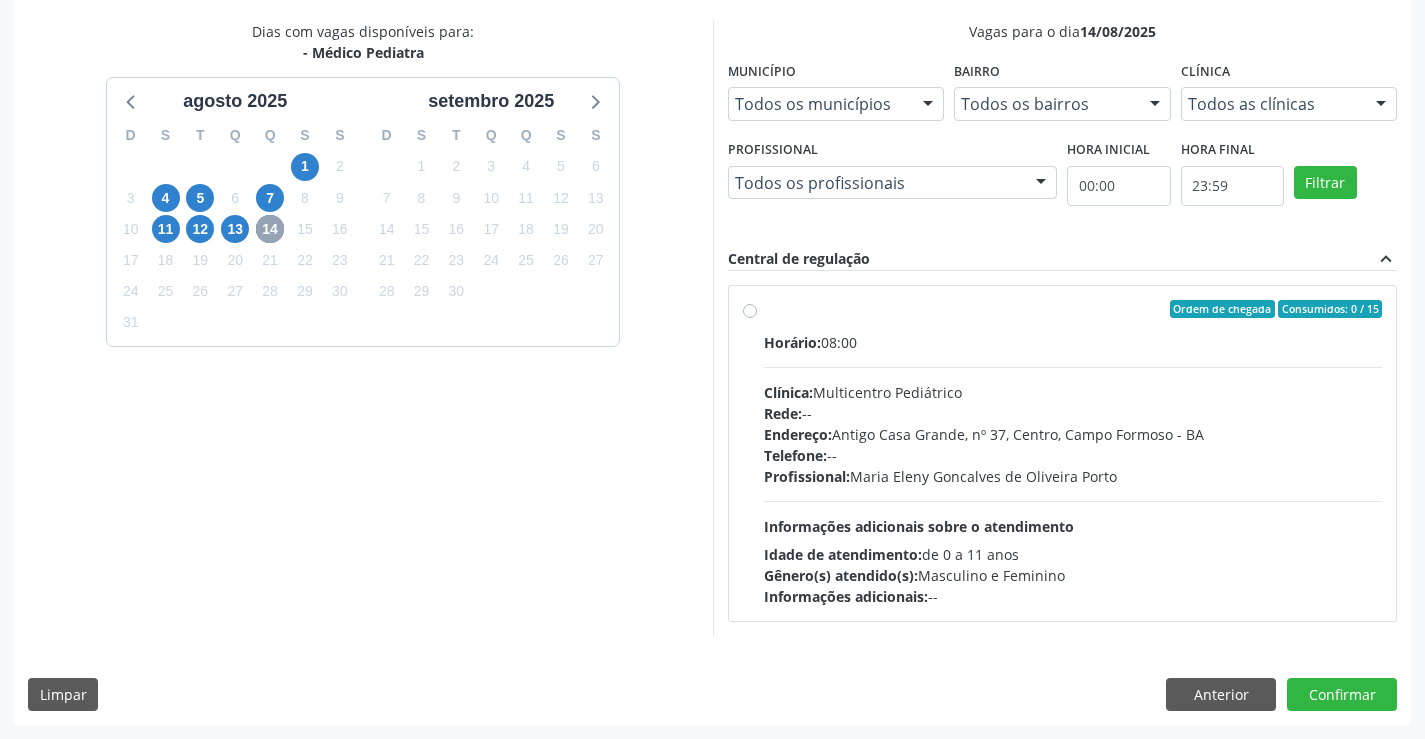 click on "14" at bounding box center [270, 229] 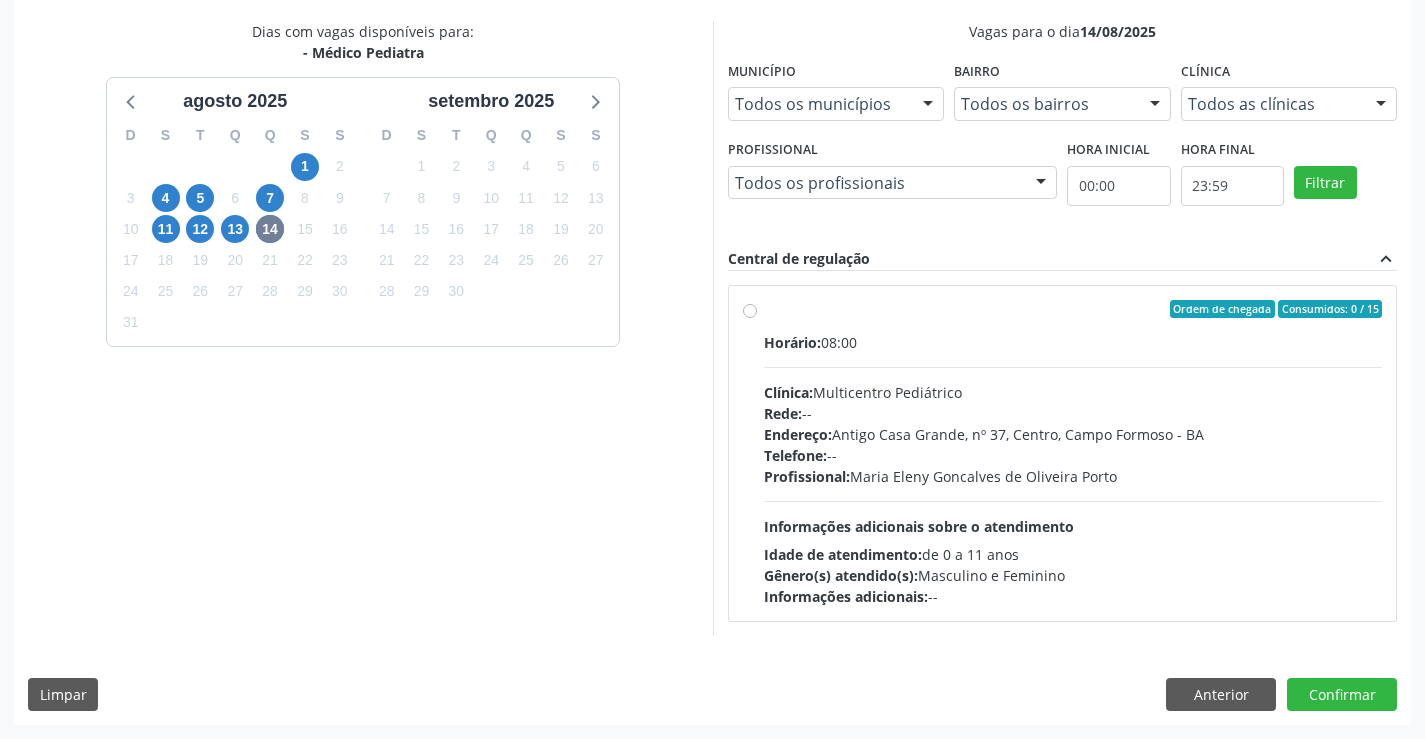 click on "person_add
Nova marcação
Solicitados   Na fila   Agendados   Não compareceram
2025
Resolvidos
2025
Cancelados
2025" at bounding box center (712, -90) 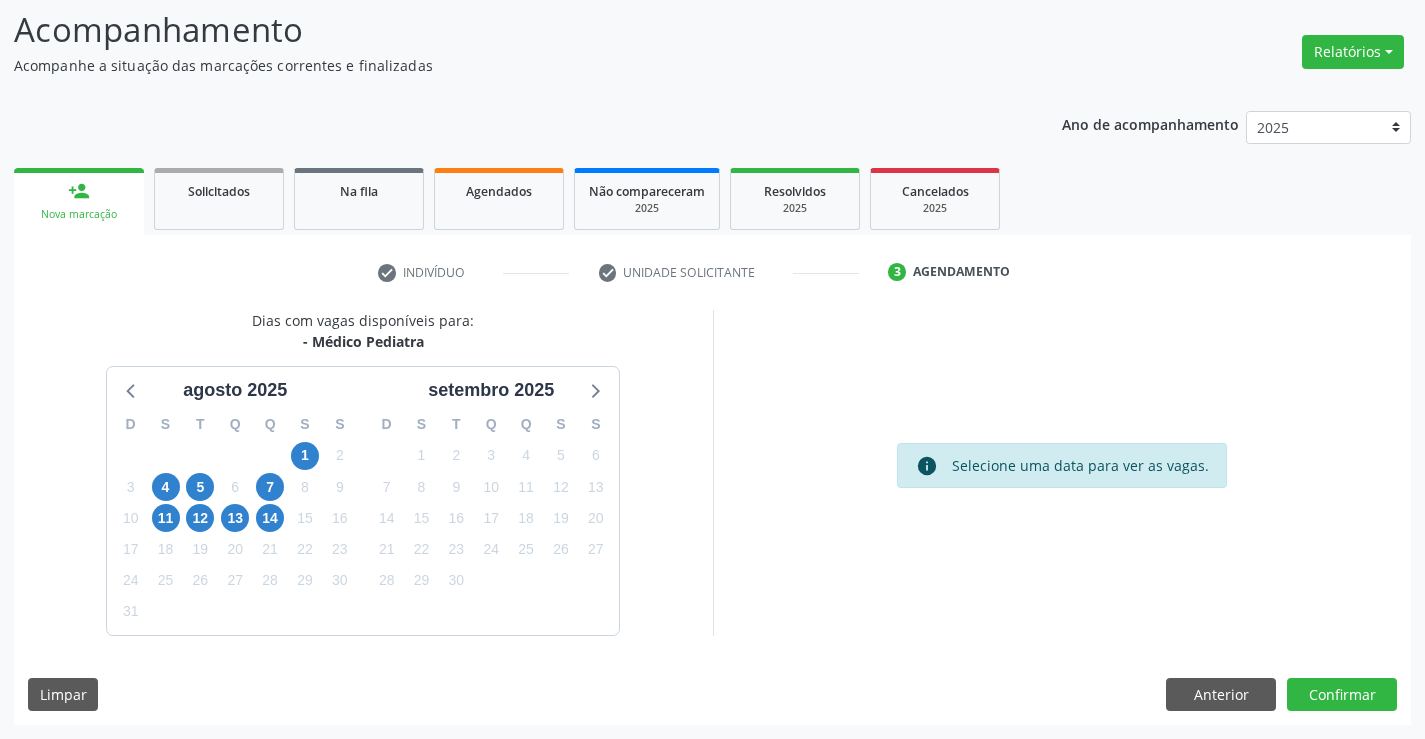 scroll, scrollTop: 131, scrollLeft: 0, axis: vertical 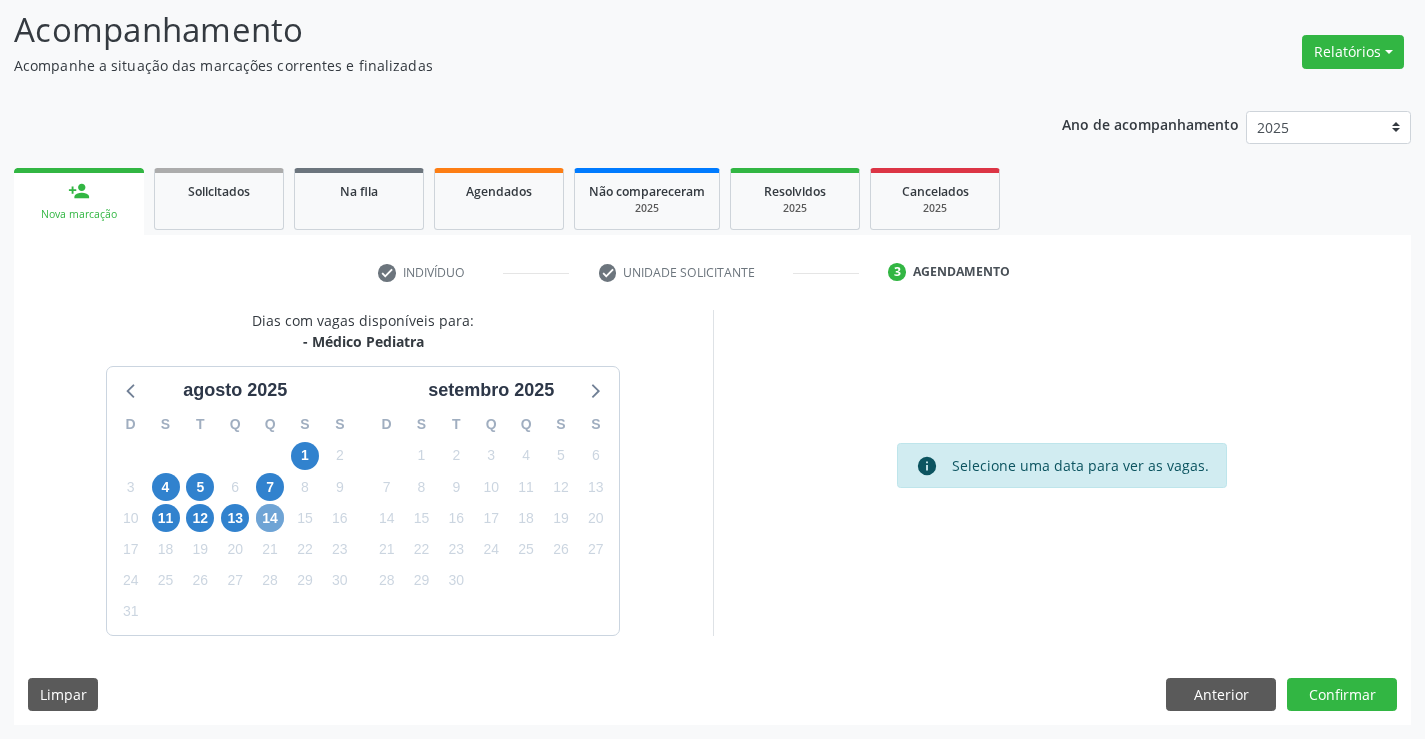 click on "14" at bounding box center (270, 518) 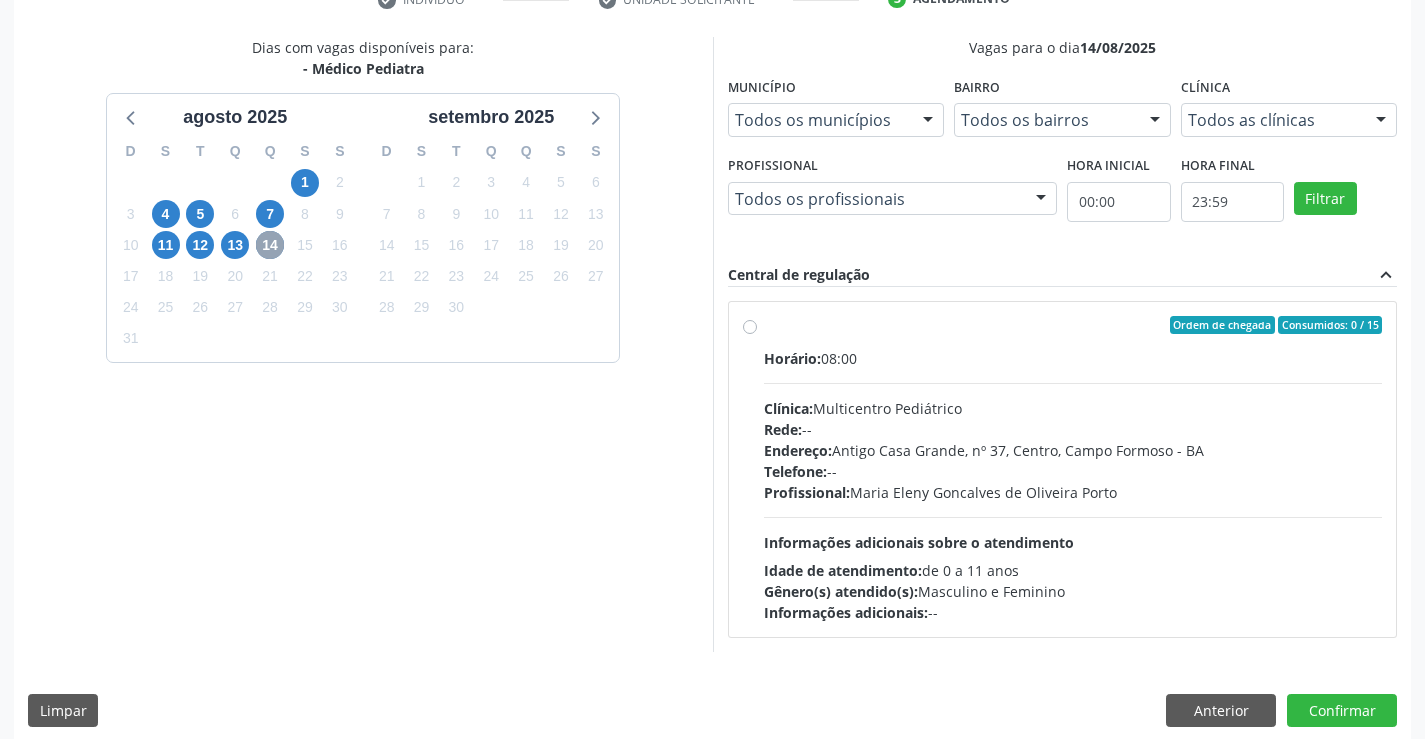 scroll, scrollTop: 420, scrollLeft: 0, axis: vertical 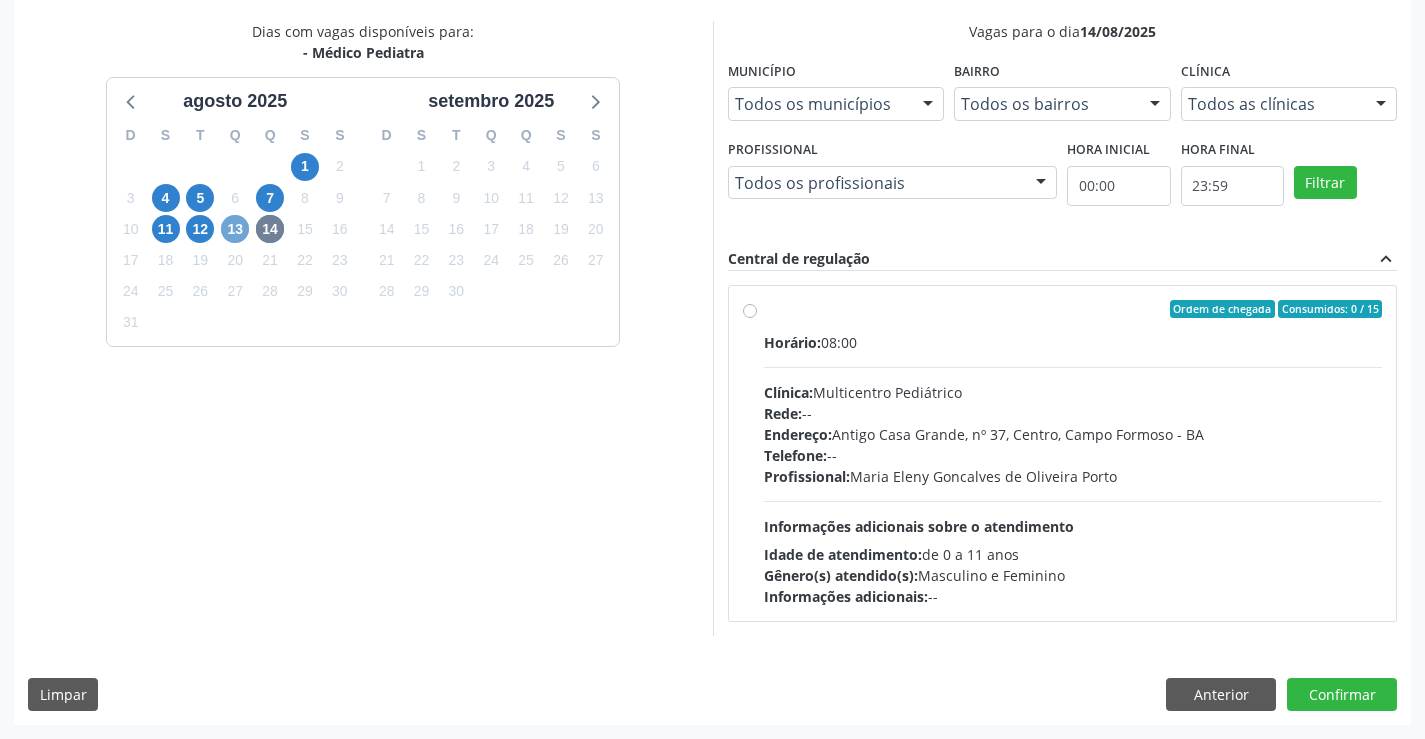 click on "13" at bounding box center [235, 229] 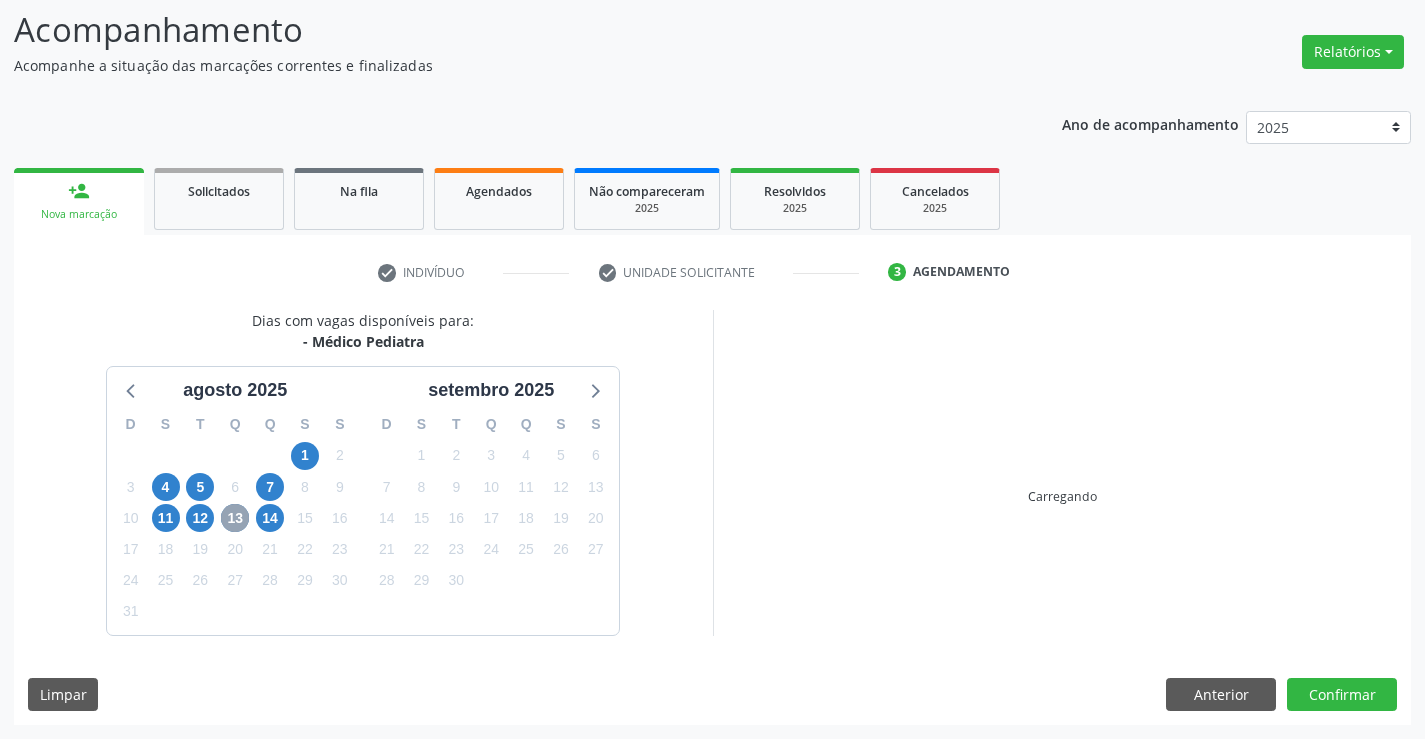 scroll, scrollTop: 420, scrollLeft: 0, axis: vertical 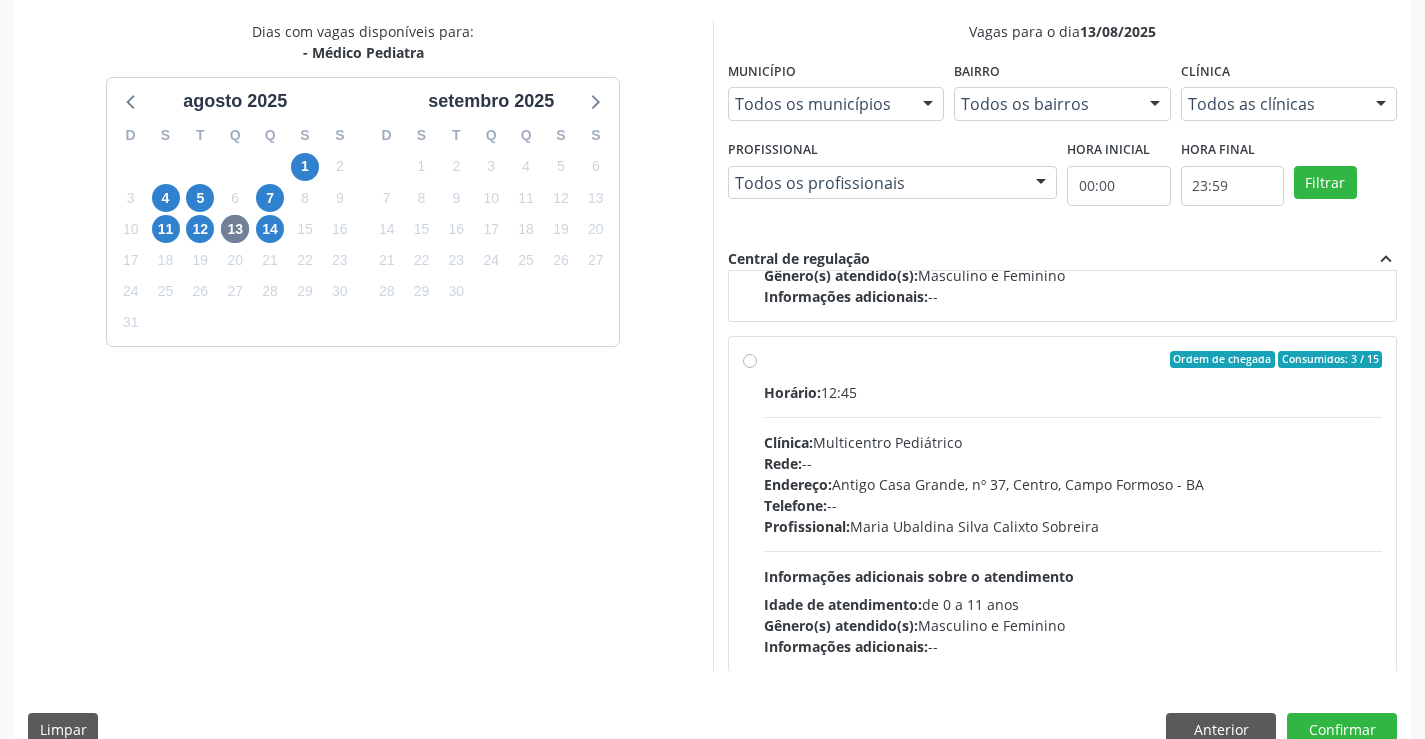 click on "Ordem de chegada
Consumidos: 3 / 15
Horário:   12:45
Clínica:  Multicentro Pediátrico
Rede:
--
Endereço:   Antigo Casa Grande, nº 37, Centro, Campo Formoso - BA
Telefone:   --
Profissional:
[FIRST] [LAST] [LAST]
Informações adicionais sobre o atendimento
Idade de atendimento:
de 0 a 11 anos
Gênero(s) atendido(s):
Masculino e Feminino
Informações adicionais:
--" at bounding box center [1073, 504] 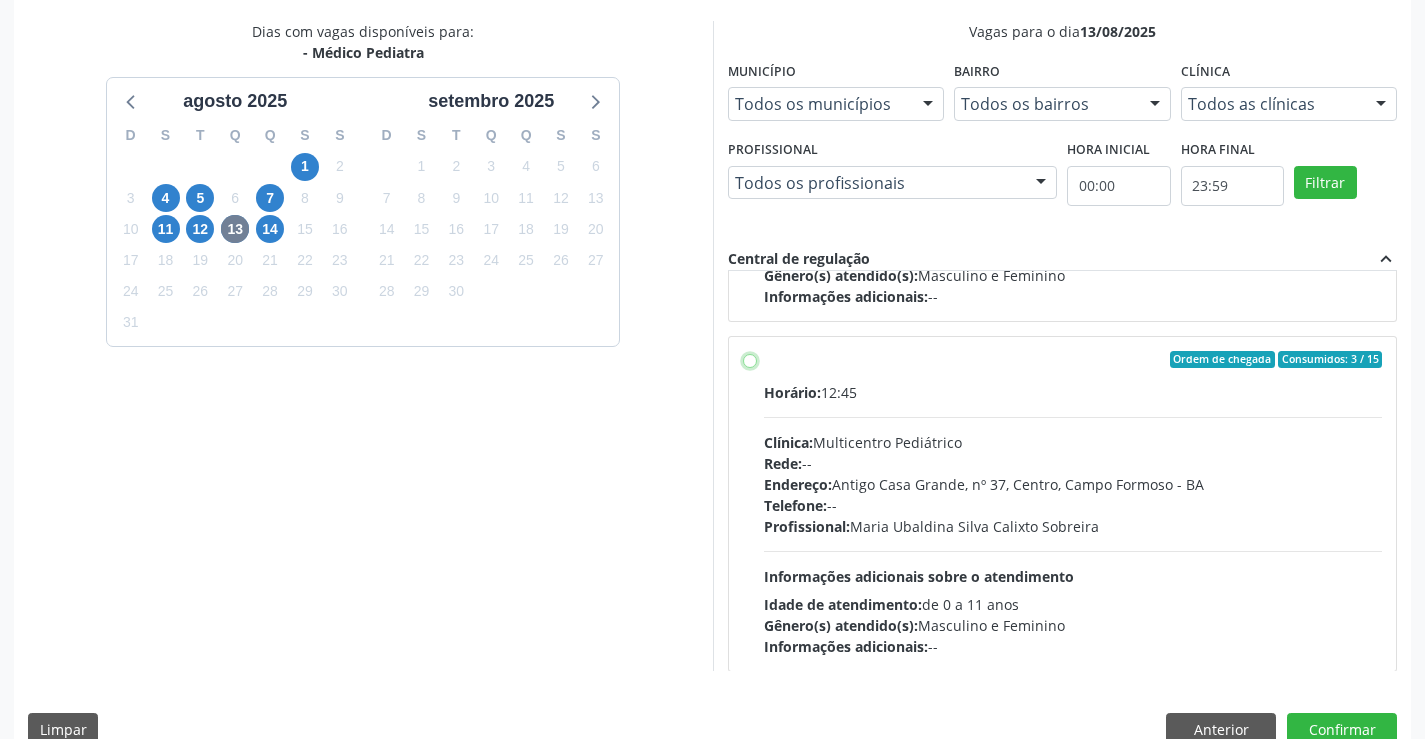 click on "Ordem de chegada
Consumidos: 3 / 15
Horário:   12:45
Clínica:  Multicentro Pediátrico
Rede:
--
Endereço:   Antigo Casa Grande, nº 37, Centro, Campo Formoso - BA
Telefone:   --
Profissional:
[FIRST] [LAST] [LAST]
Informações adicionais sobre o atendimento
Idade de atendimento:
de 0 a 11 anos
Gênero(s) atendido(s):
Masculino e Feminino
Informações adicionais:
--" at bounding box center (750, 360) 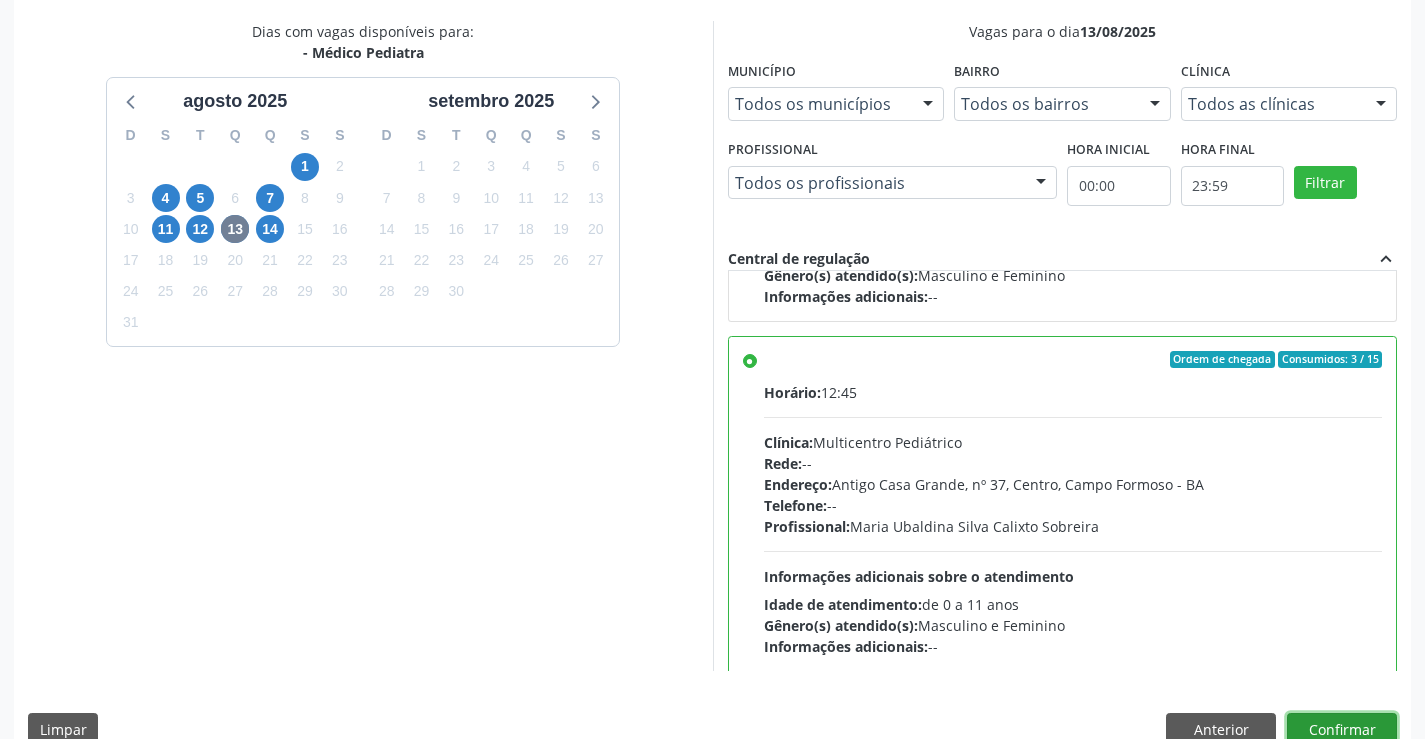 click on "Confirmar" at bounding box center (1342, 730) 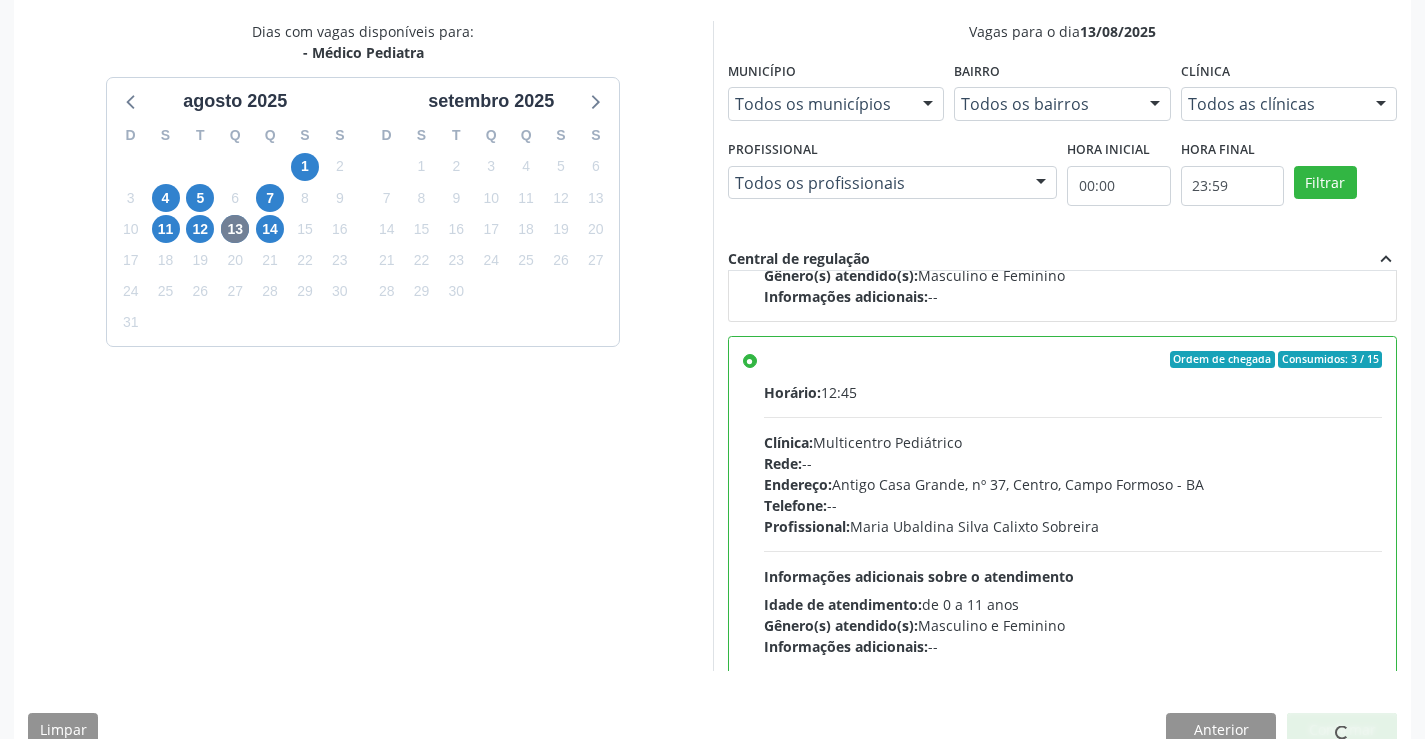 scroll, scrollTop: 0, scrollLeft: 0, axis: both 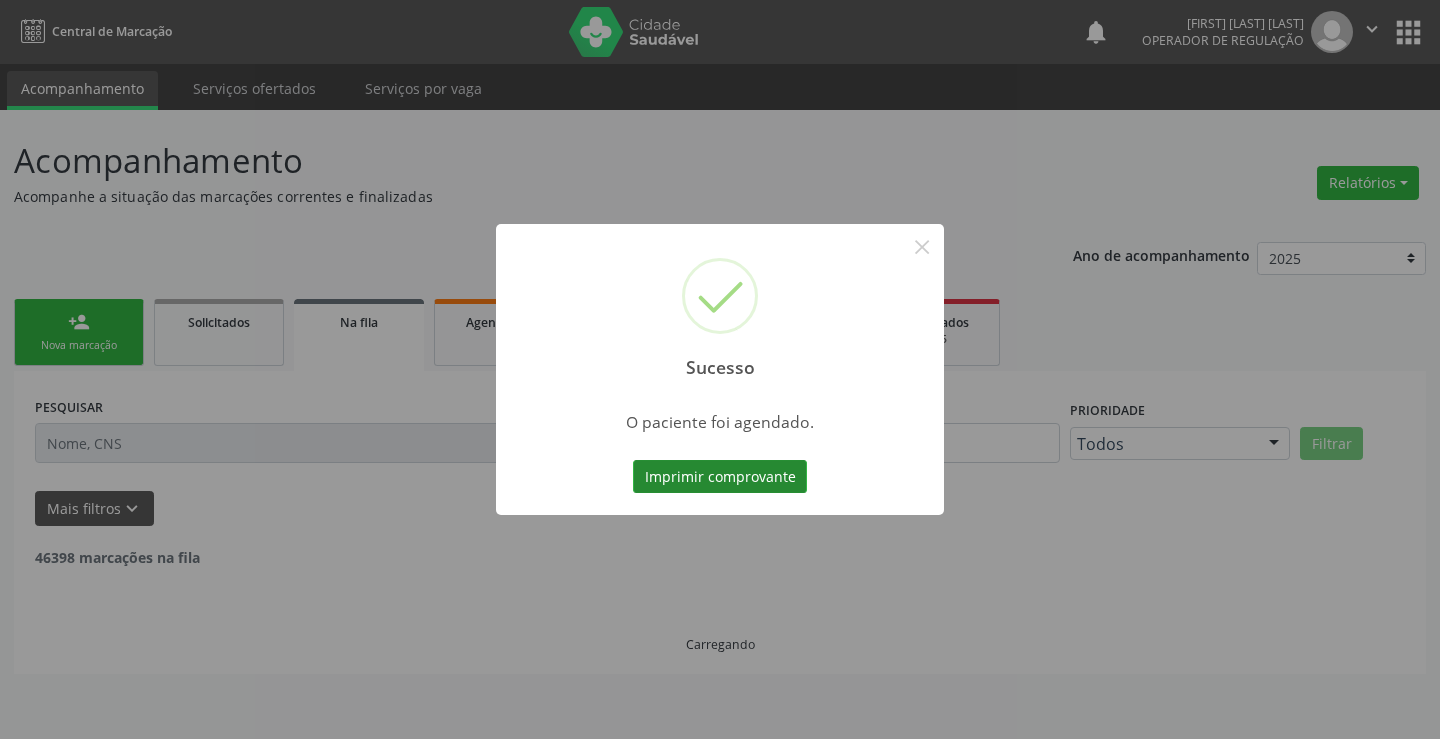 click on "Imprimir comprovante" at bounding box center (720, 477) 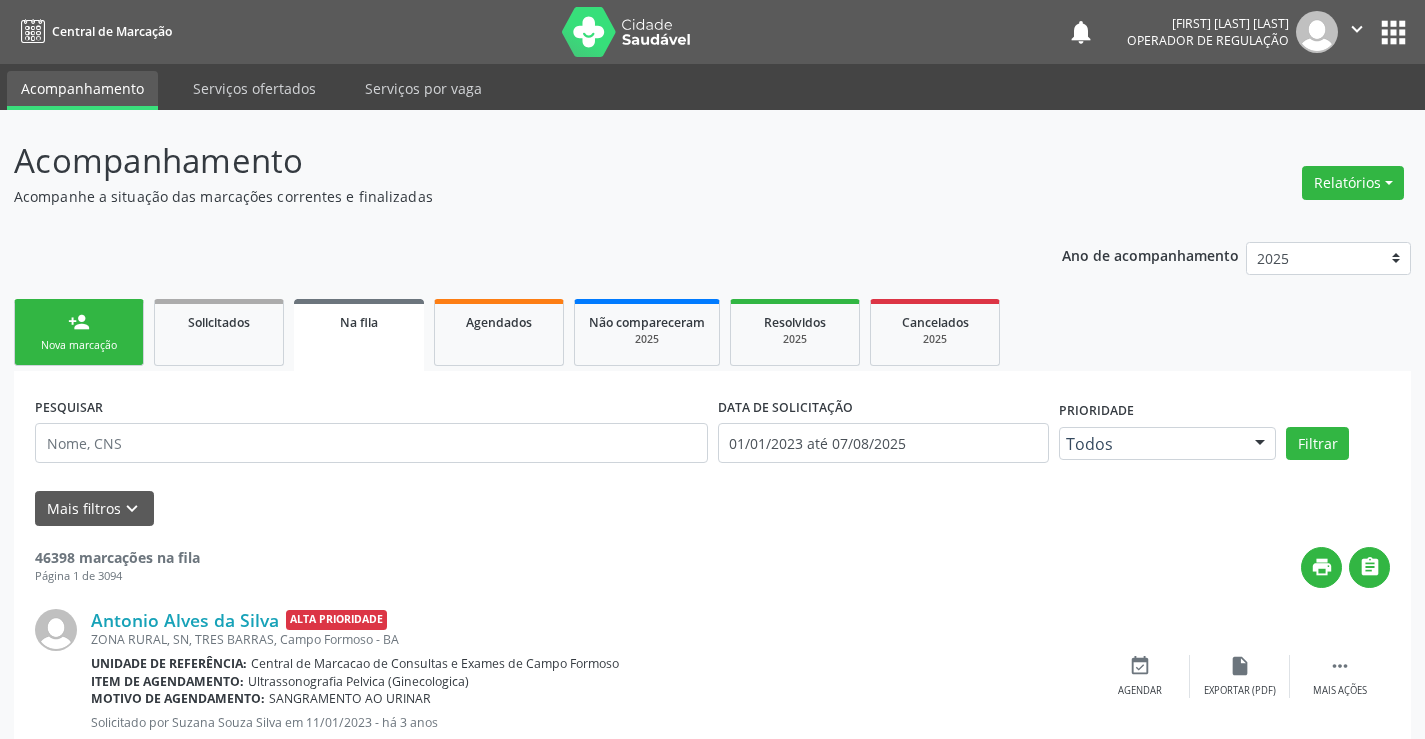click on "person_add
Nova marcação" at bounding box center [79, 332] 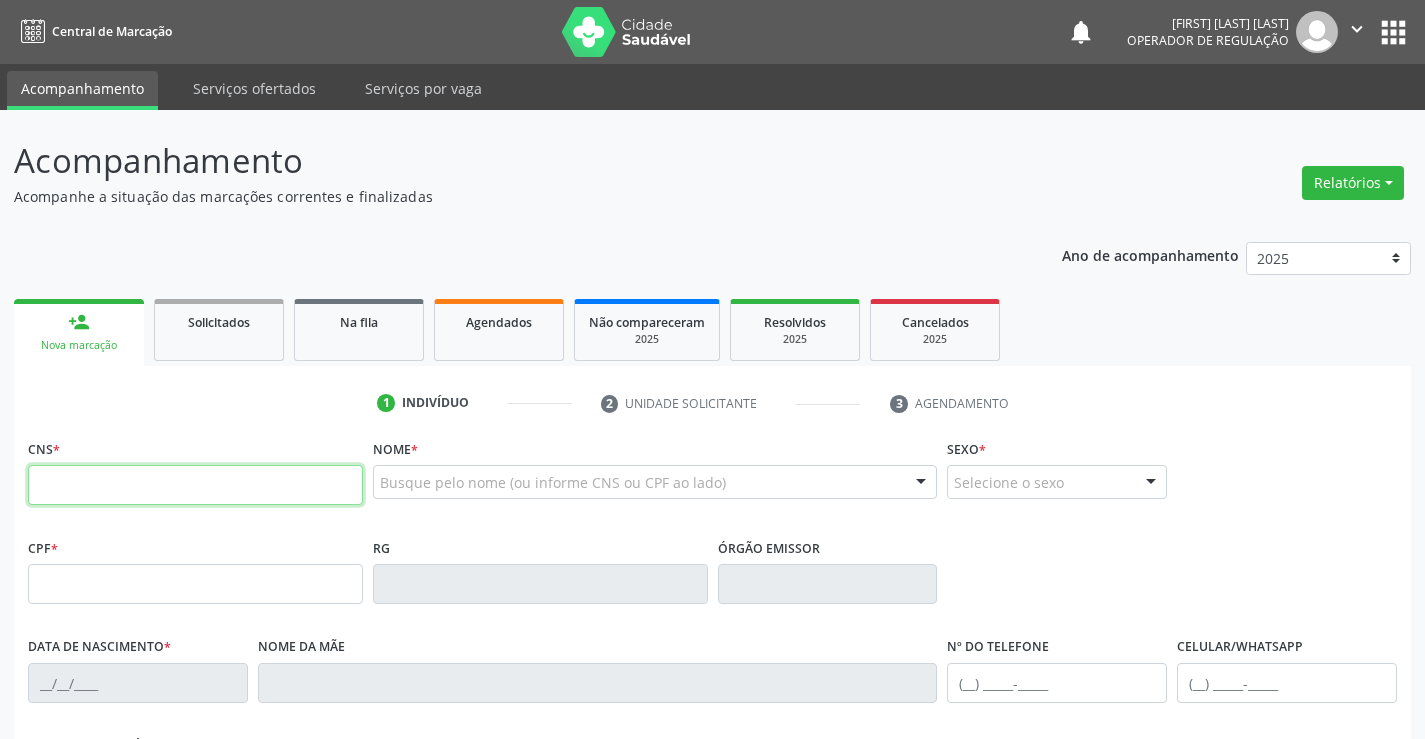 click at bounding box center [195, 485] 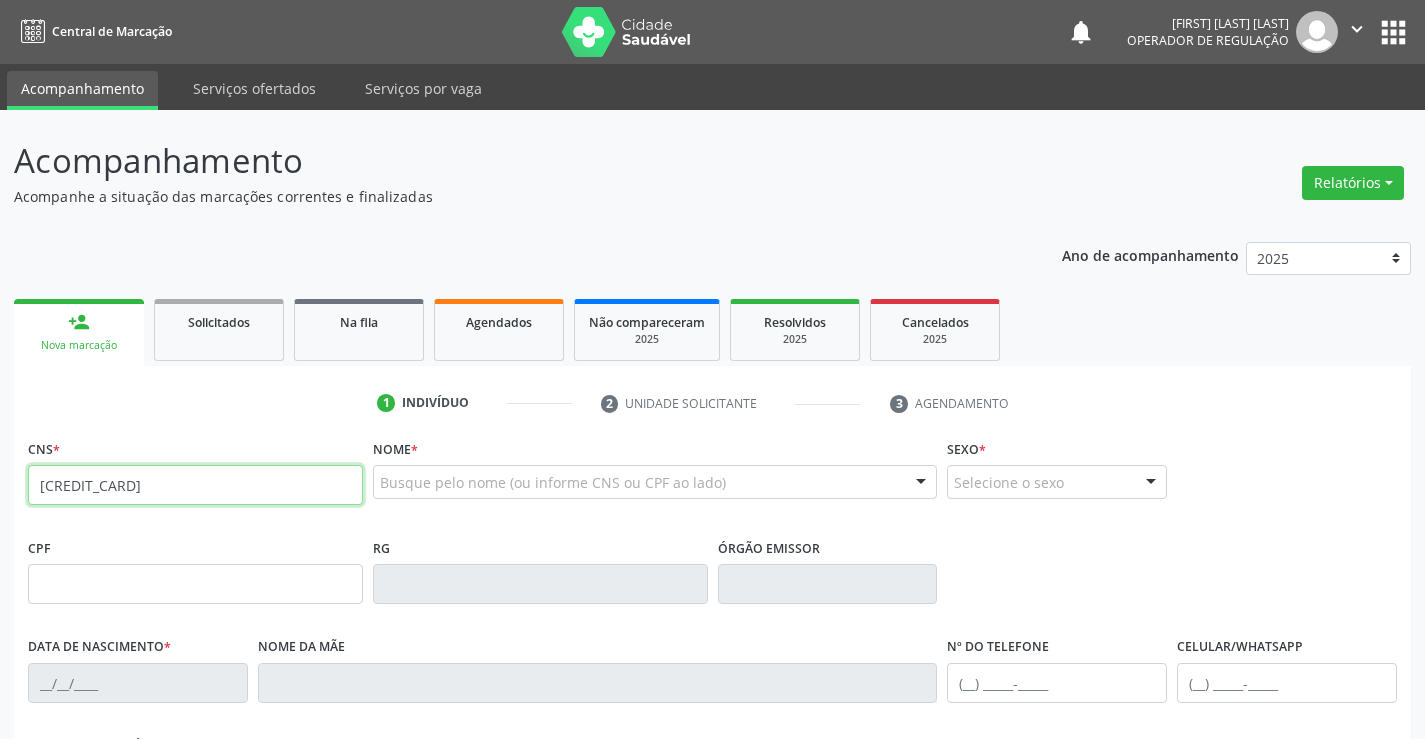 type on "[CREDIT_CARD]" 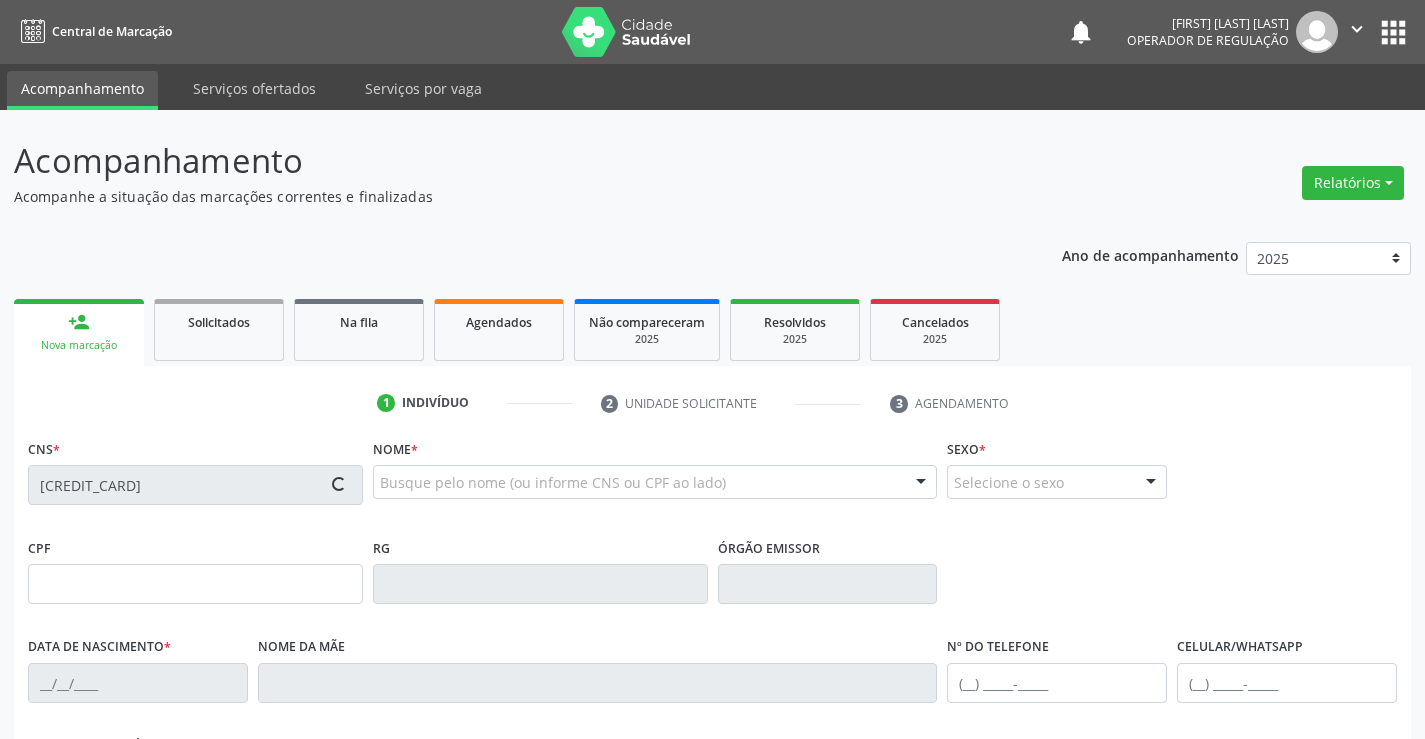type on "[CREDIT_CARD]" 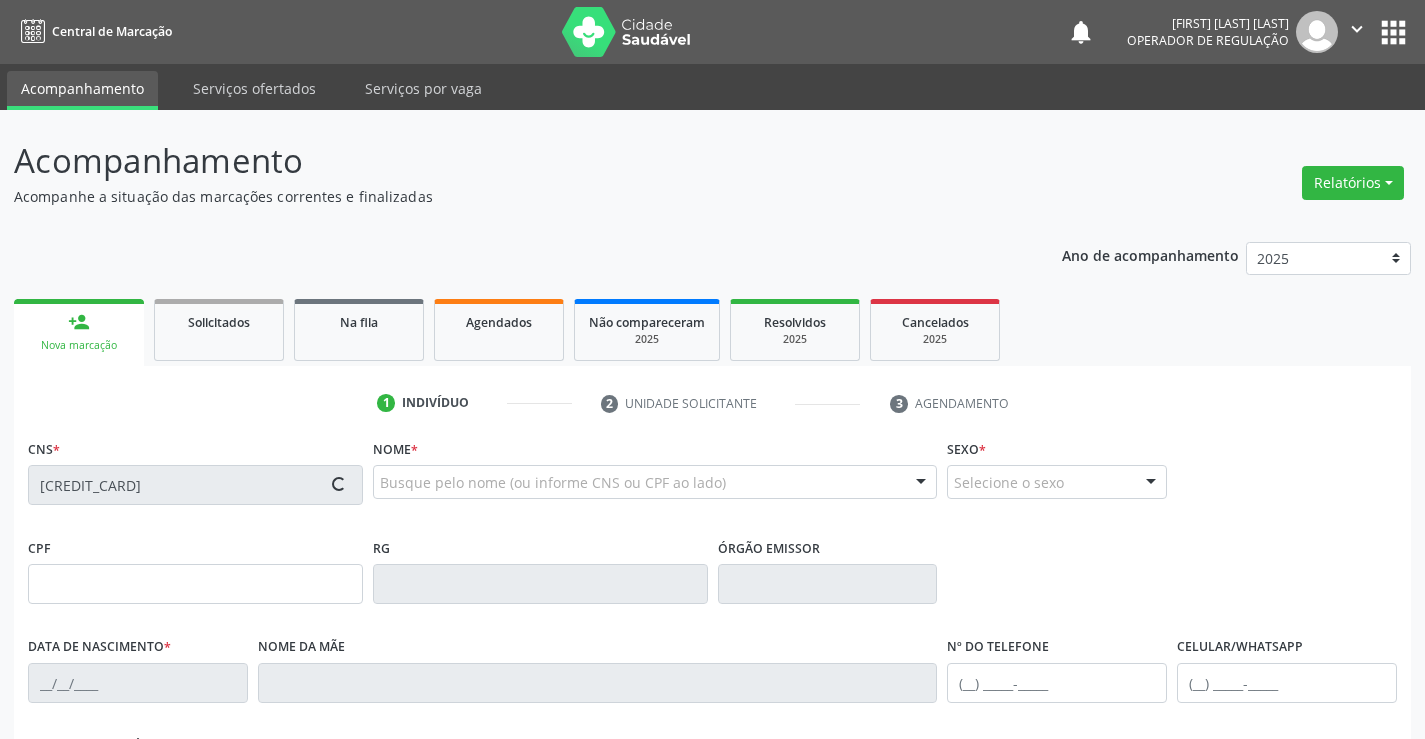 type on "[DATE]" 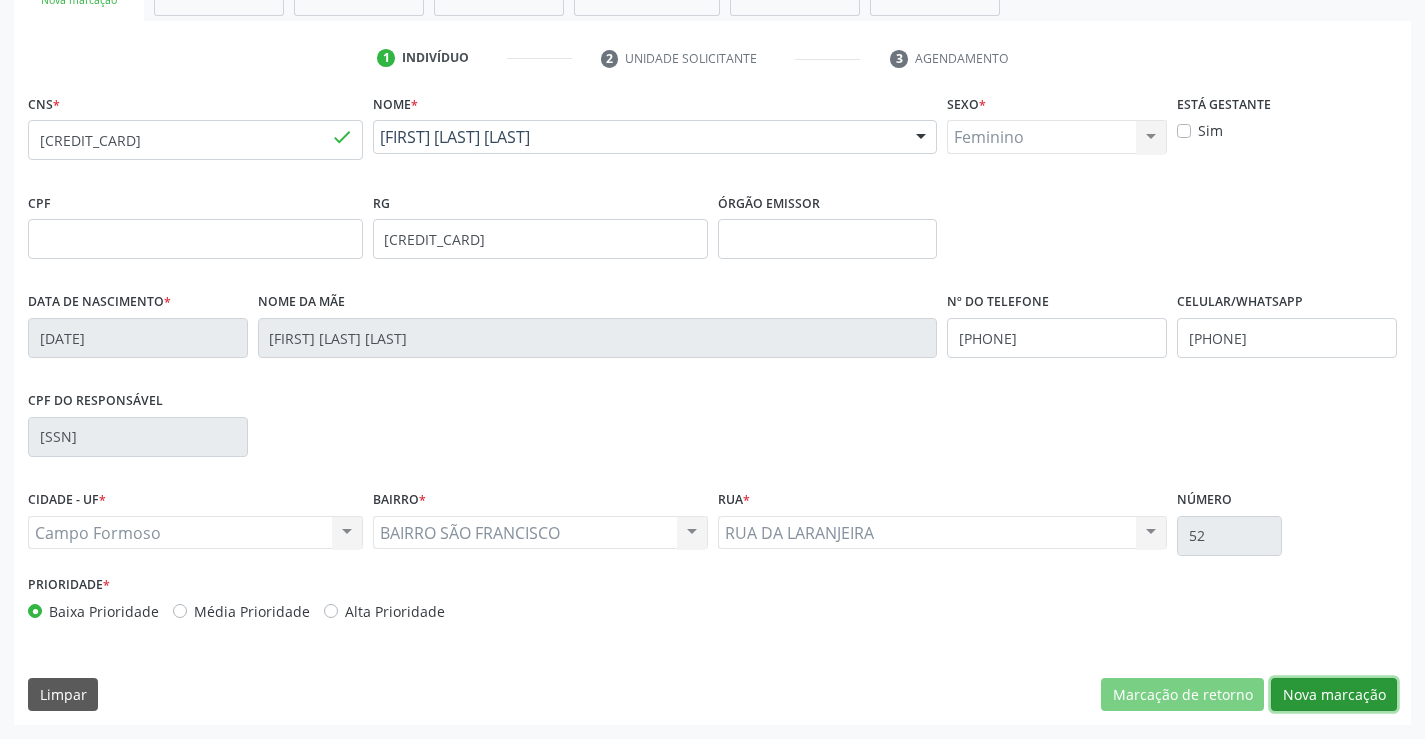 click on "Nova marcação" at bounding box center (1334, 695) 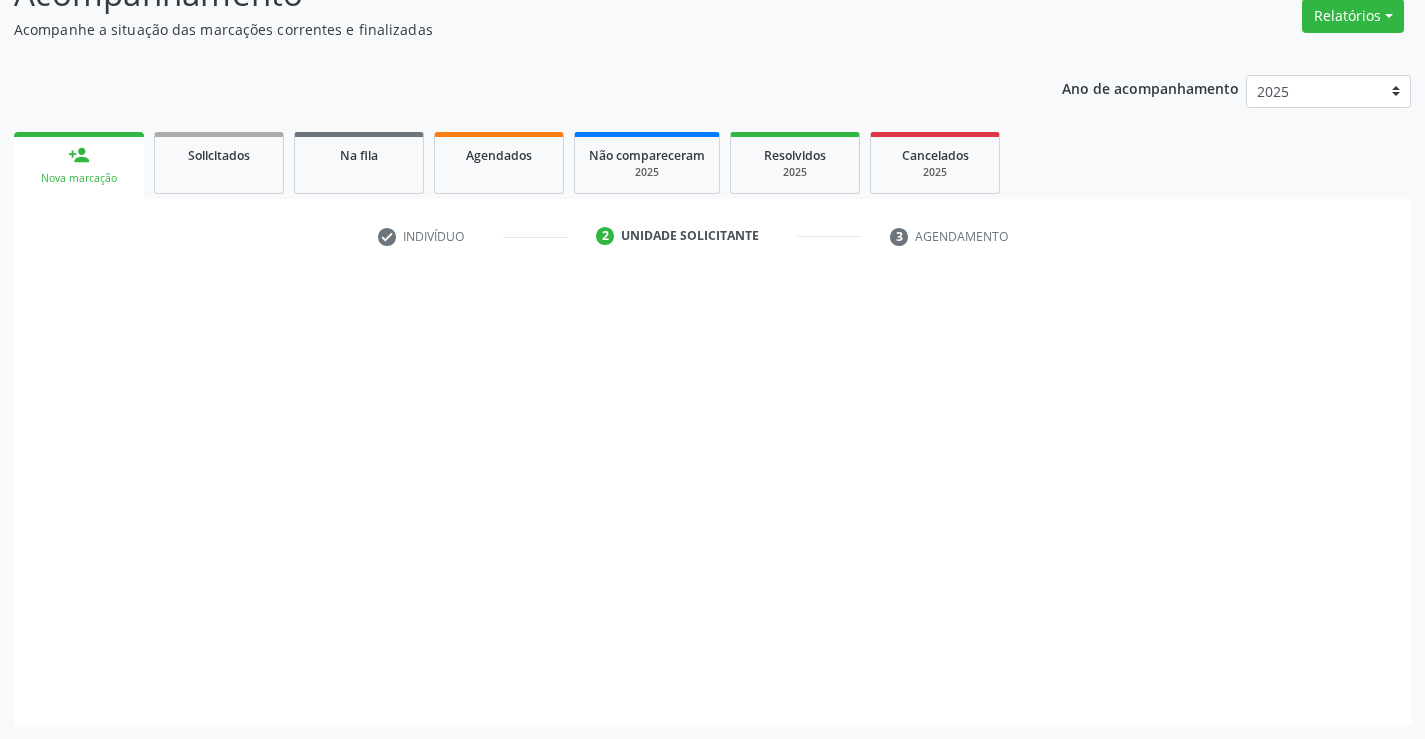 scroll, scrollTop: 167, scrollLeft: 0, axis: vertical 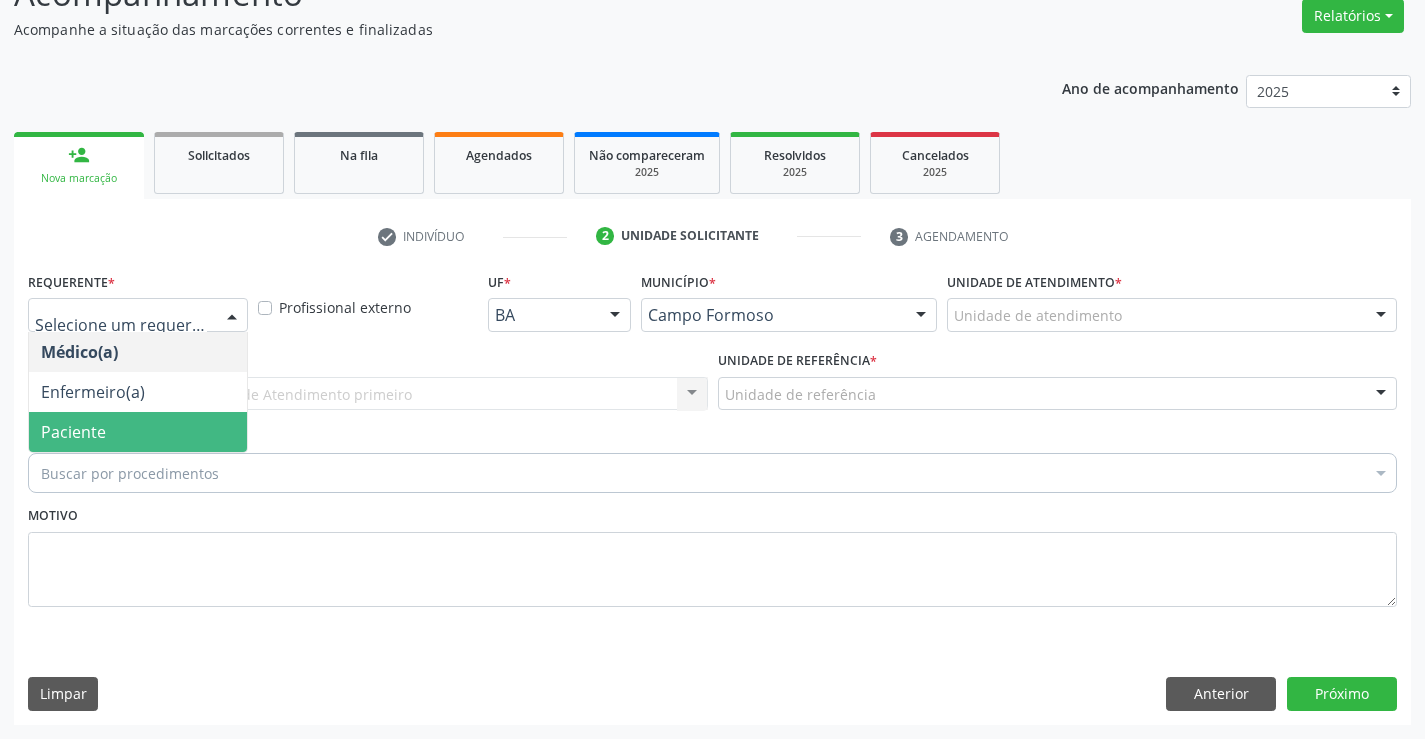 click on "Paciente" at bounding box center [73, 432] 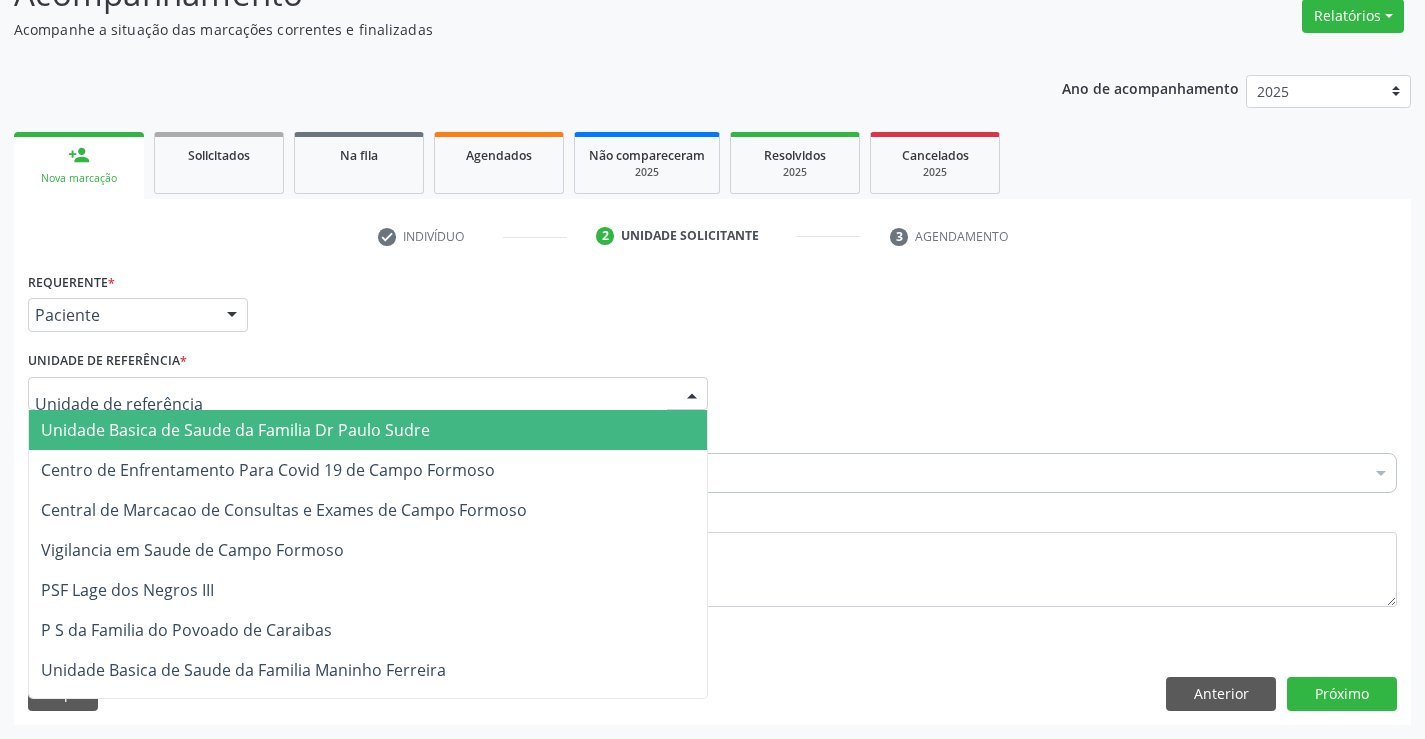 click on "Unidade Basica de Saude da Familia Dr Paulo Sudre" at bounding box center (235, 430) 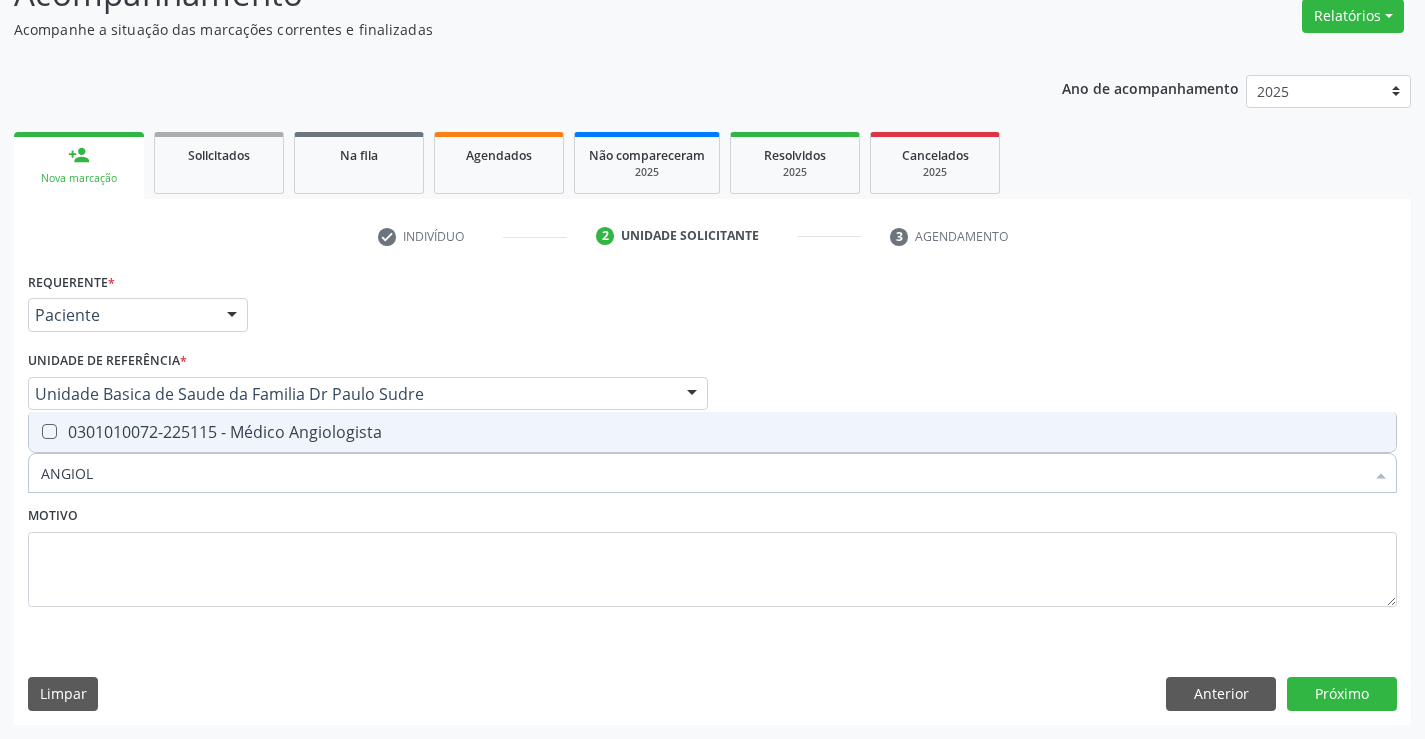 type on "ANGIOLO" 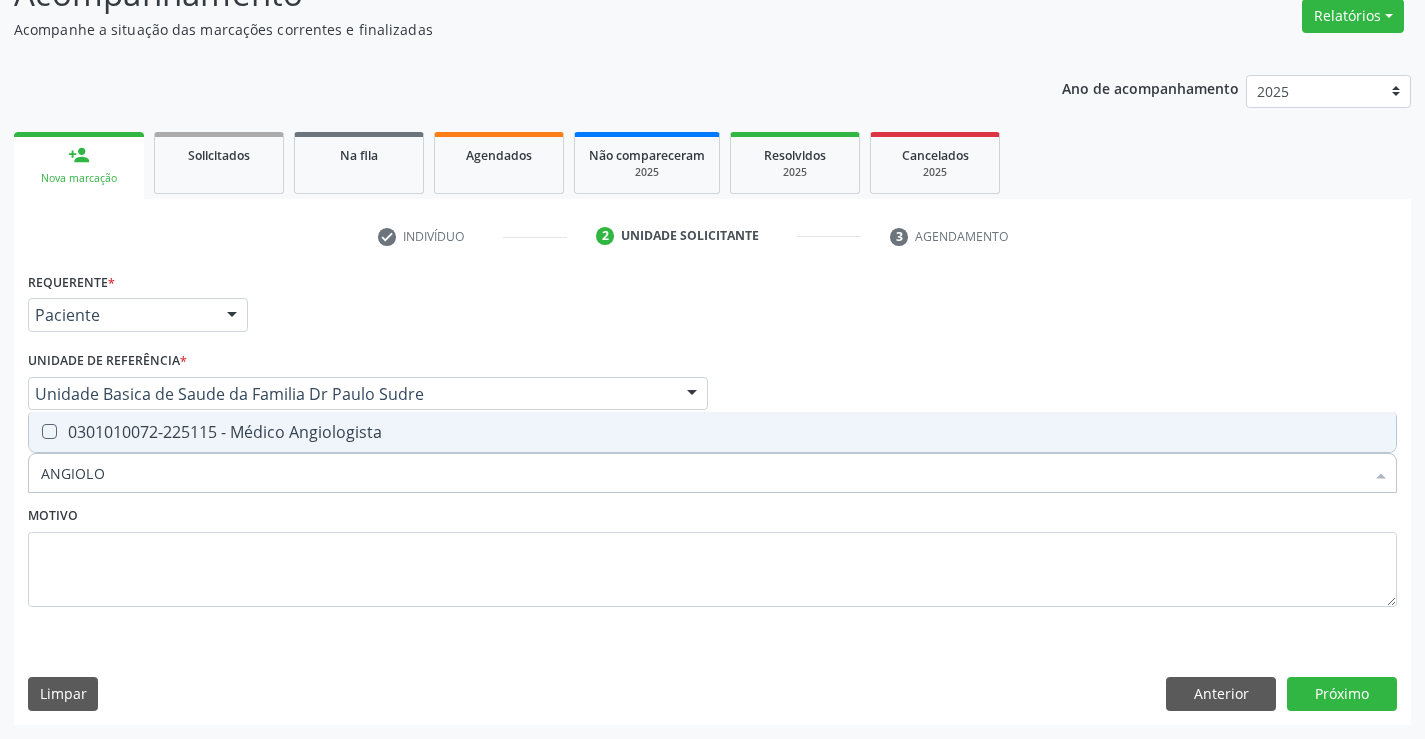 click on "0301010072-225115 - Médico Angiologista" at bounding box center [712, 432] 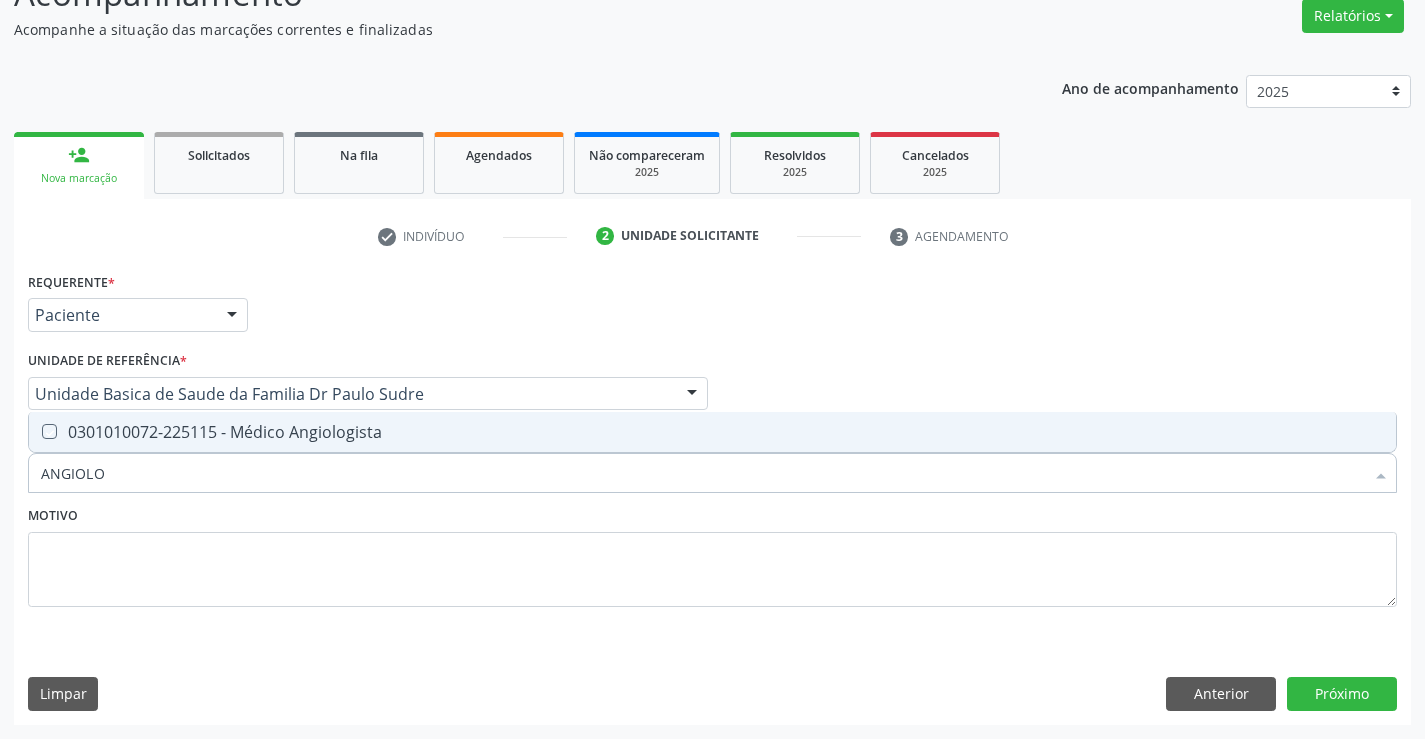 checkbox on "true" 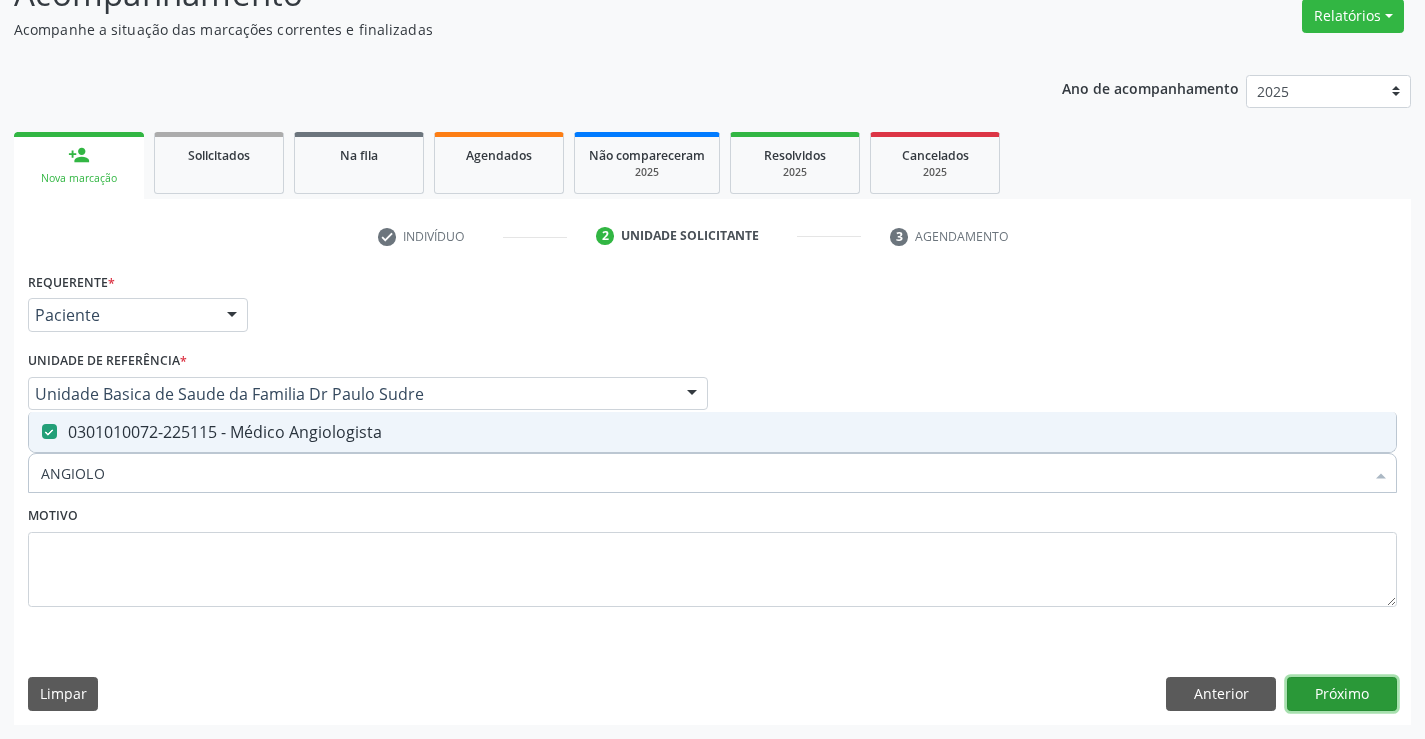 click on "Próximo" at bounding box center (1342, 694) 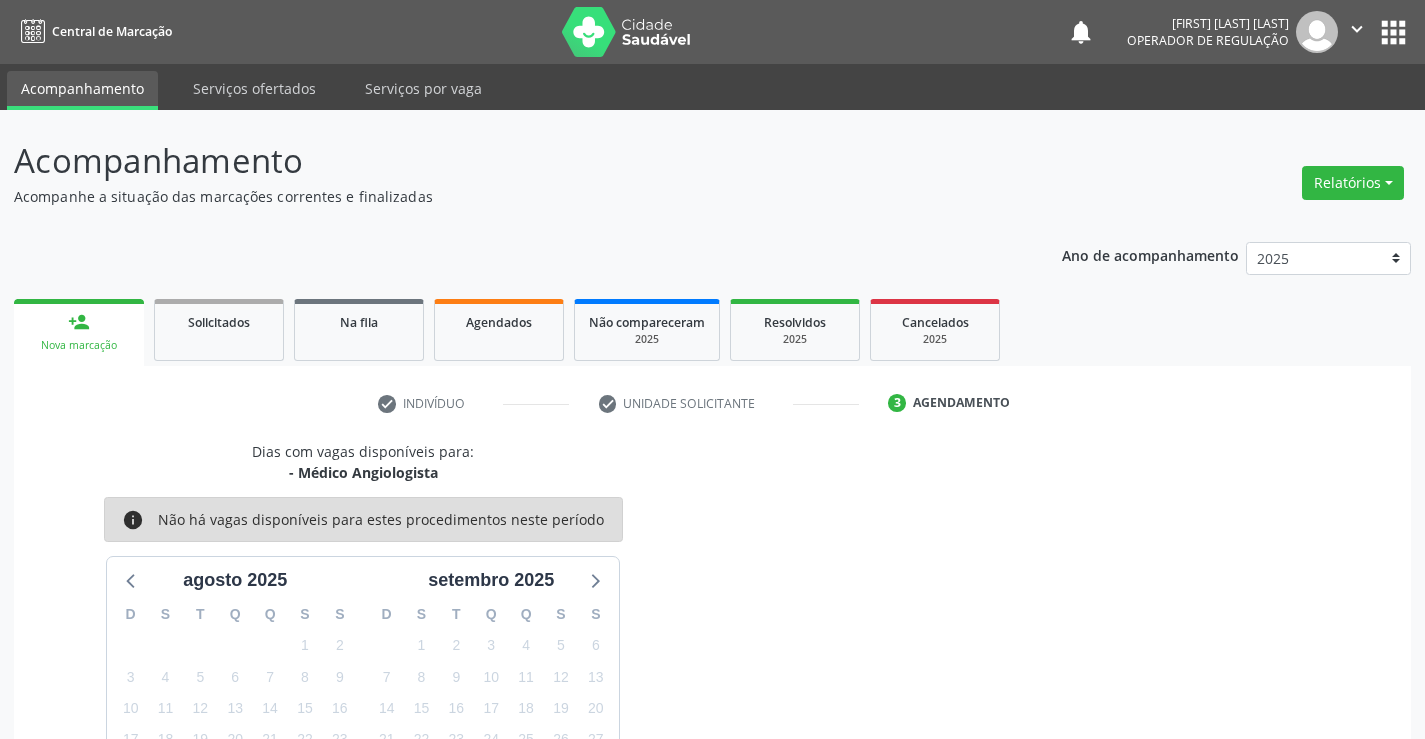 scroll, scrollTop: 167, scrollLeft: 0, axis: vertical 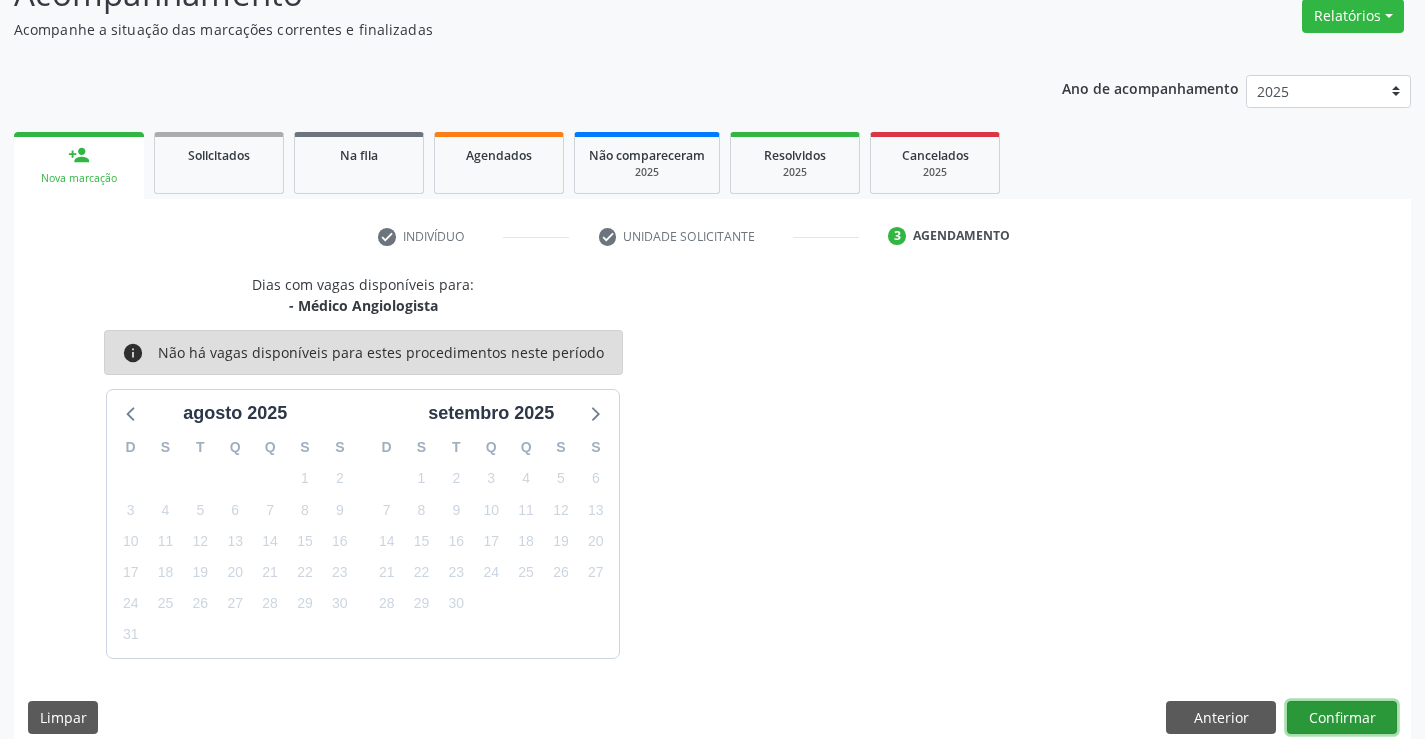 click on "Confirmar" at bounding box center [1342, 718] 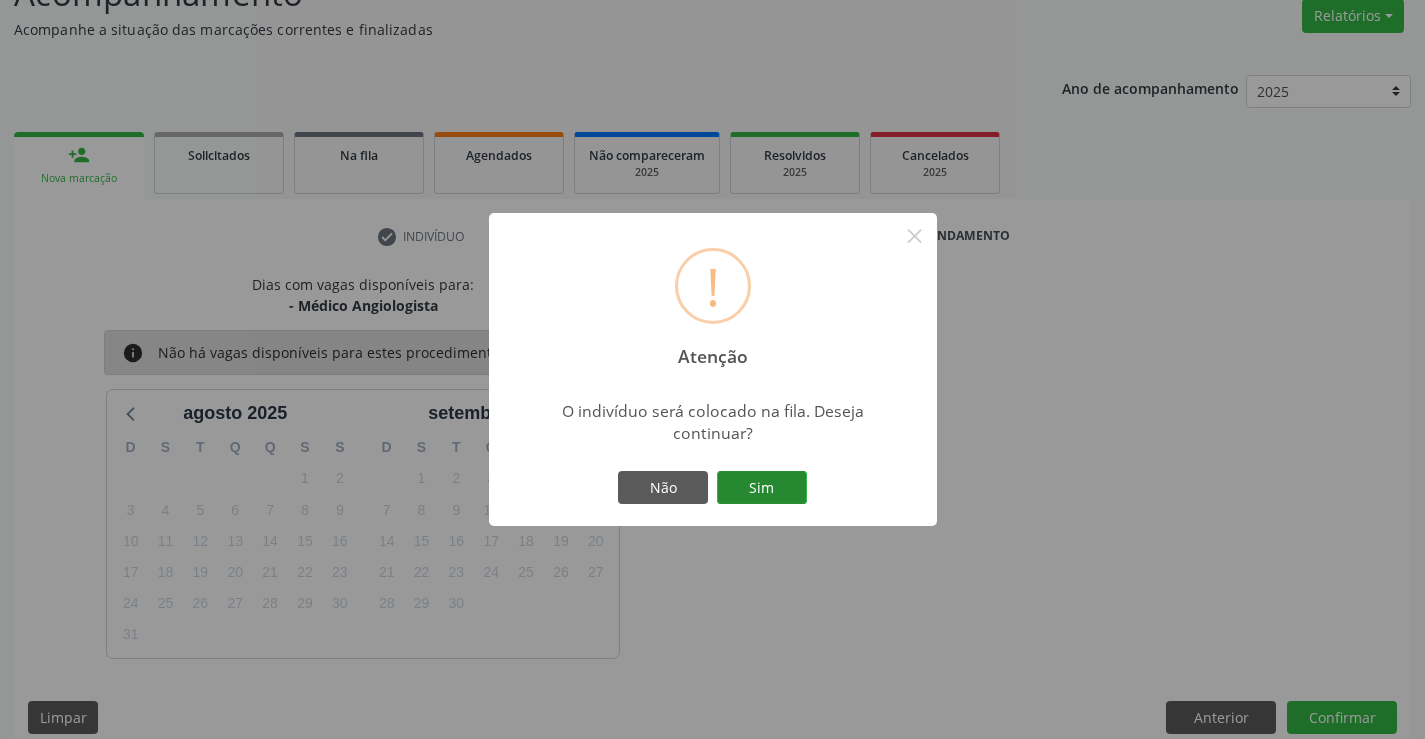 click on "Sim" at bounding box center [762, 488] 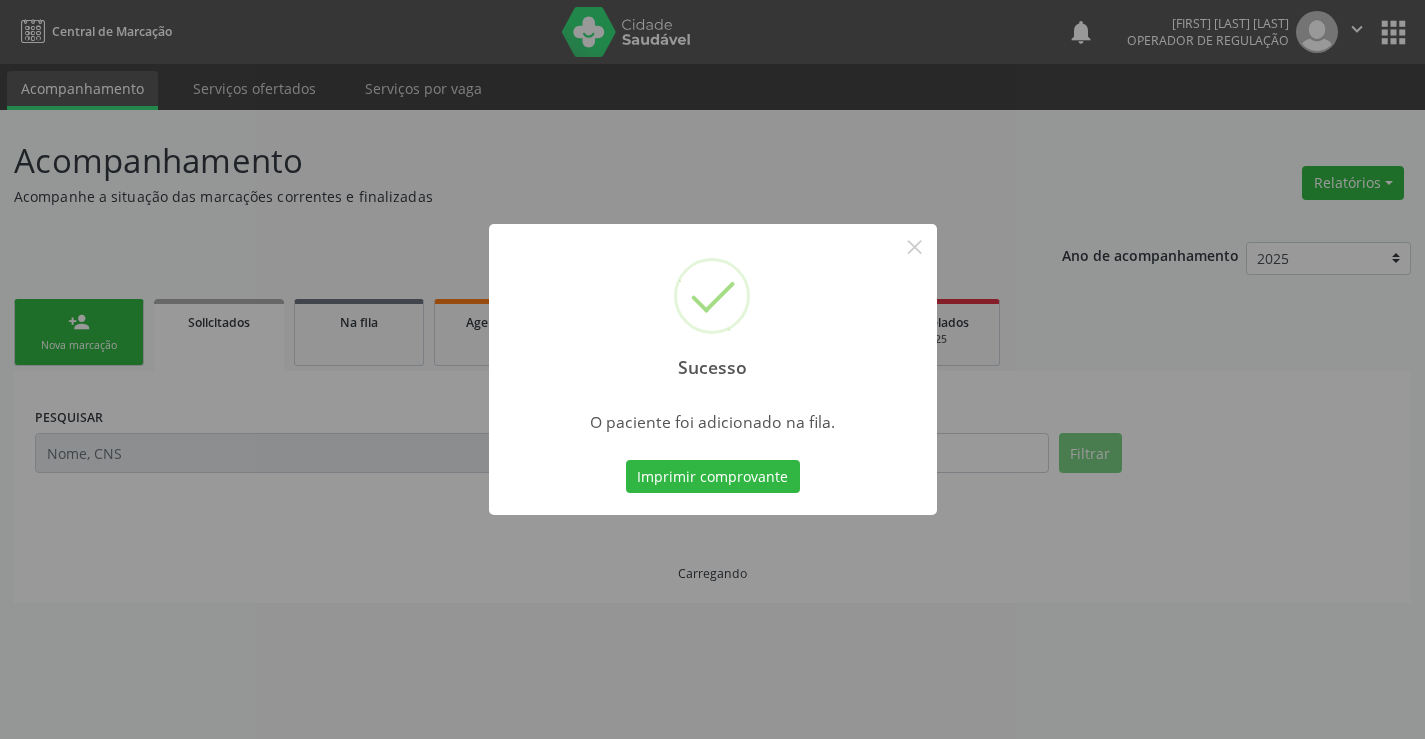 scroll, scrollTop: 0, scrollLeft: 0, axis: both 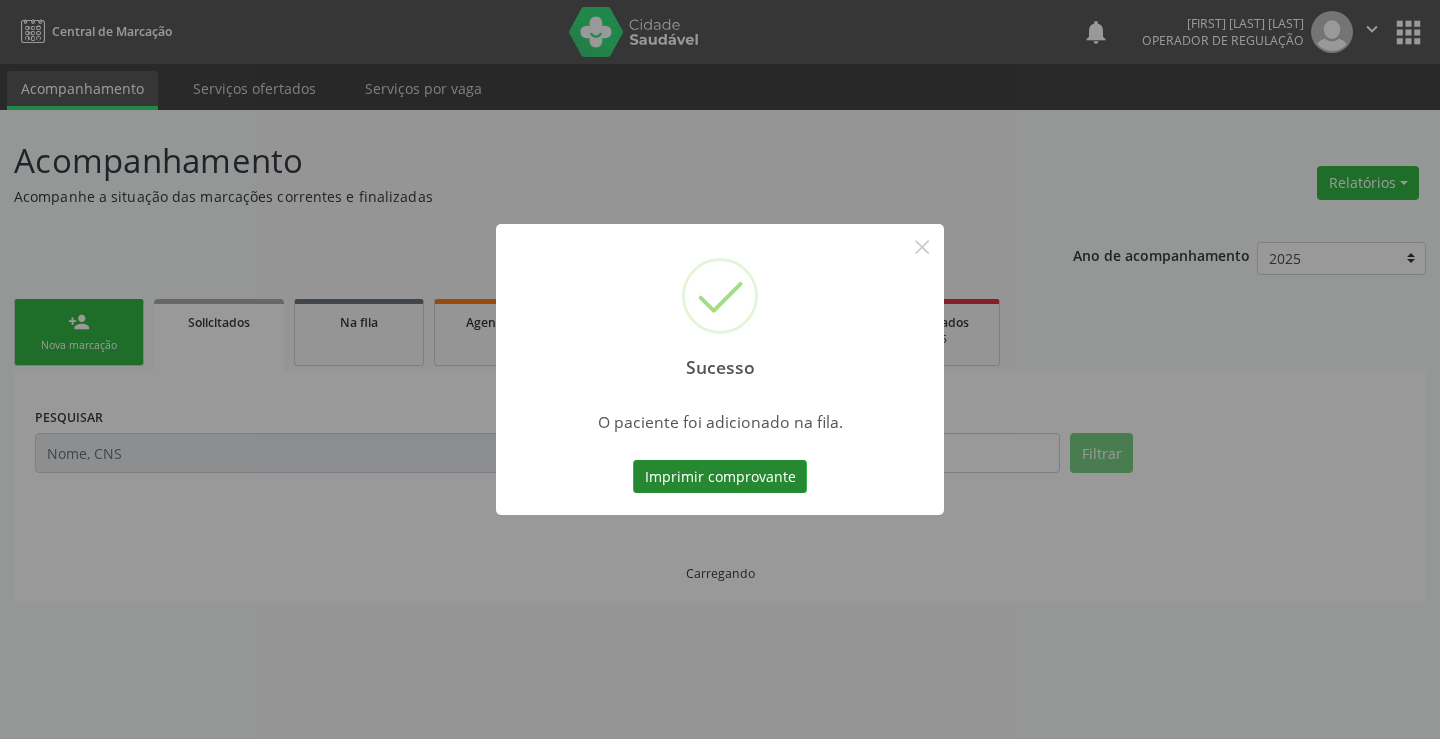 click on "Imprimir comprovante" at bounding box center [720, 477] 